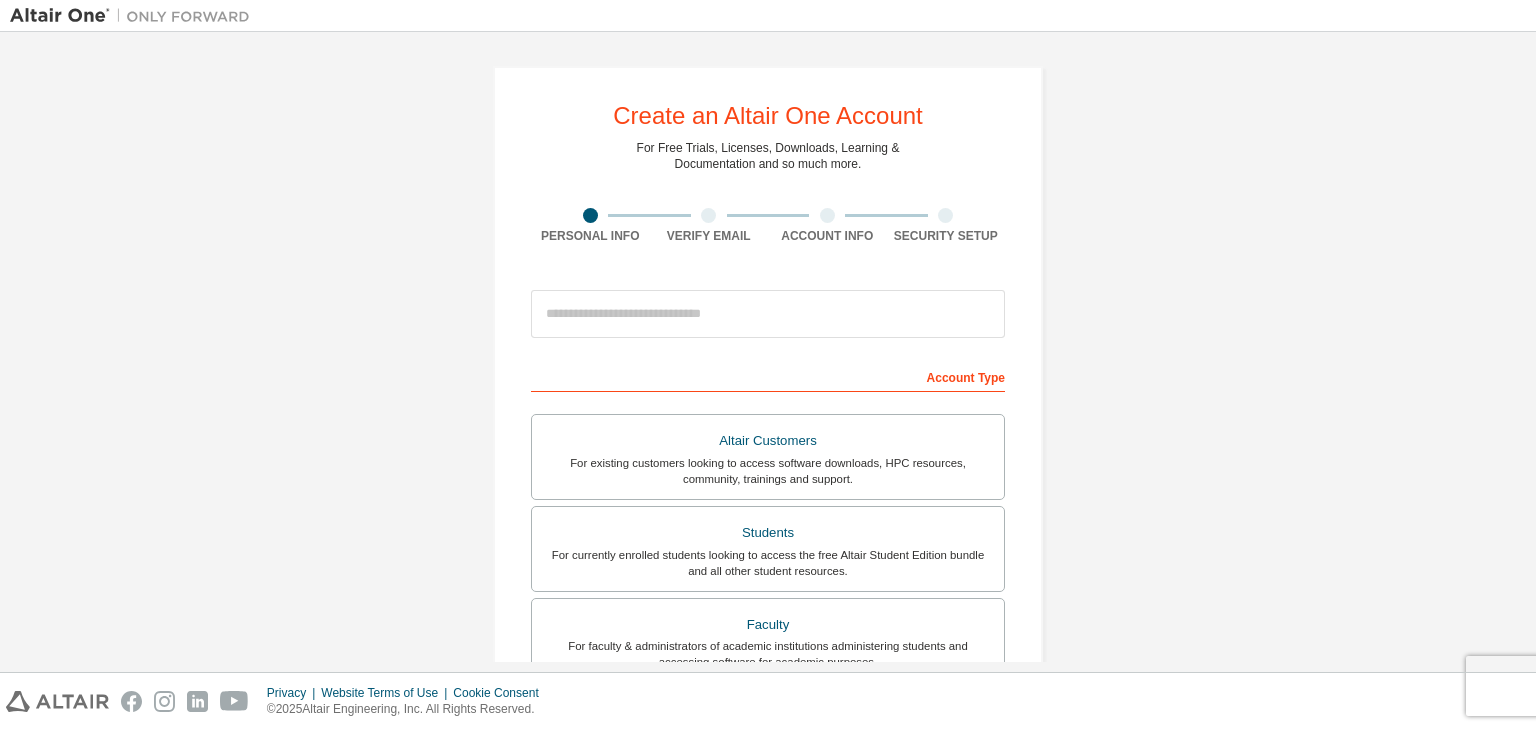 scroll, scrollTop: 0, scrollLeft: 0, axis: both 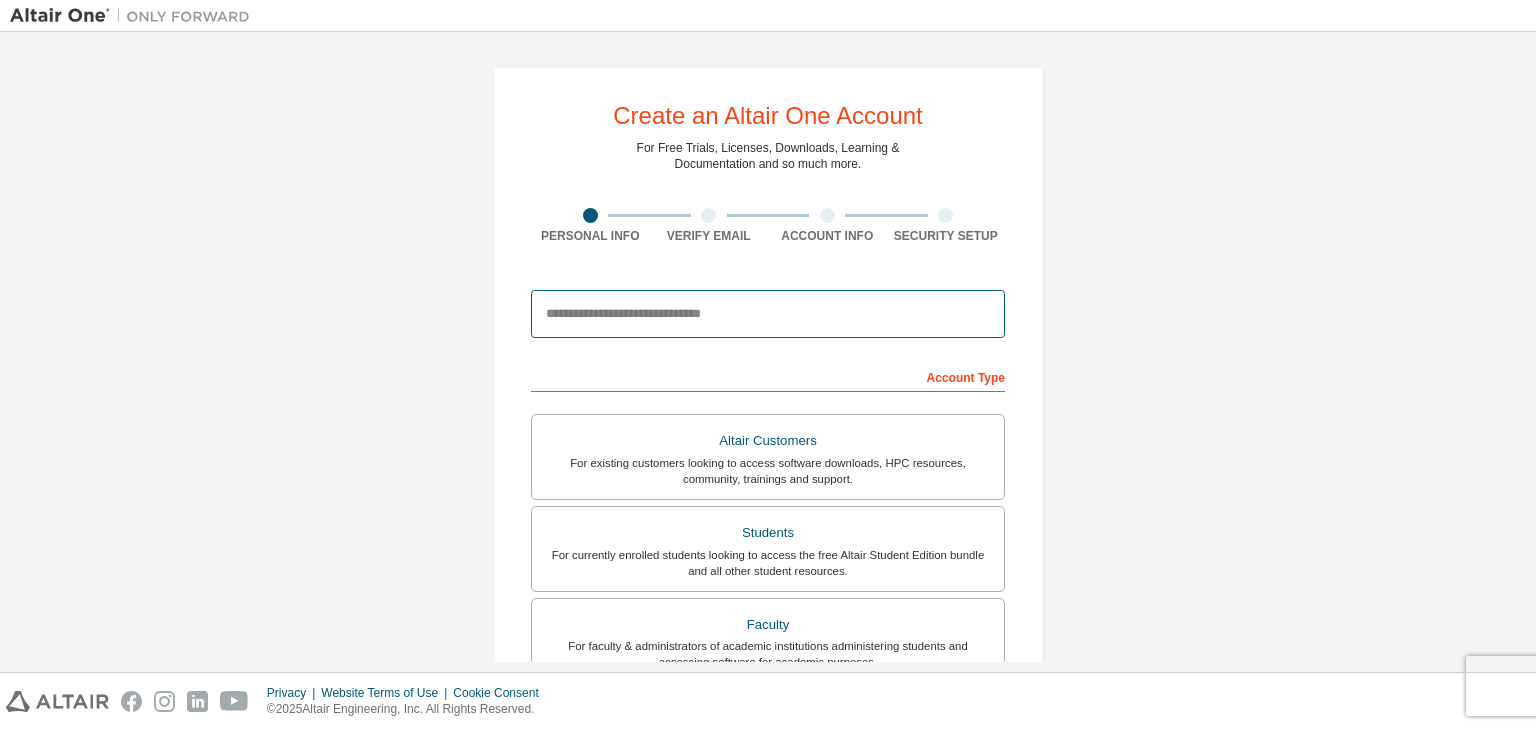 click at bounding box center [768, 314] 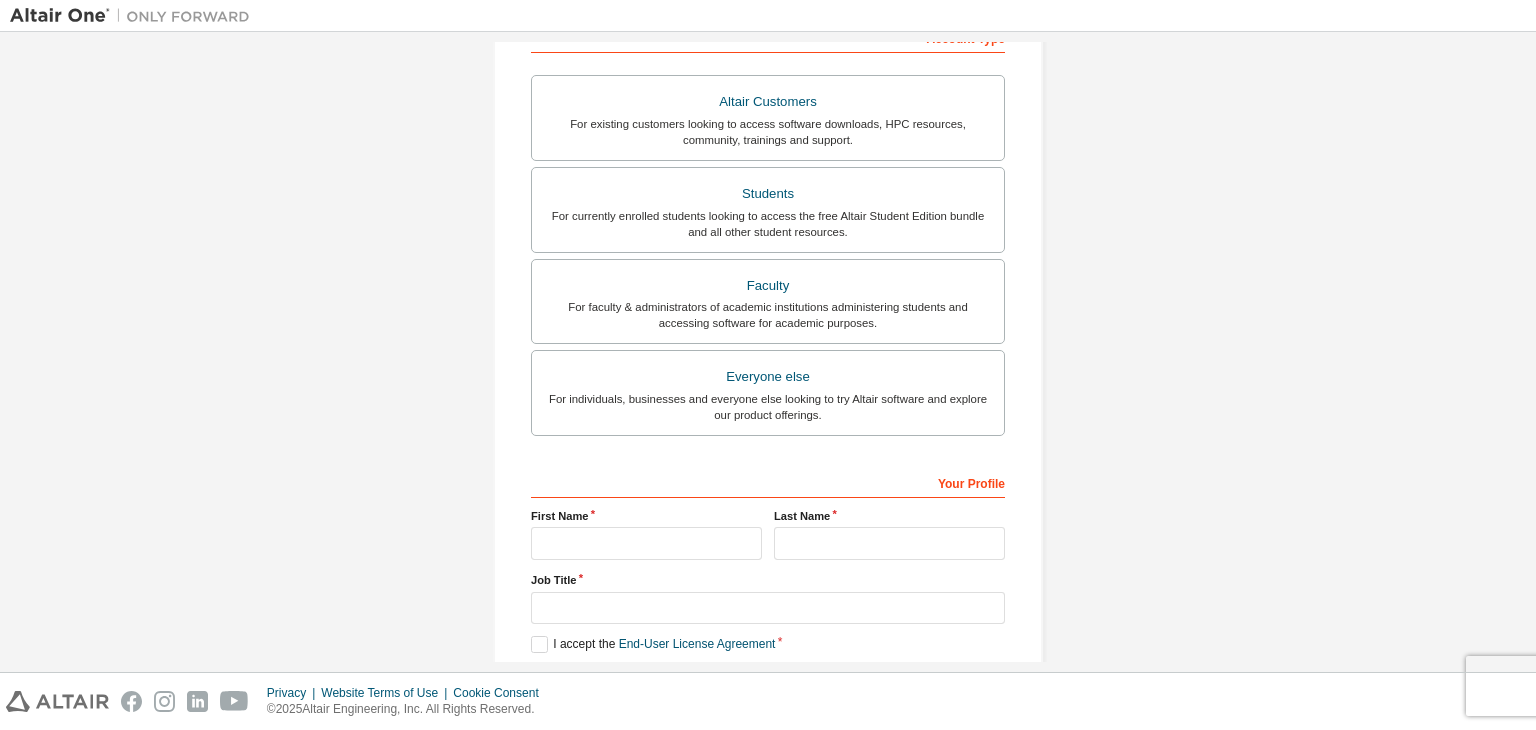 scroll, scrollTop: 435, scrollLeft: 0, axis: vertical 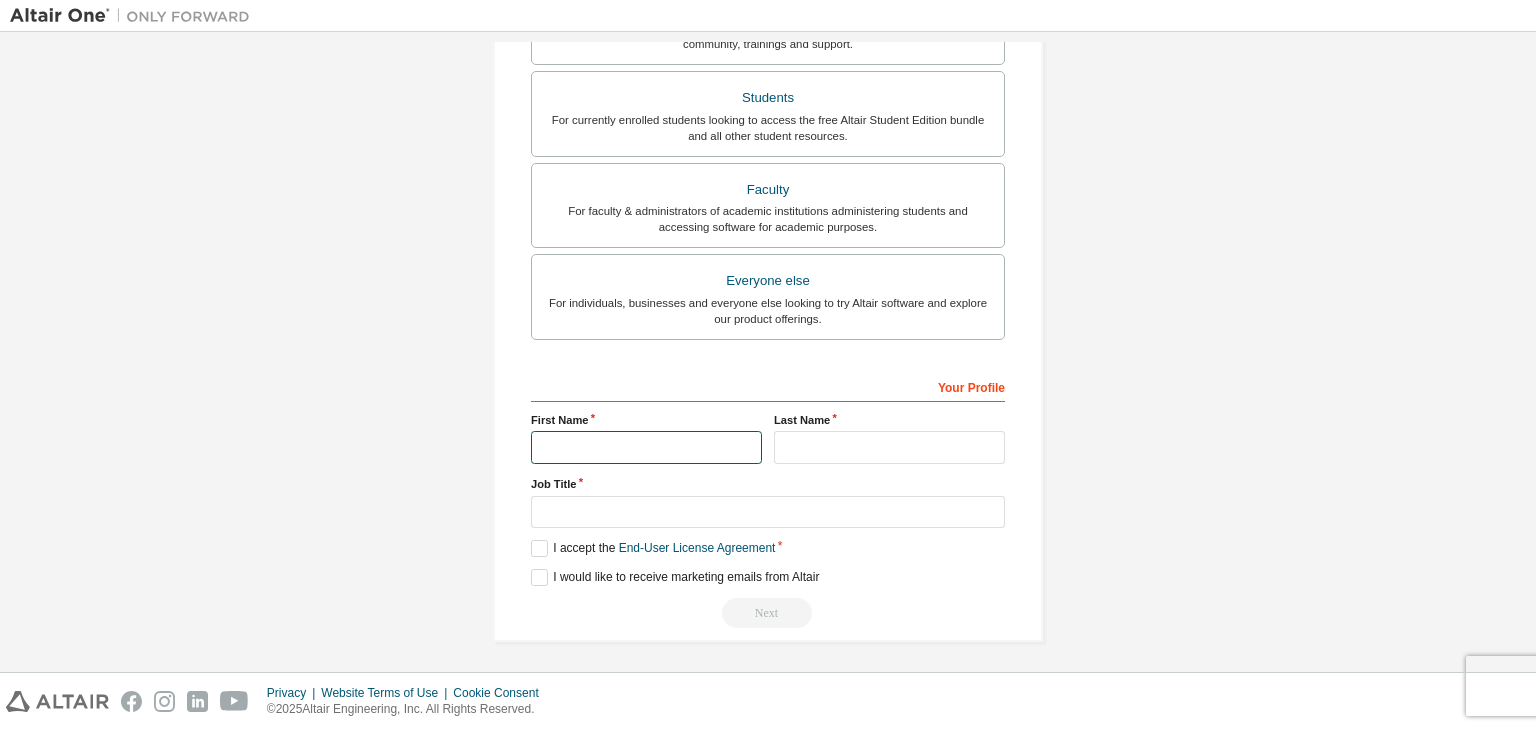 click at bounding box center [646, 447] 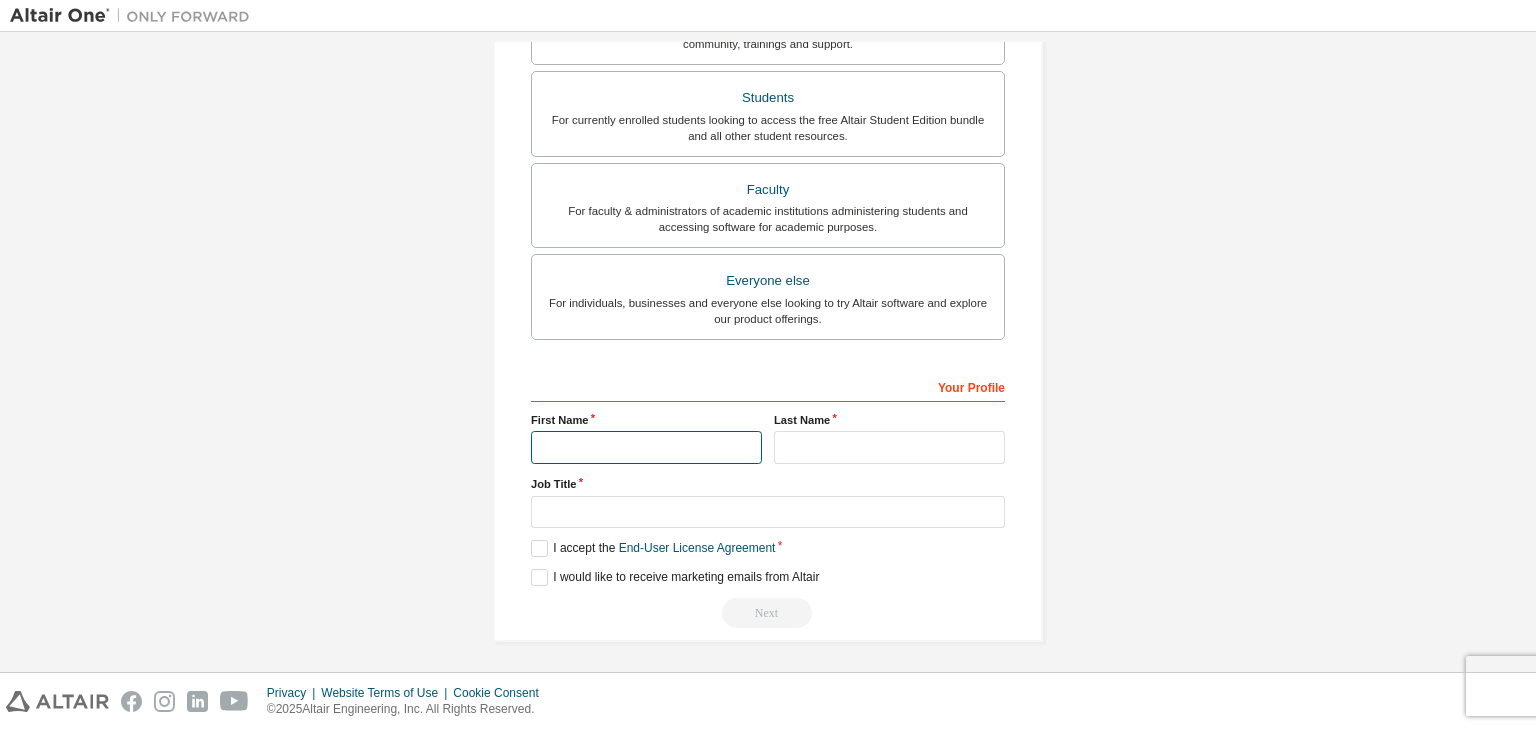 scroll, scrollTop: 0, scrollLeft: 0, axis: both 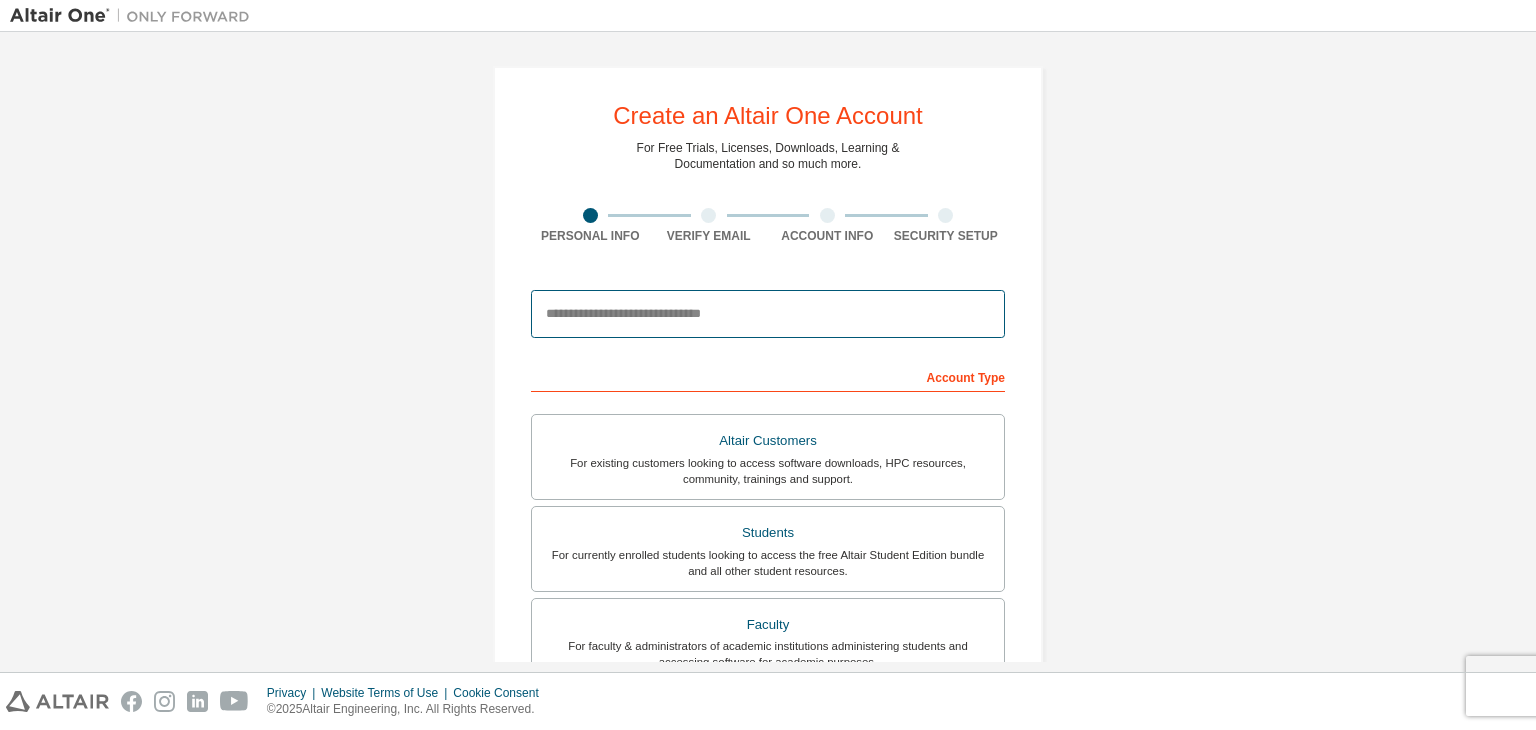click at bounding box center [768, 314] 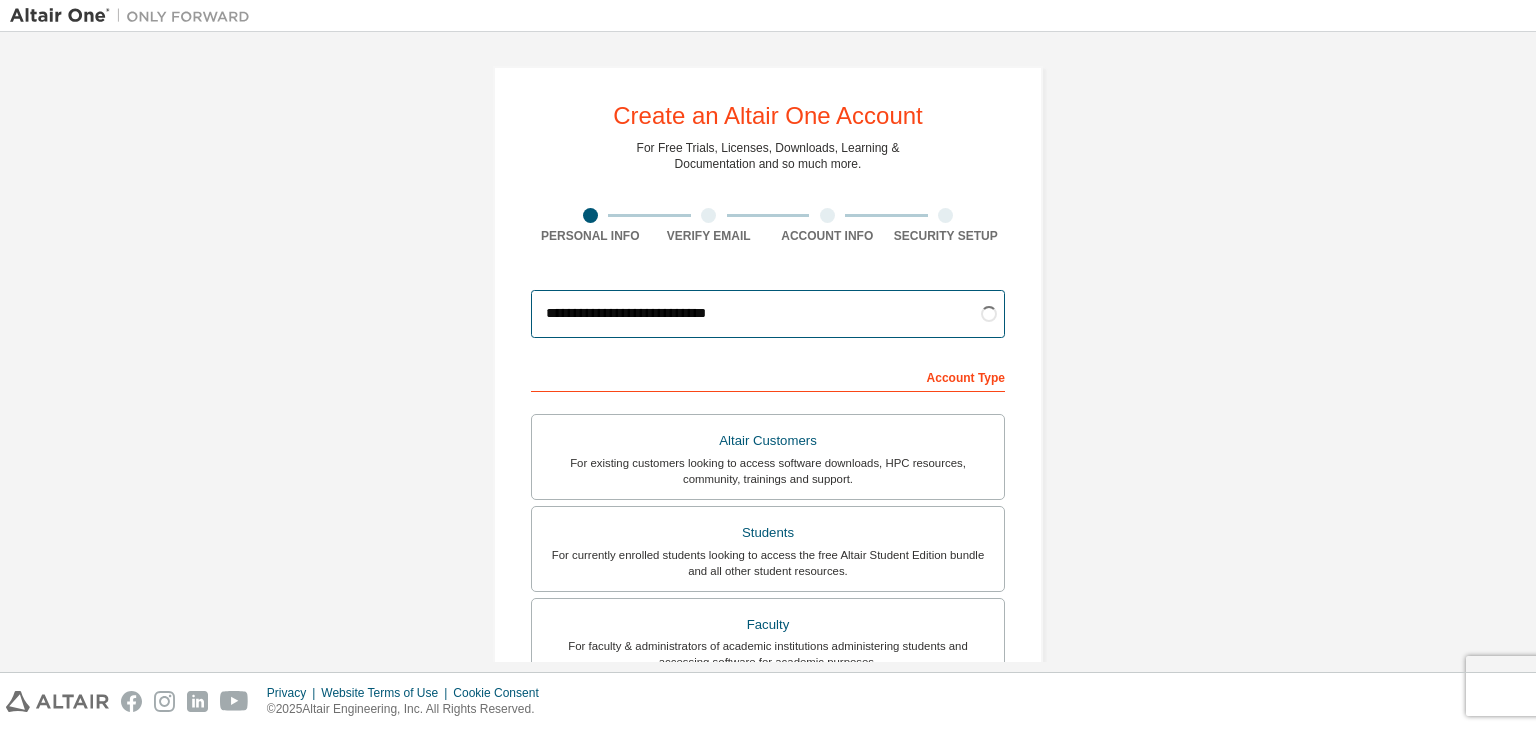click on "**********" at bounding box center (768, 314) 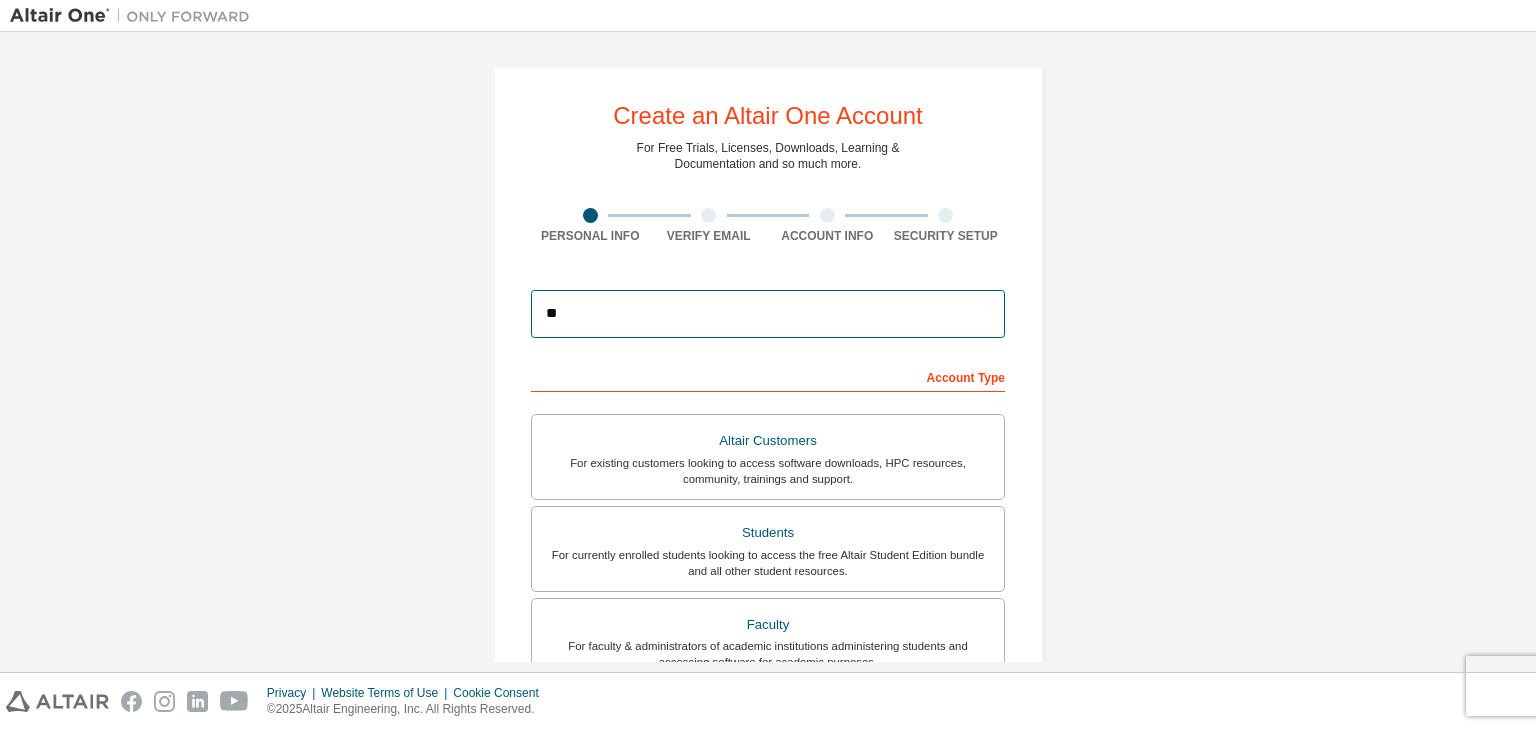type on "*" 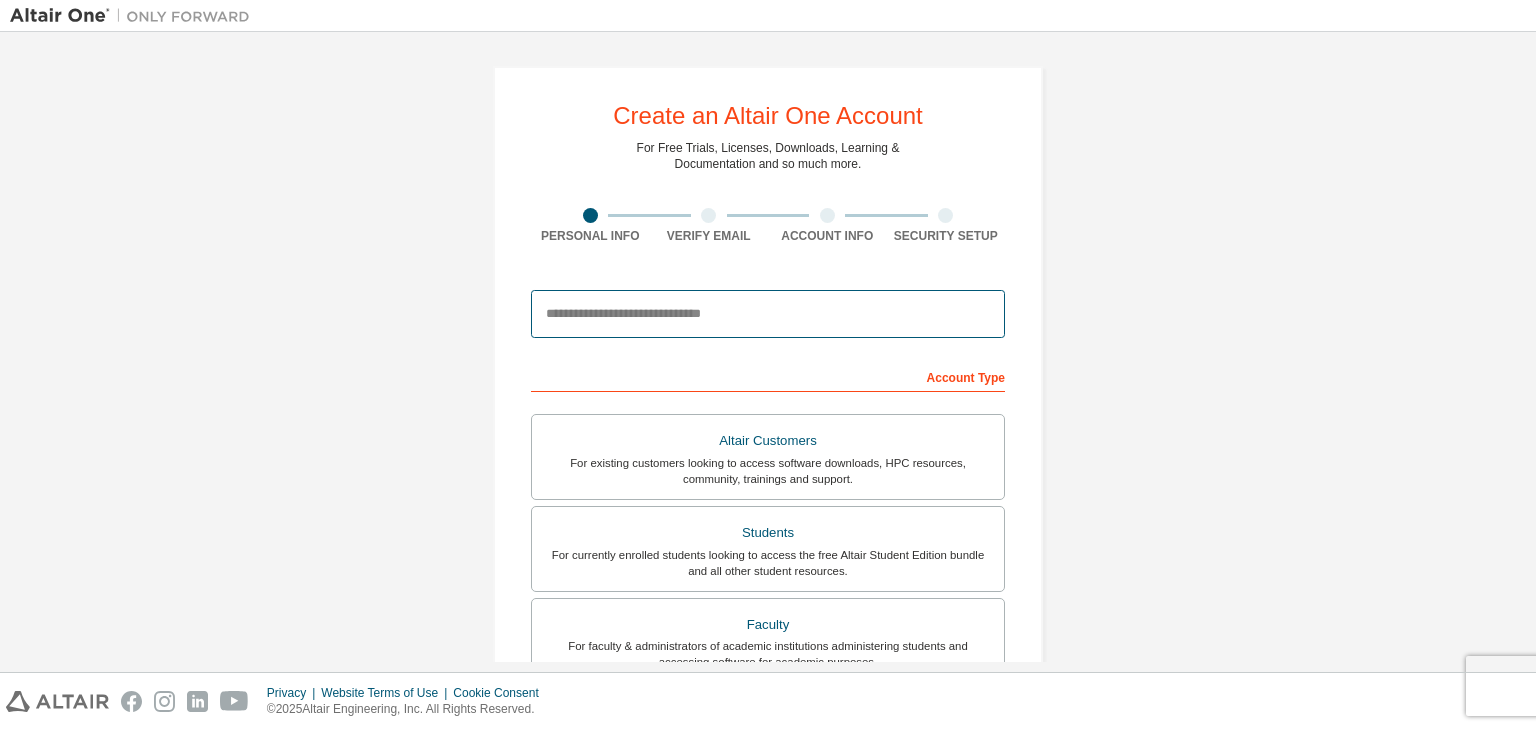 click at bounding box center (768, 314) 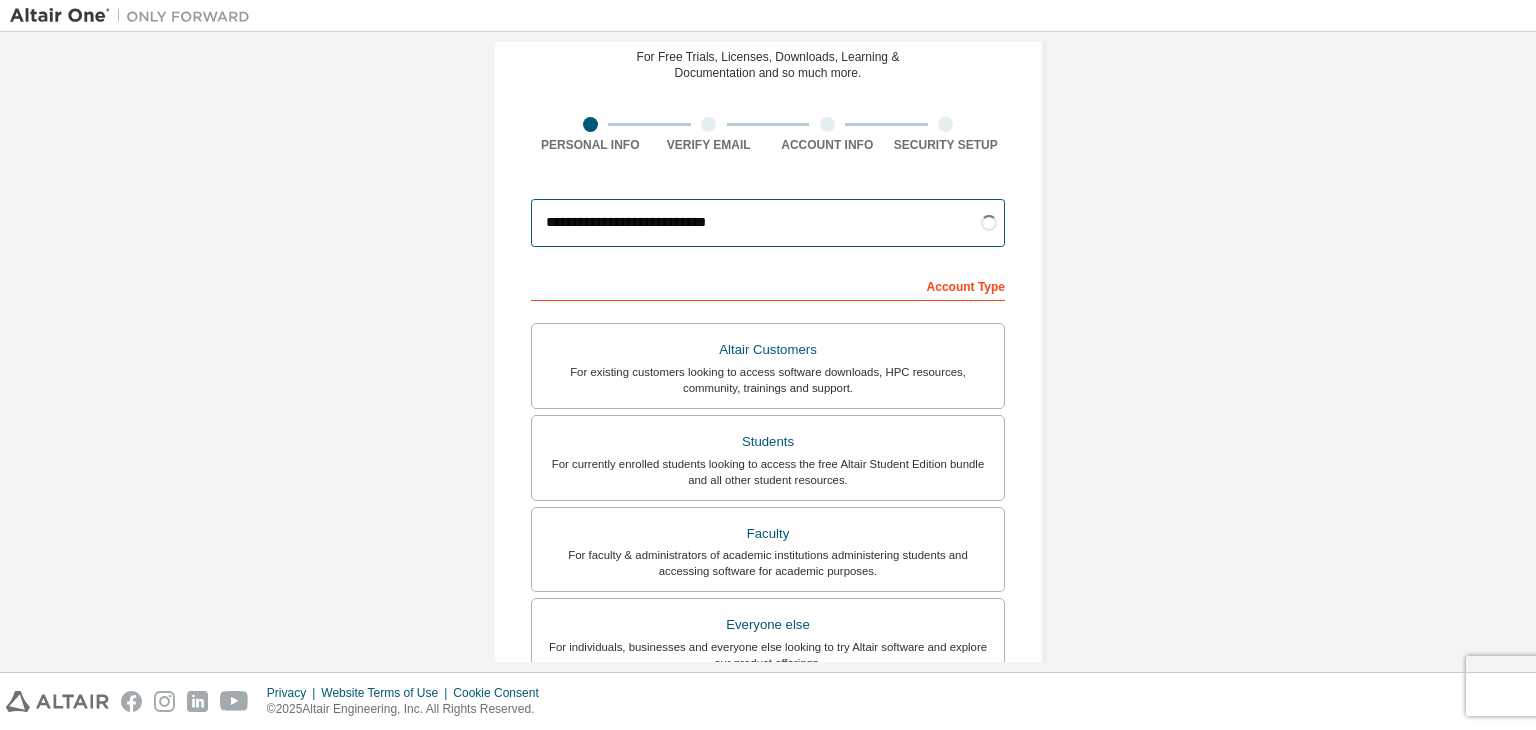 scroll, scrollTop: 90, scrollLeft: 0, axis: vertical 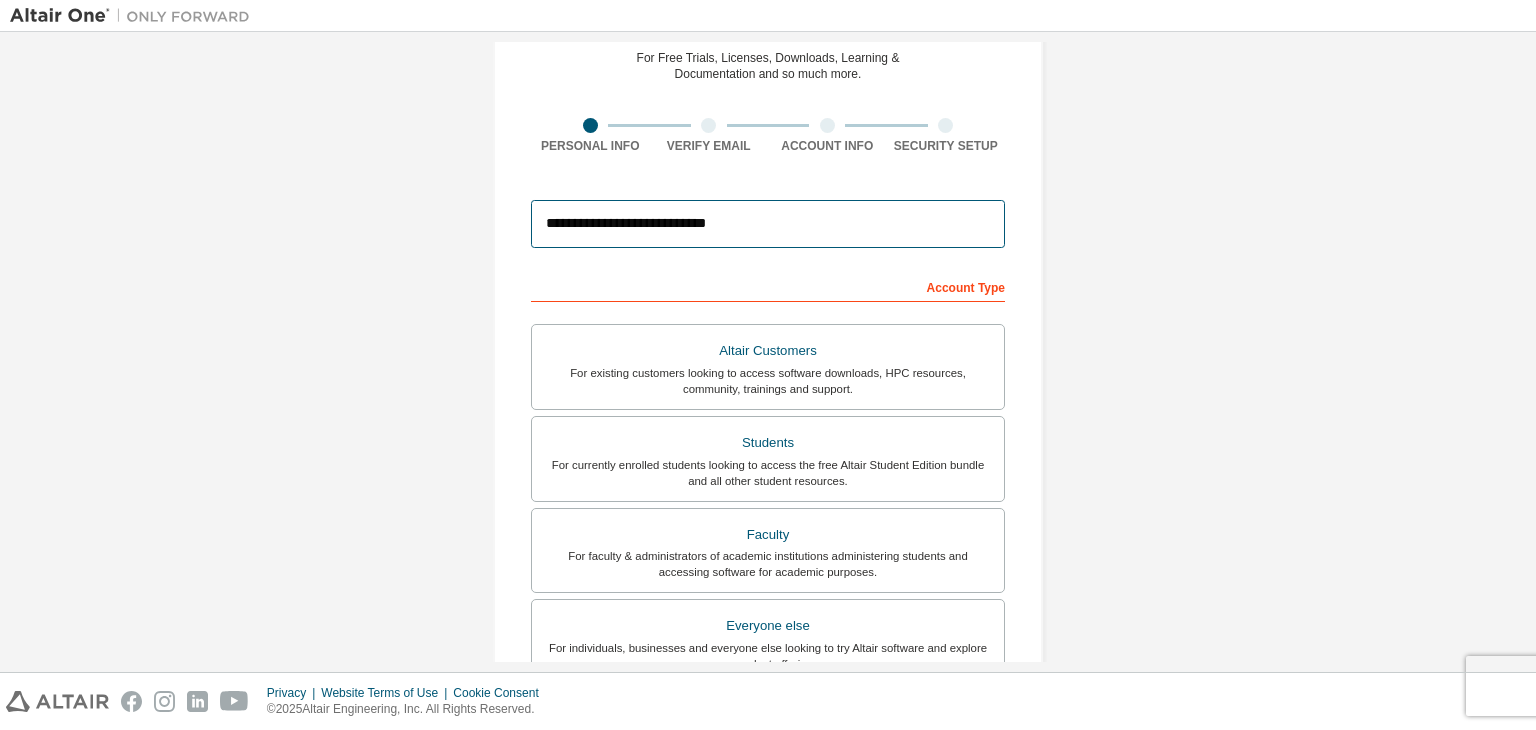 type on "**********" 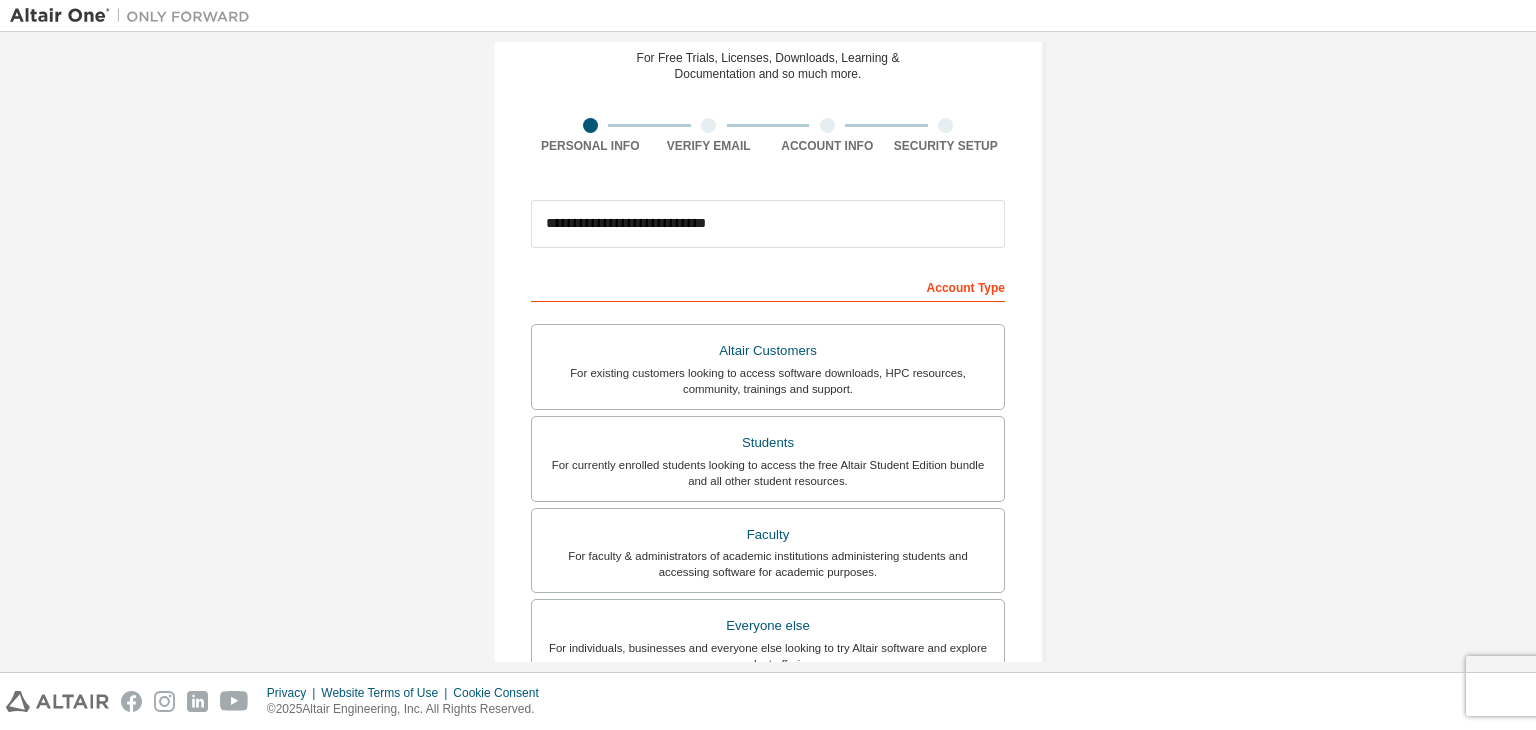 click on "Account Type Altair Customers For existing customers looking to access software downloads, HPC resources, community, trainings and support. Students For currently enrolled students looking to access the free Altair Student Edition bundle and all other student resources. Faculty For faculty & administrators of academic institutions administering students and accessing software for academic purposes. Everyone else For individuals, businesses and everyone else looking to try Altair software and explore our product offerings. Your Profile [FIRST] [LAST] Job Title Please provide [STATE] to help us route sales and support resources to you more efficiently. I accept the End-User License Agreement I would like to receive marketing emails from example.com Next" at bounding box center [768, 621] 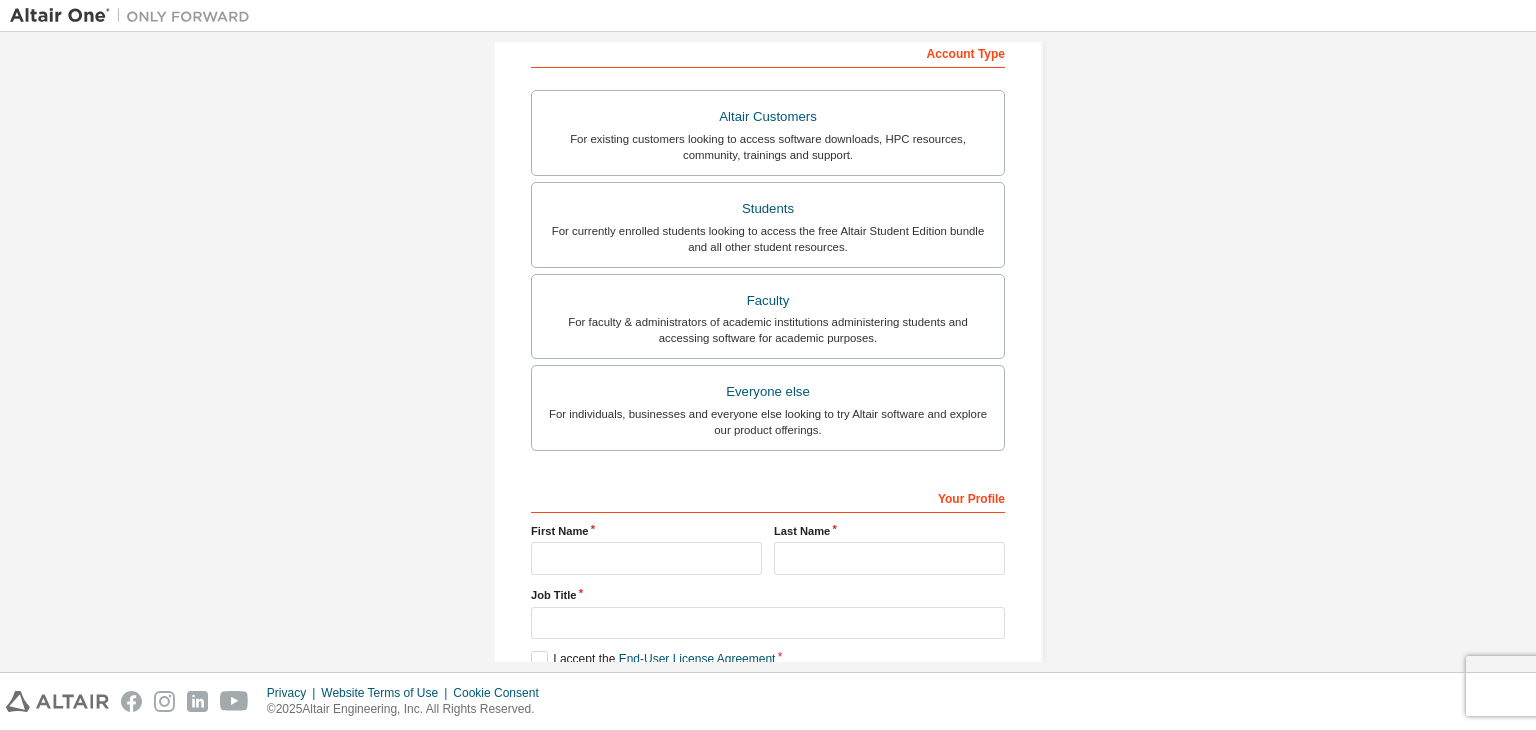 scroll, scrollTop: 435, scrollLeft: 0, axis: vertical 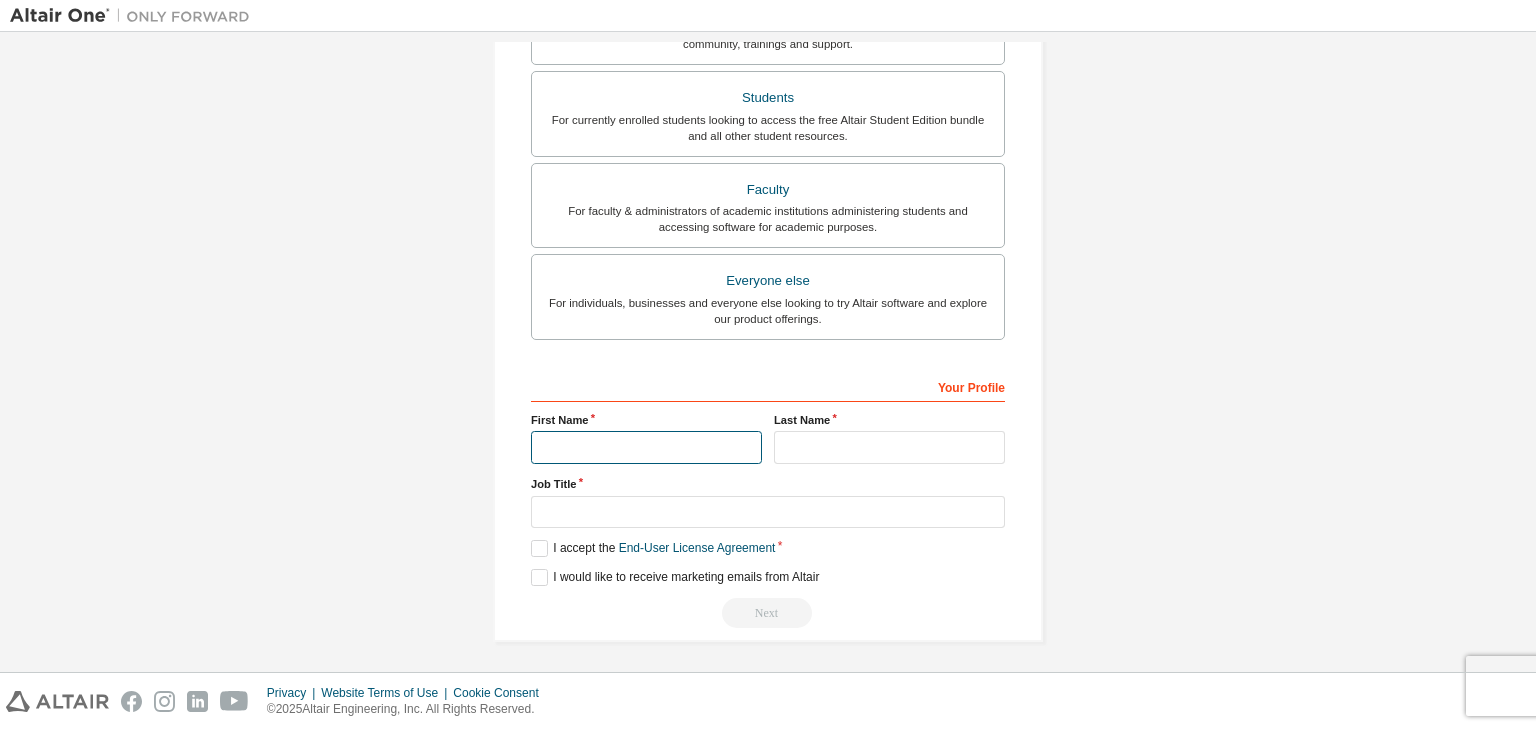 click at bounding box center [646, 447] 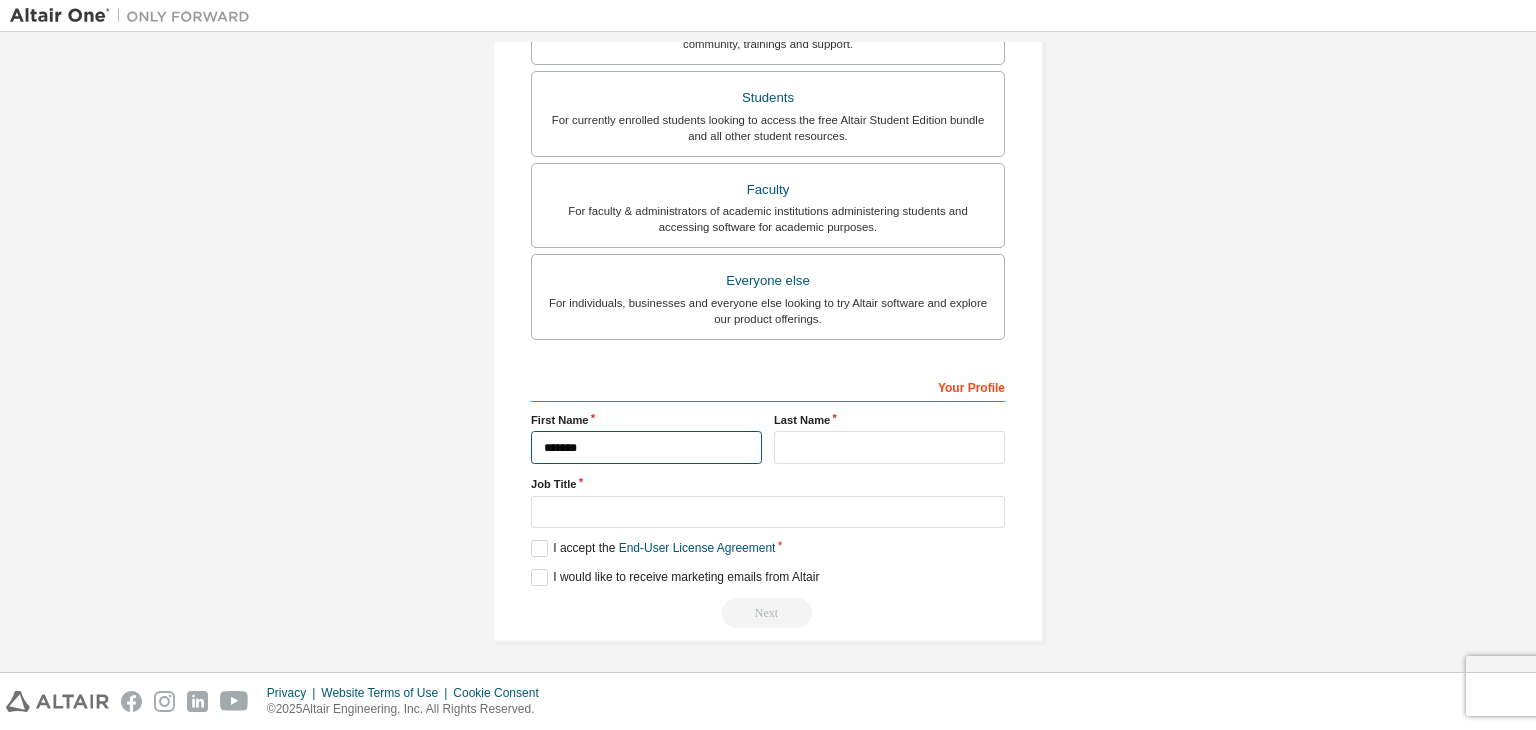 type on "*******" 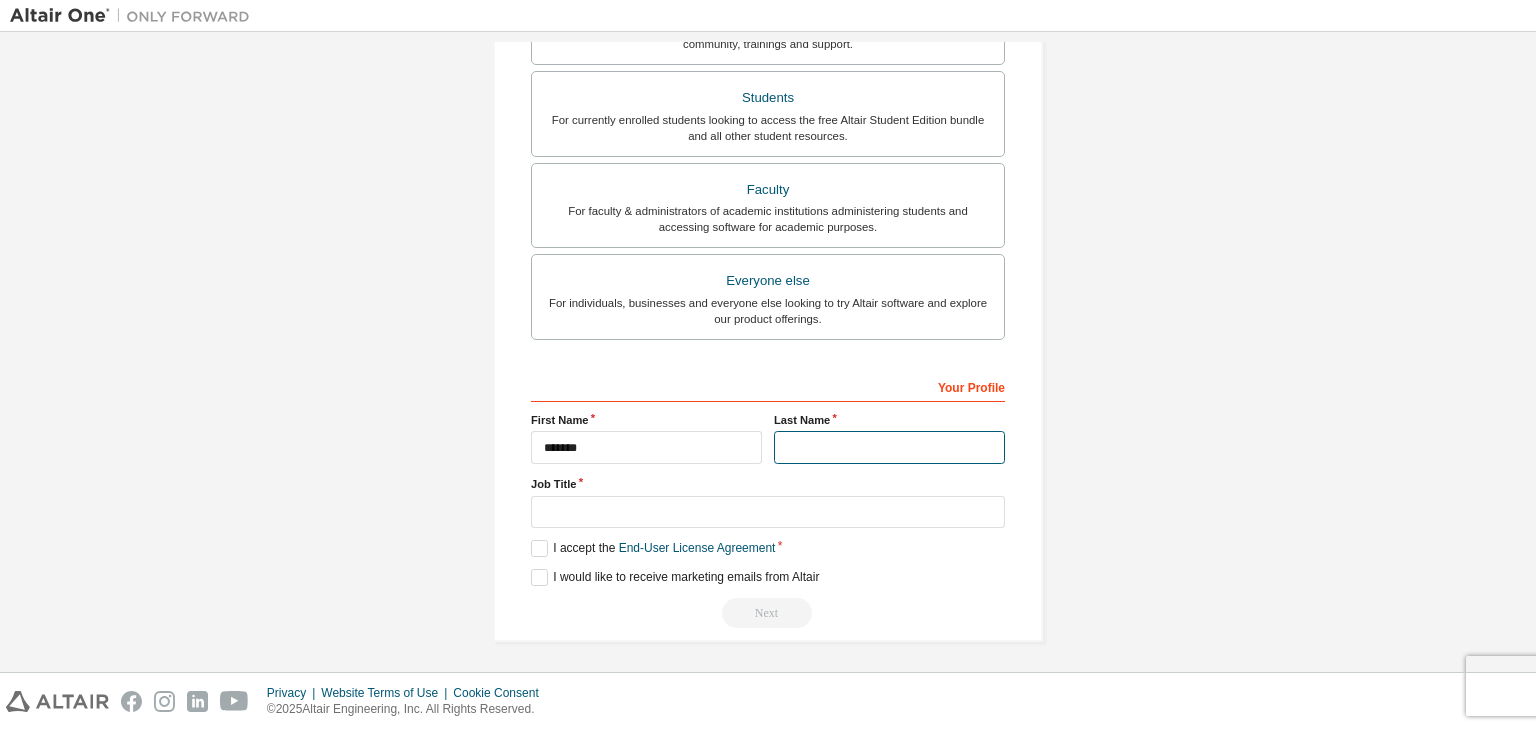 click at bounding box center [889, 447] 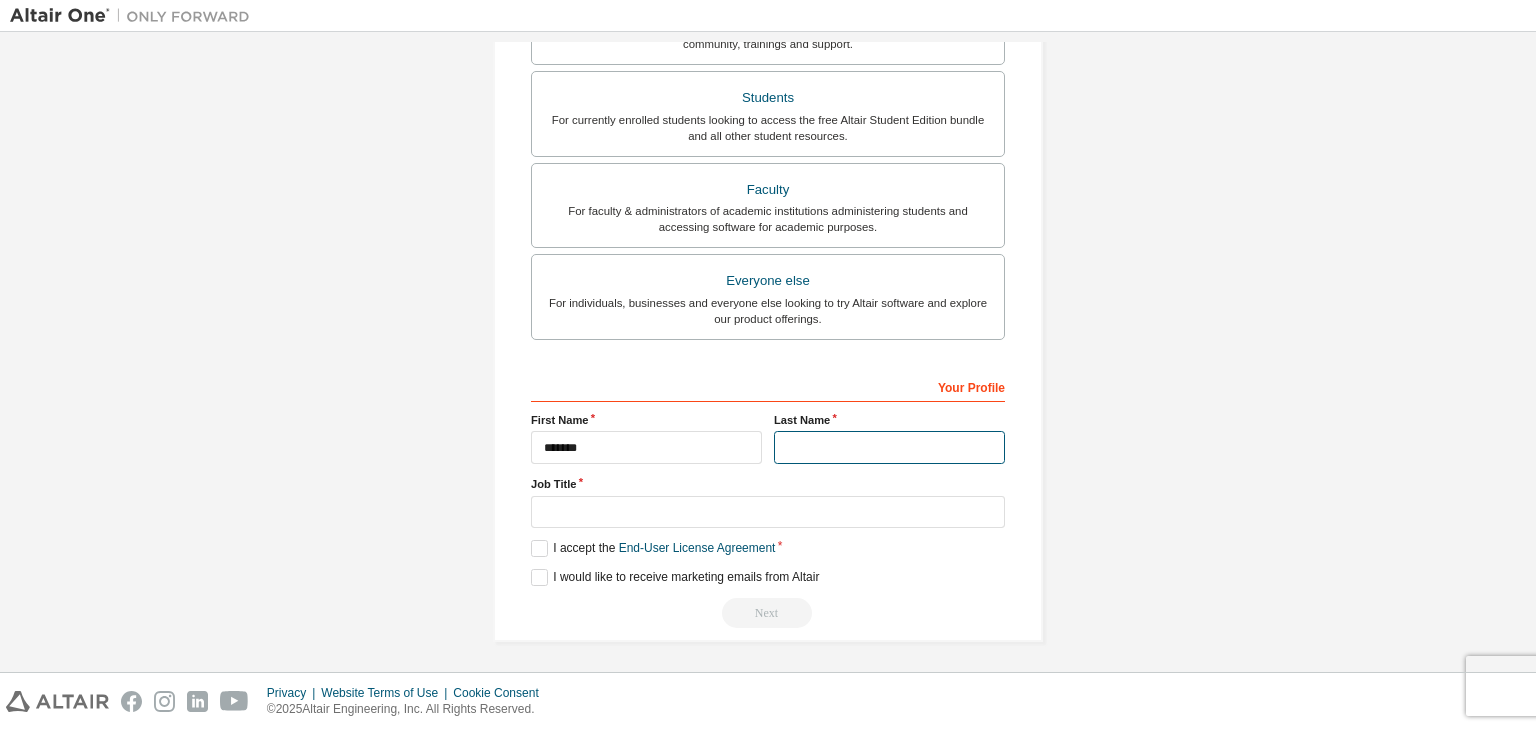 click at bounding box center (889, 447) 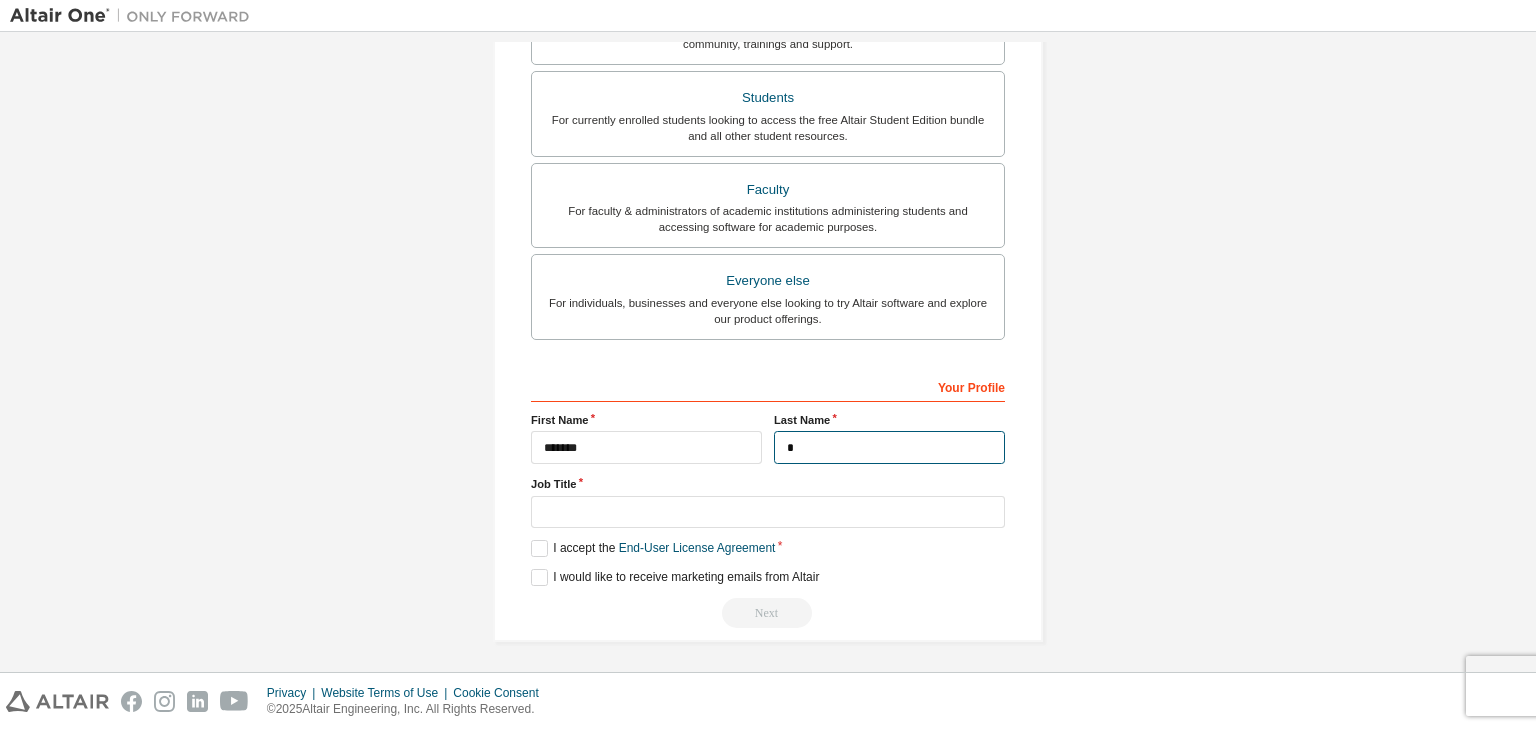 type on "*" 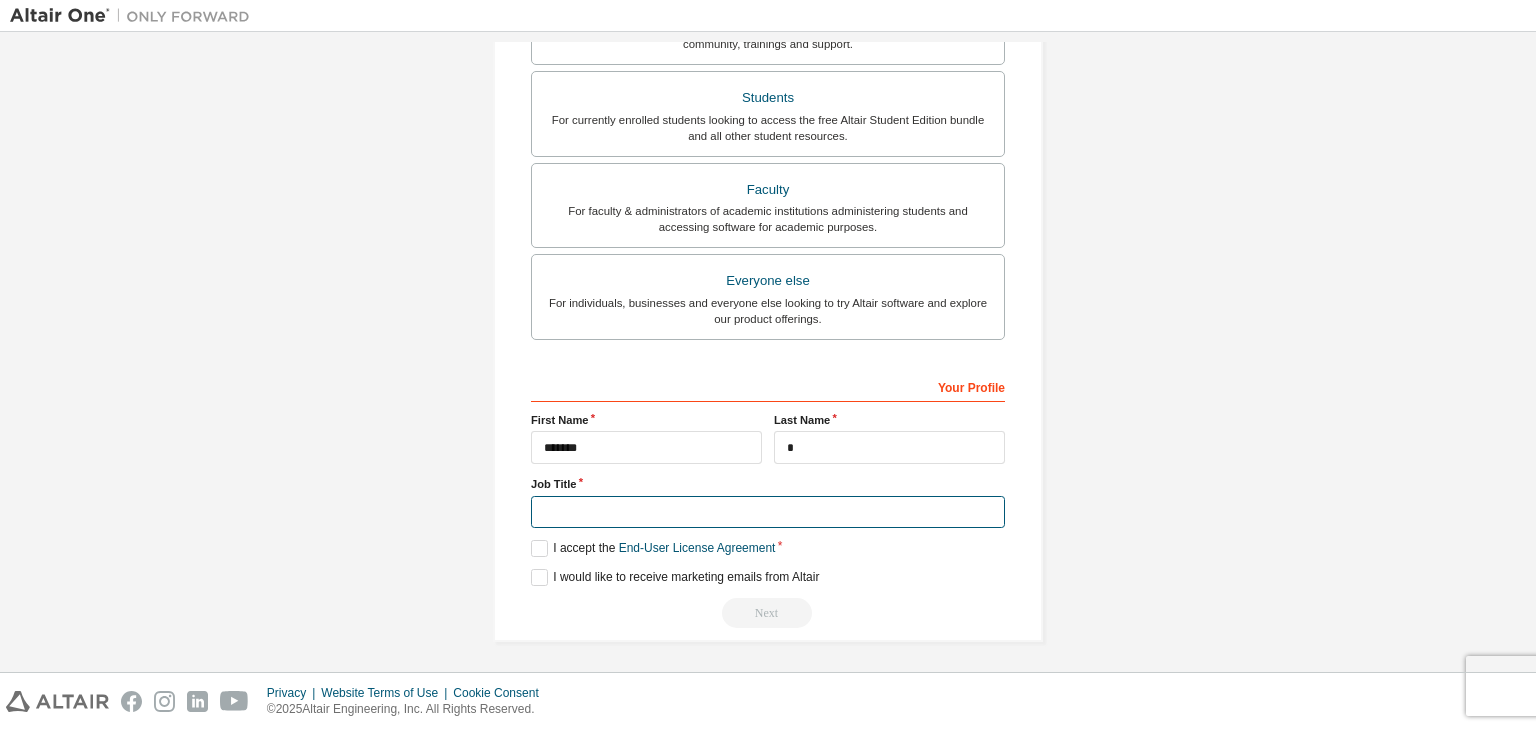 click at bounding box center [768, 512] 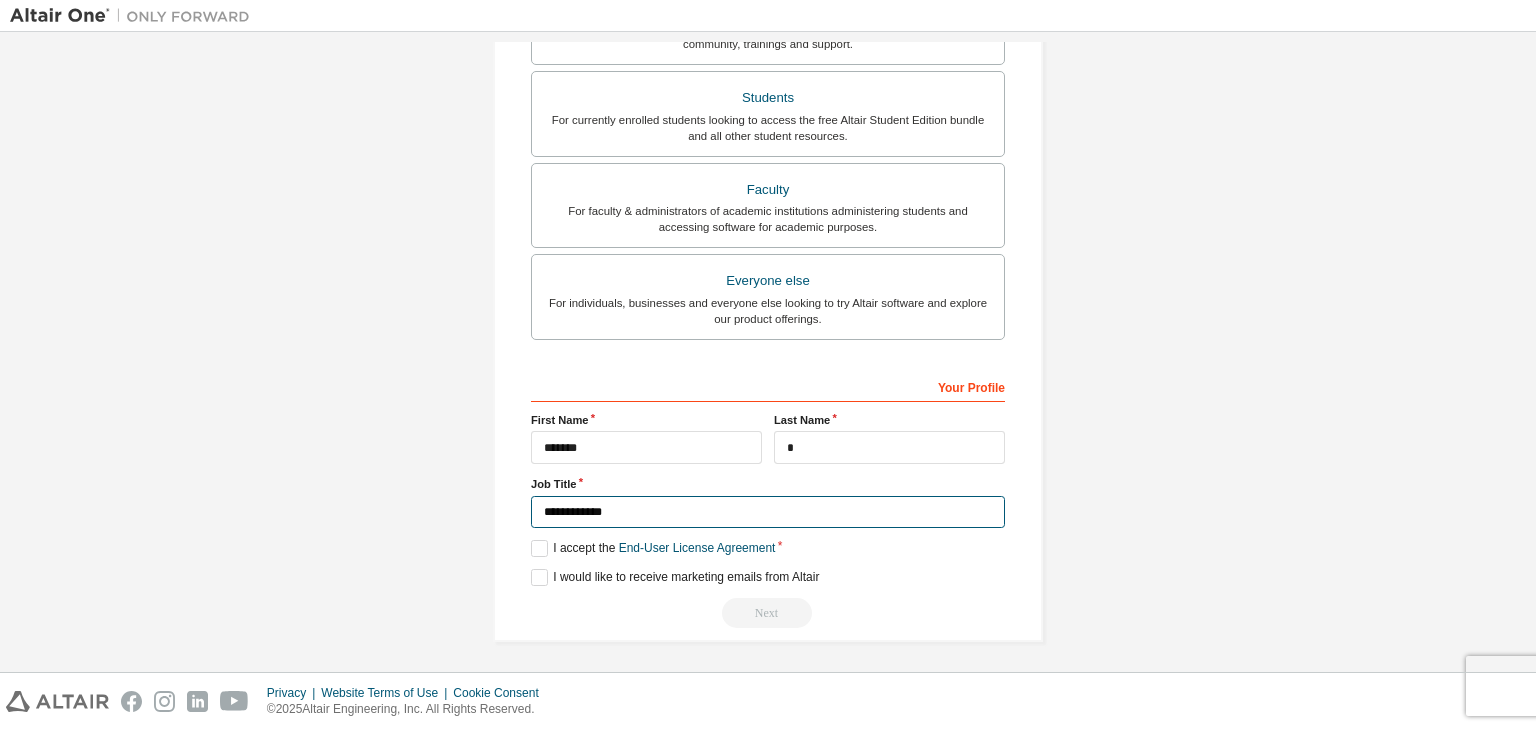 click on "**********" at bounding box center [768, 512] 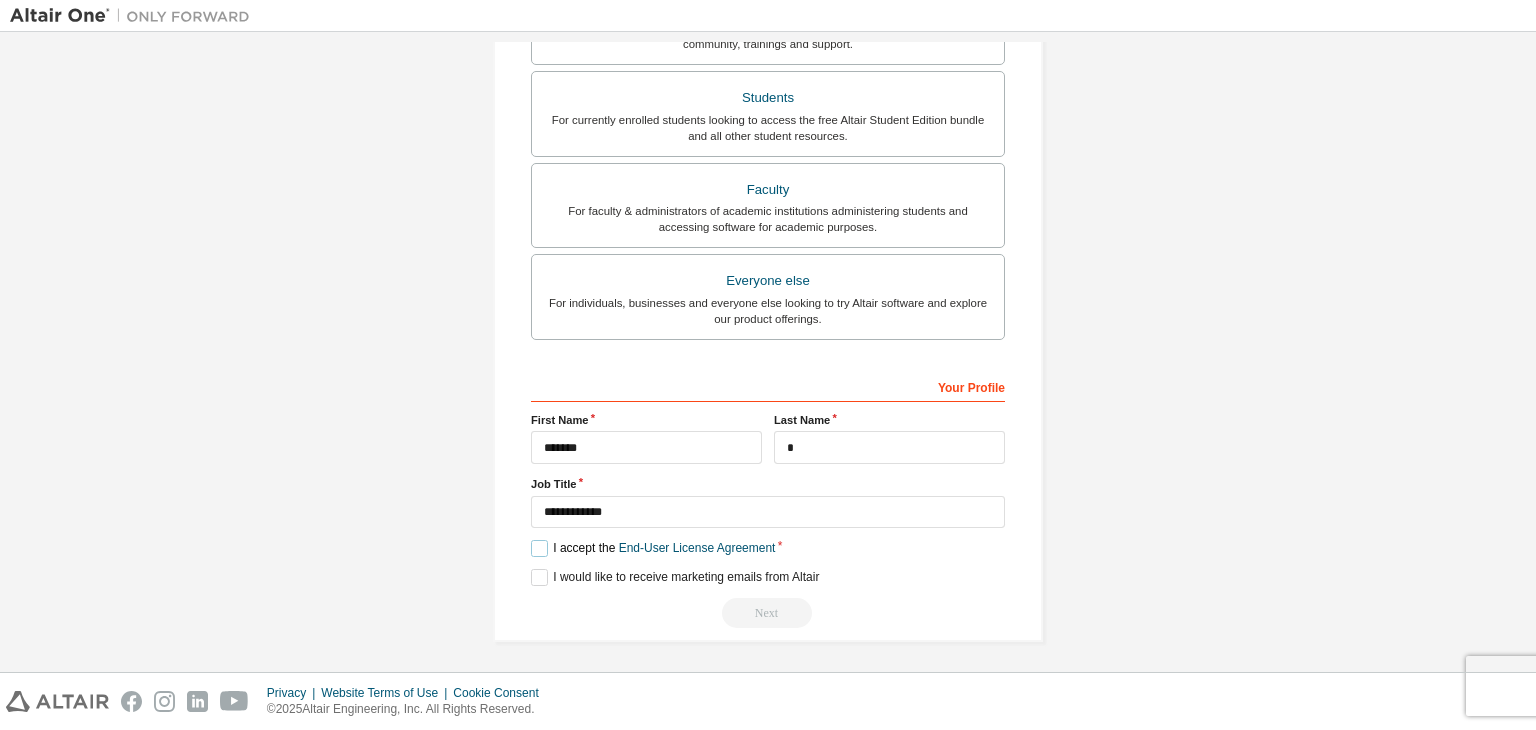 click on "I accept the    End-User License Agreement" at bounding box center [653, 548] 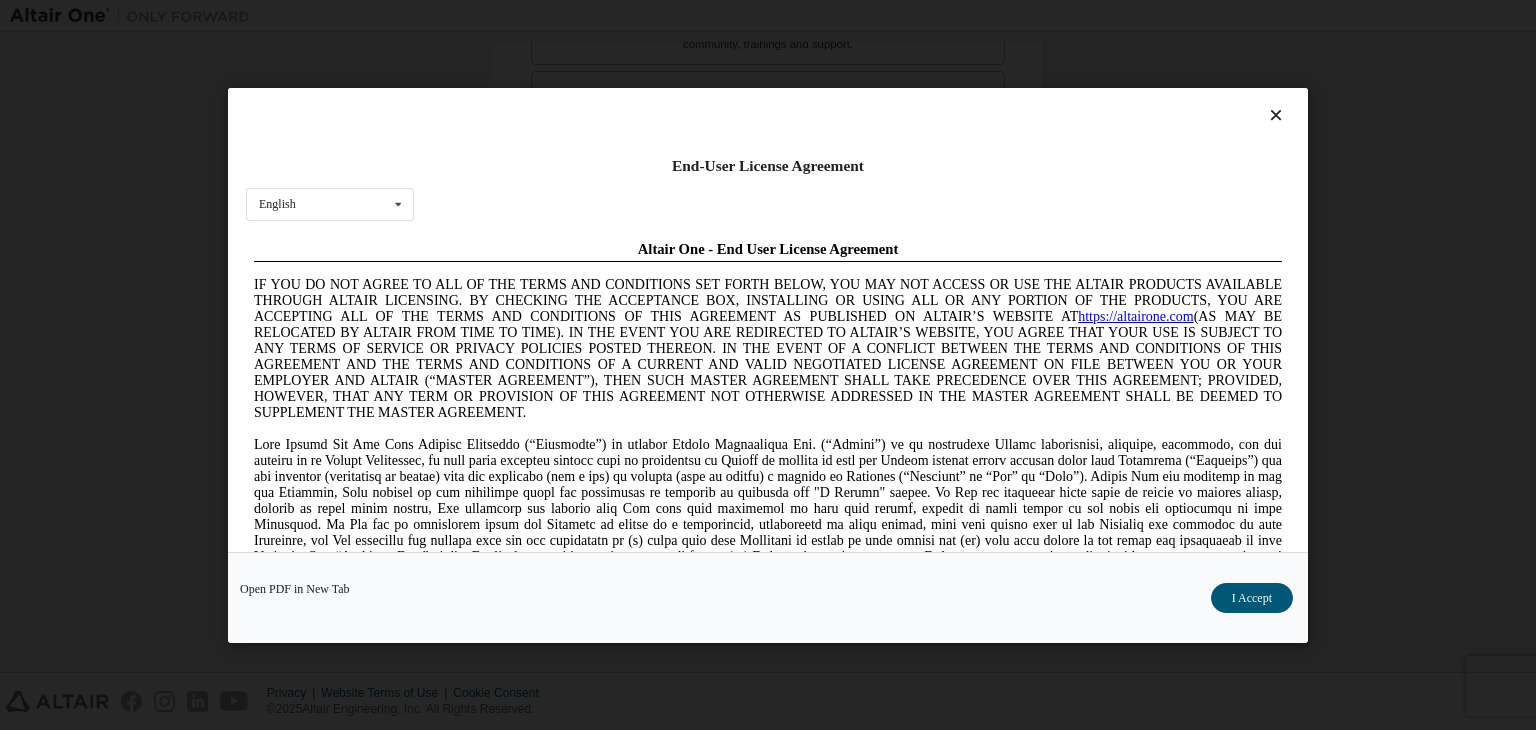 scroll, scrollTop: 0, scrollLeft: 0, axis: both 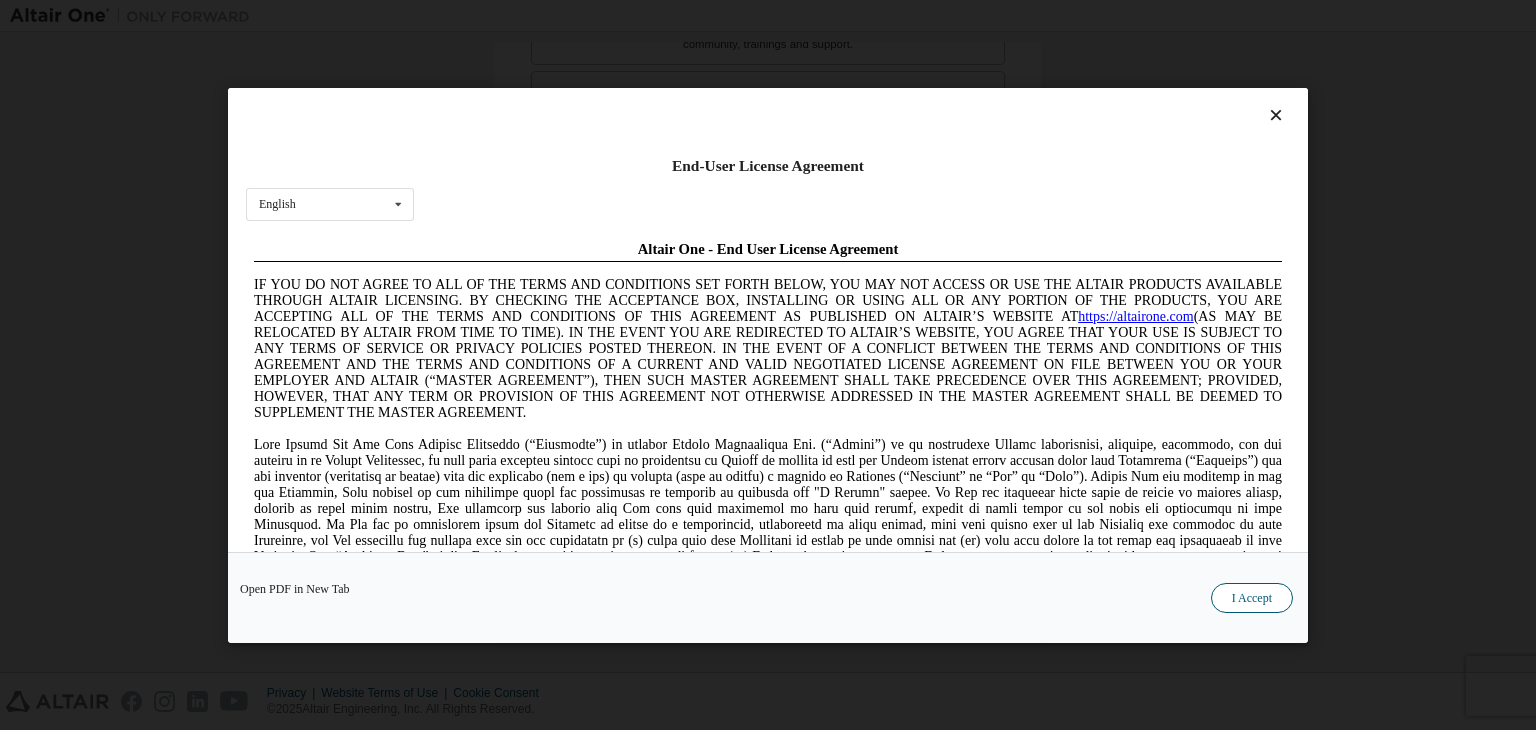 click on "I Accept" at bounding box center [1252, 598] 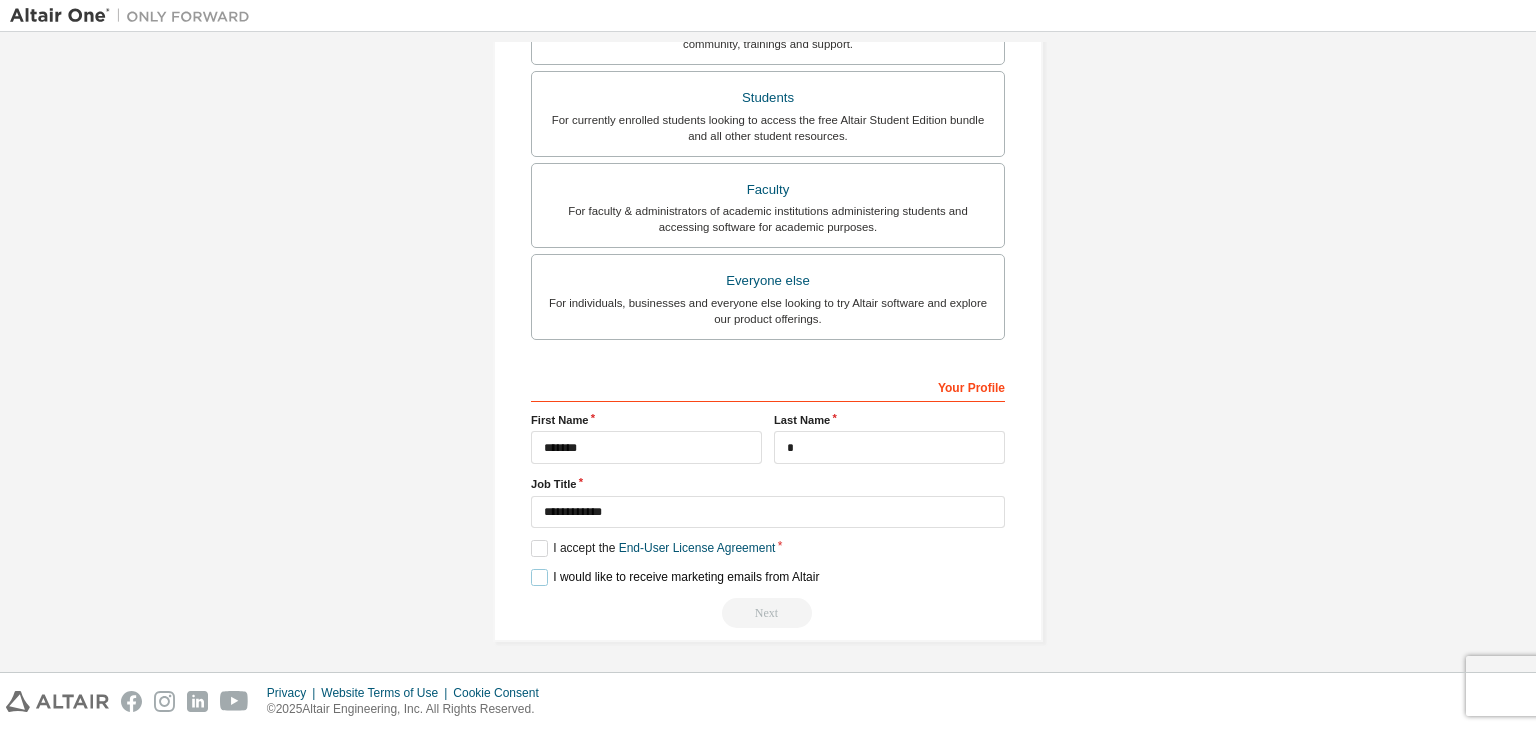 click on "I would like to receive marketing emails from Altair" at bounding box center [675, 577] 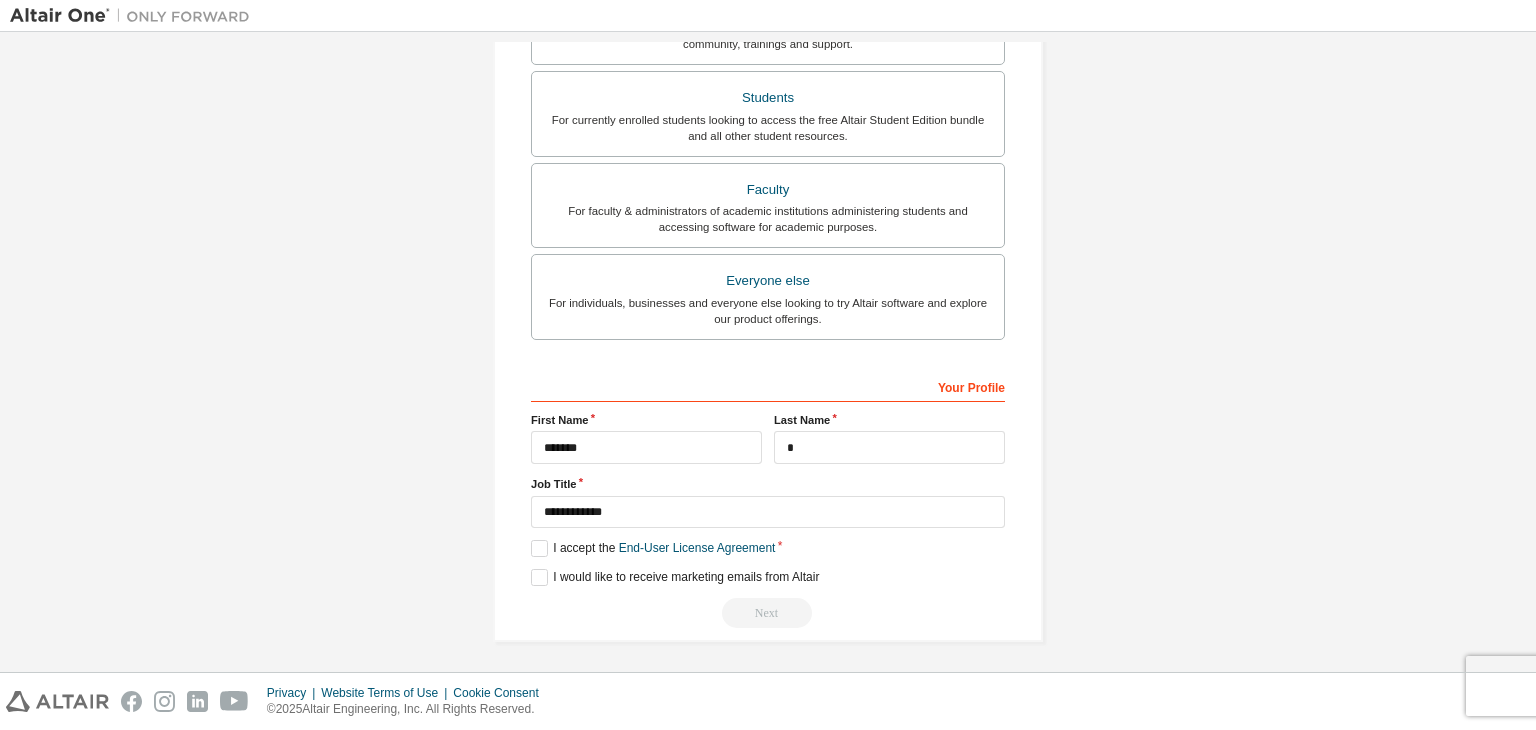 click on "Next" at bounding box center [768, 613] 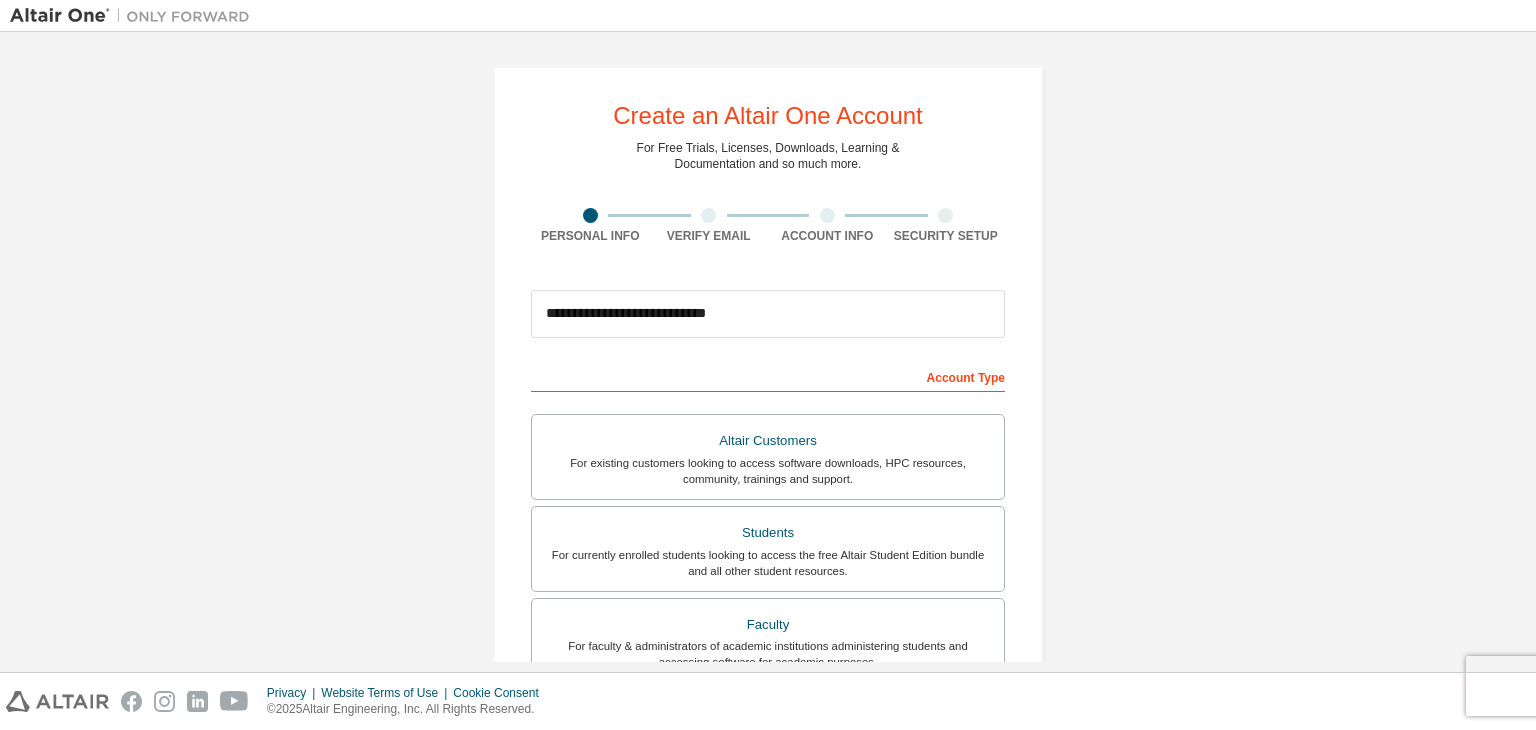 scroll, scrollTop: 435, scrollLeft: 0, axis: vertical 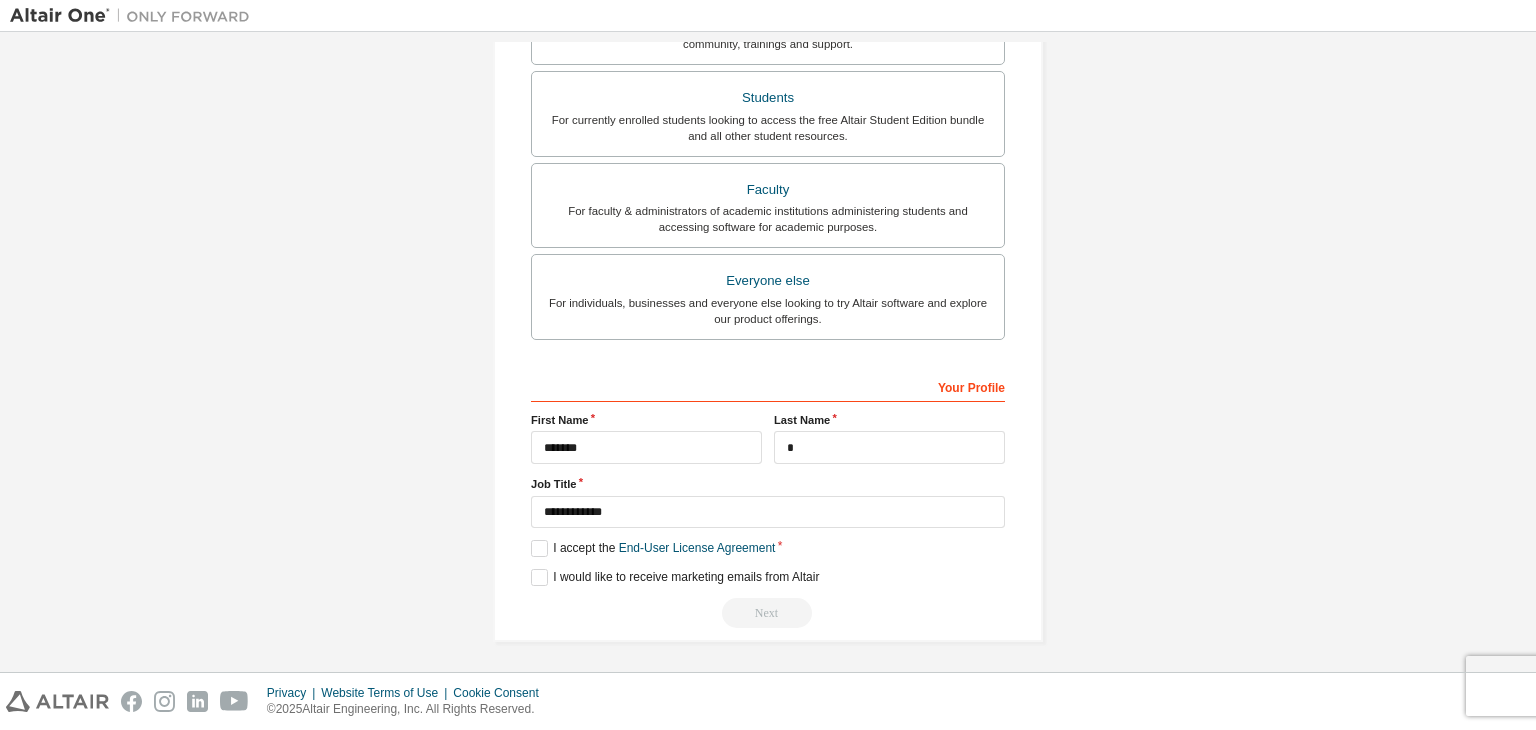 click on "Next" at bounding box center (768, 613) 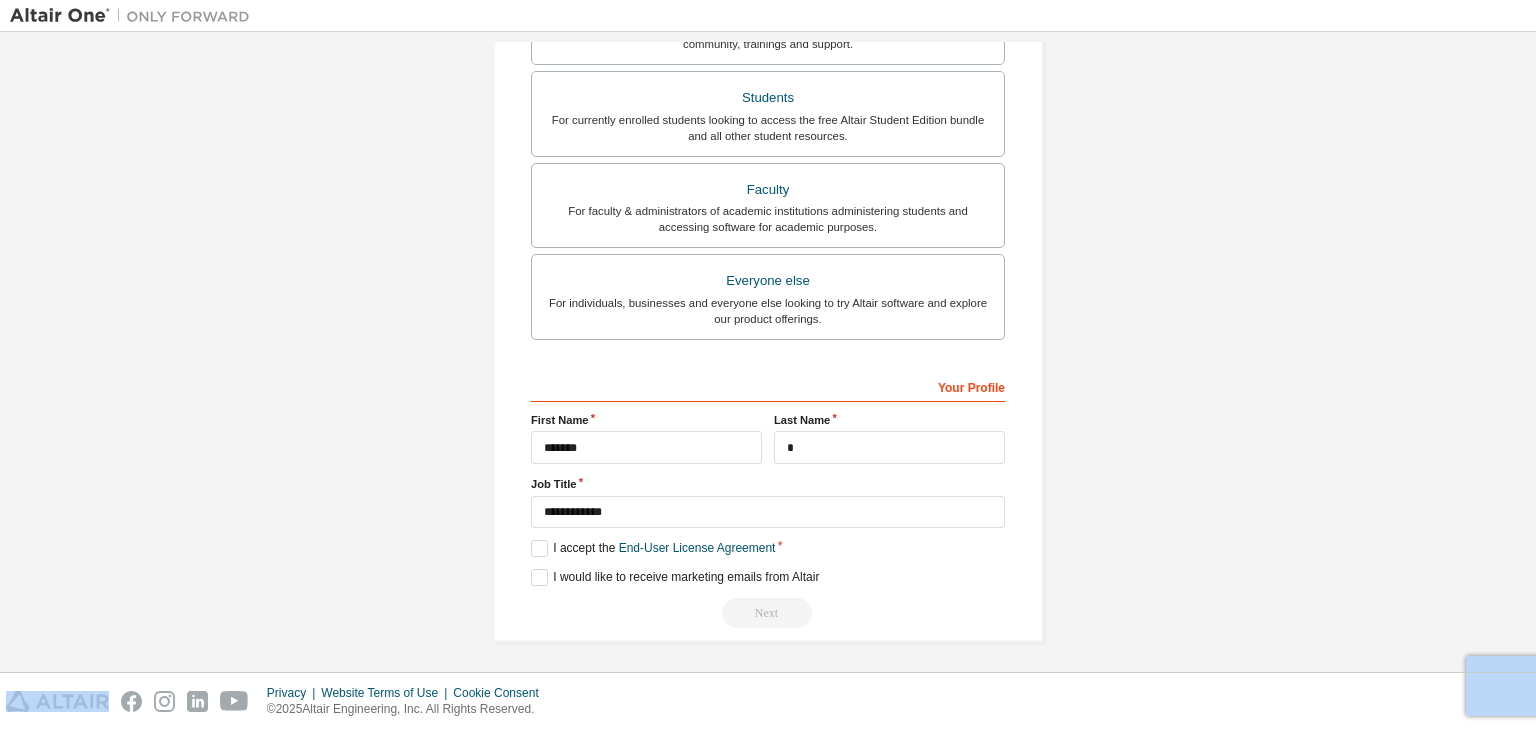 click on "Next" at bounding box center [768, 613] 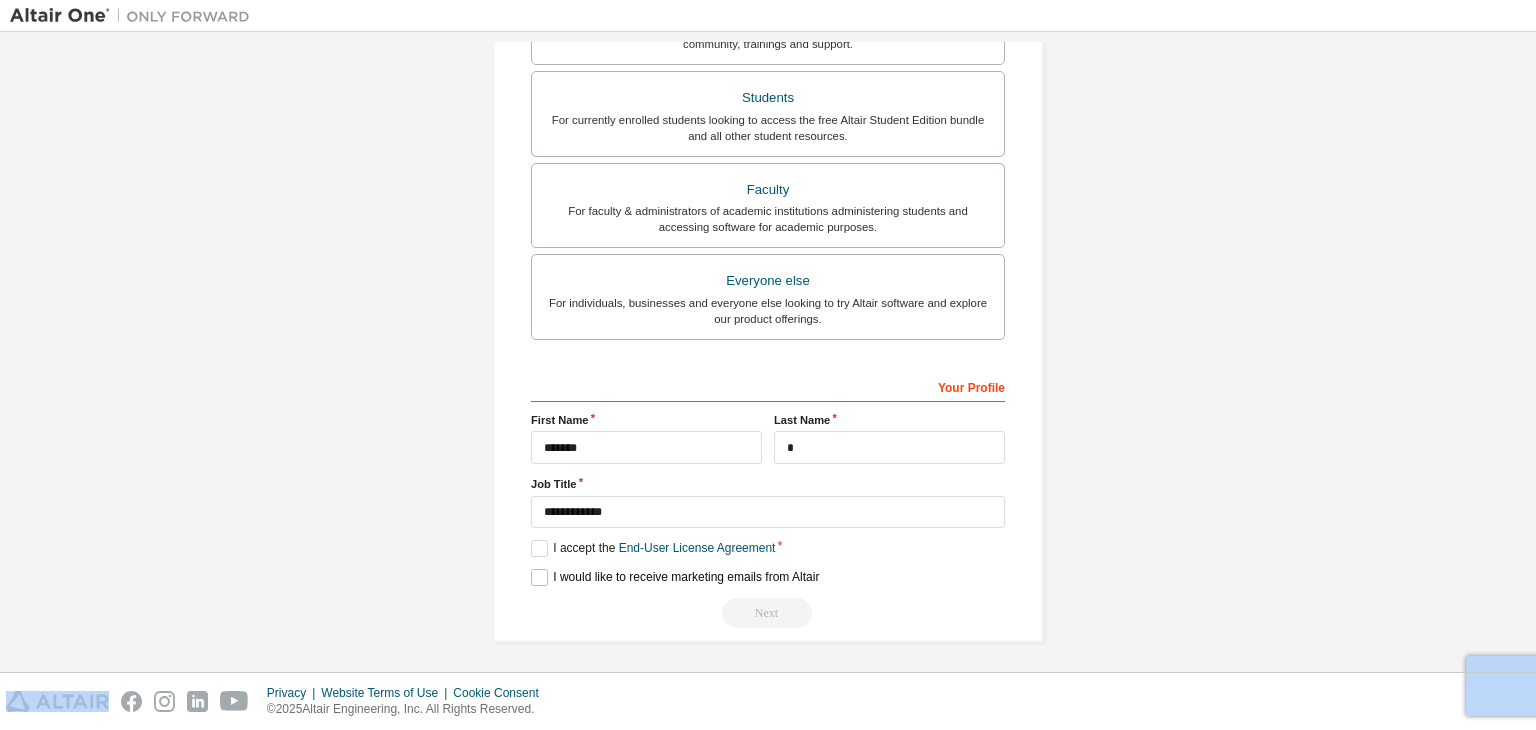 click on "I would like to receive marketing emails from Altair" at bounding box center (675, 577) 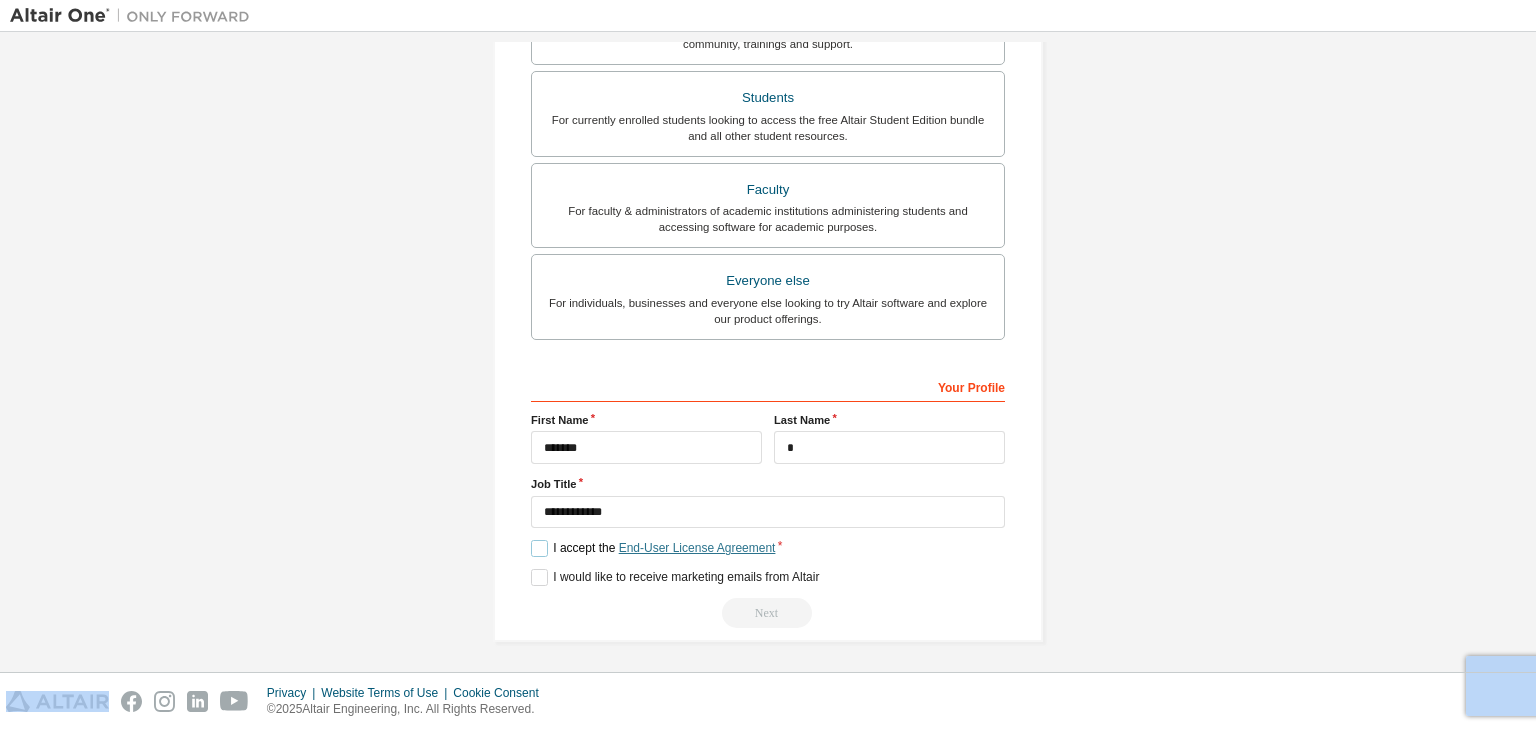 click on "End-User License Agreement" at bounding box center [697, 548] 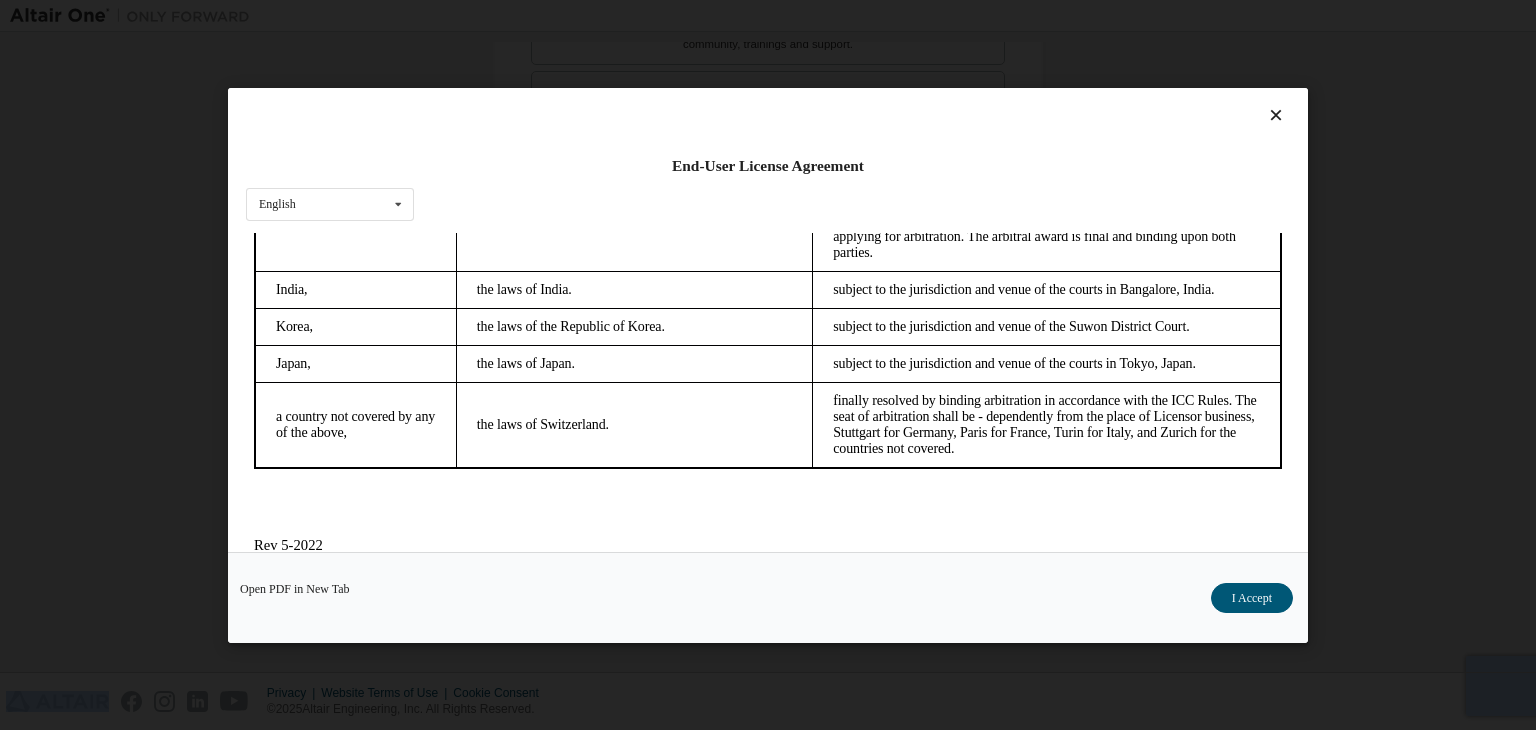 scroll, scrollTop: 5615, scrollLeft: 0, axis: vertical 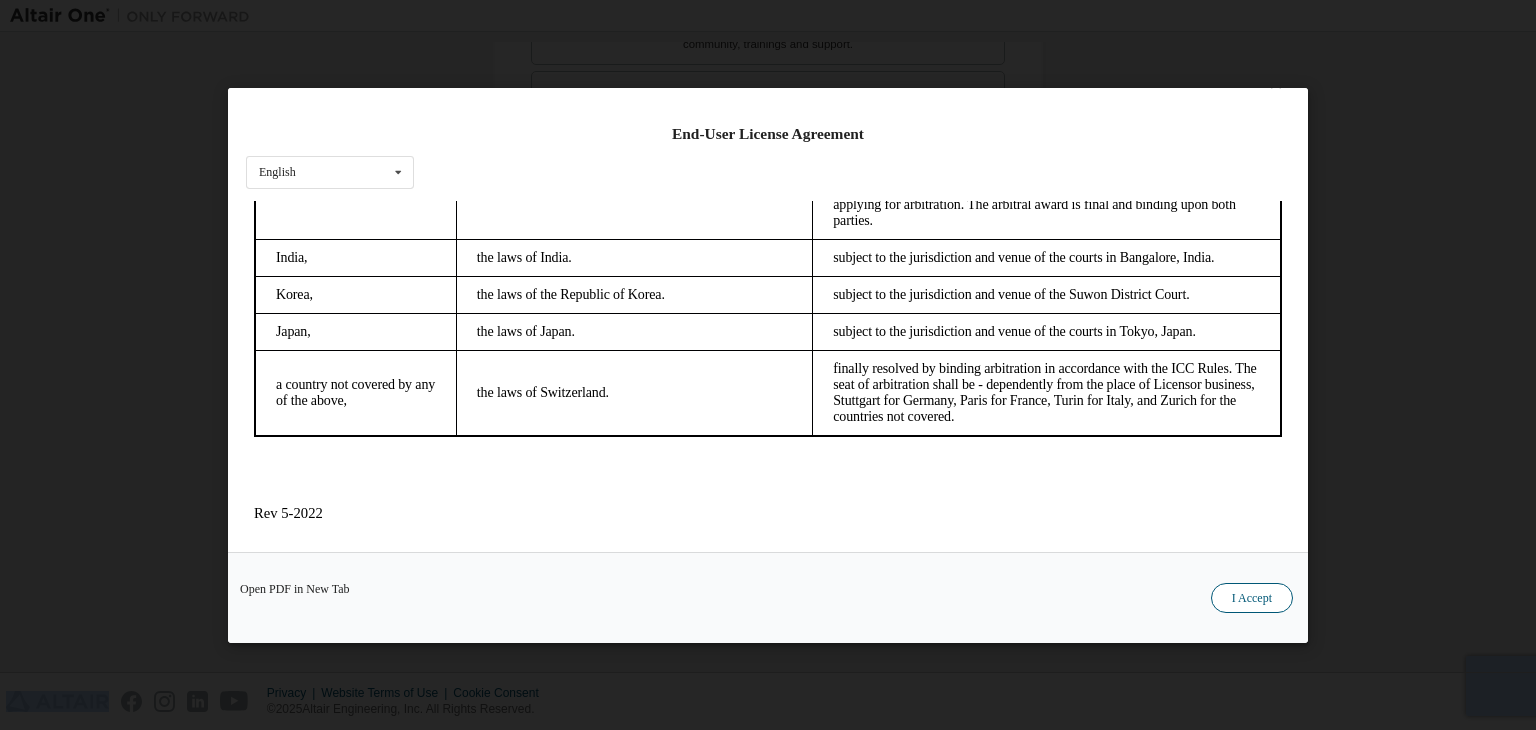 click on "I Accept" at bounding box center [1252, 598] 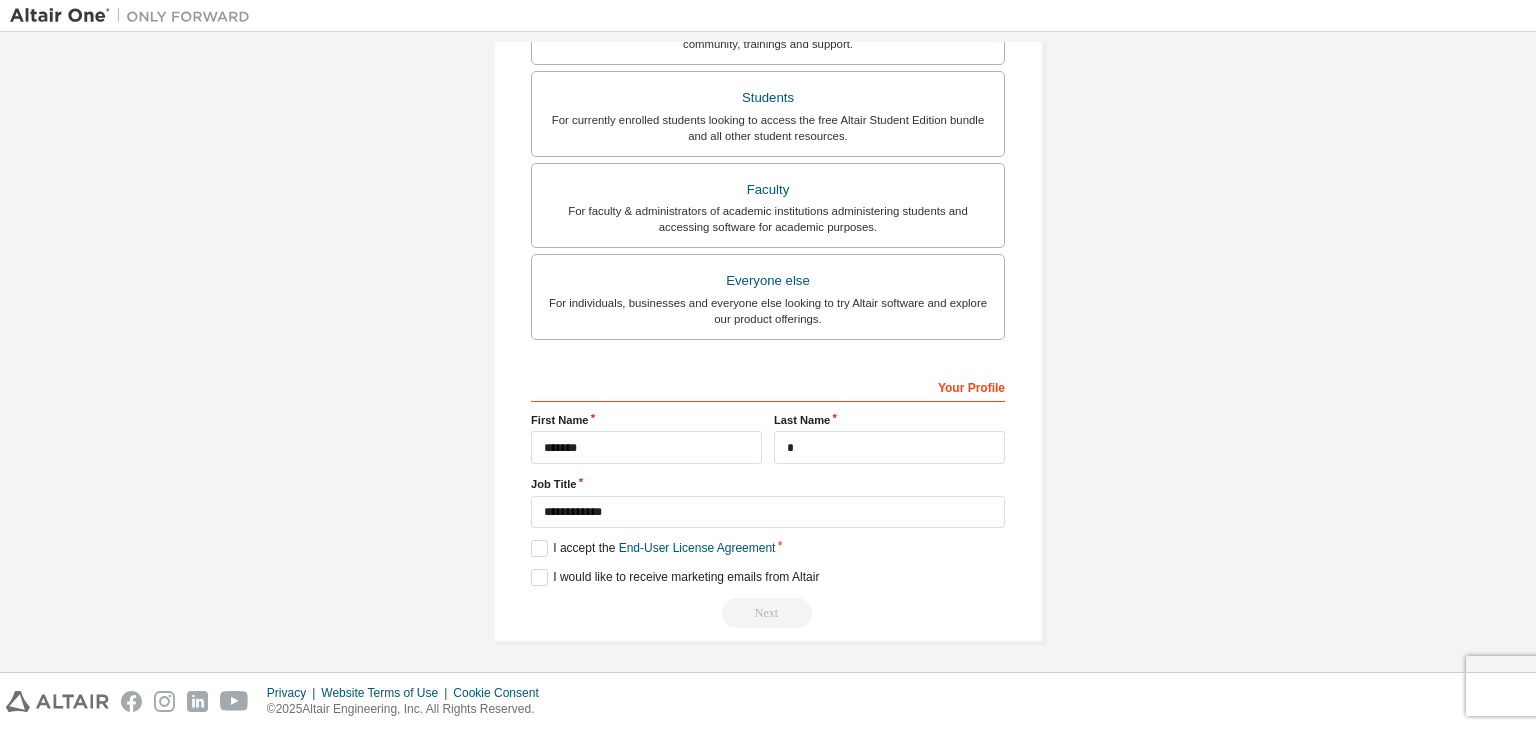 click on "Next" at bounding box center (768, 613) 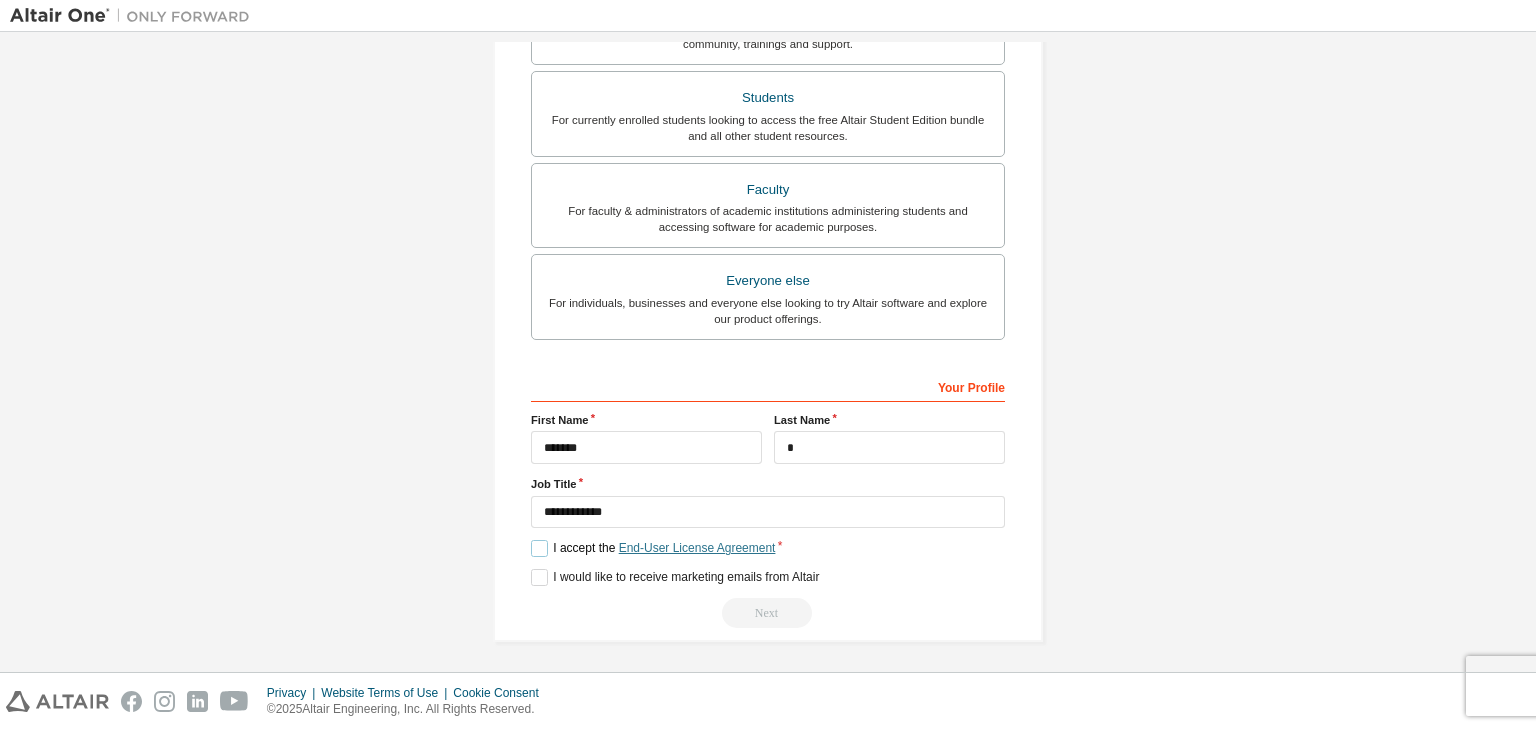click on "End-User License Agreement" at bounding box center [697, 548] 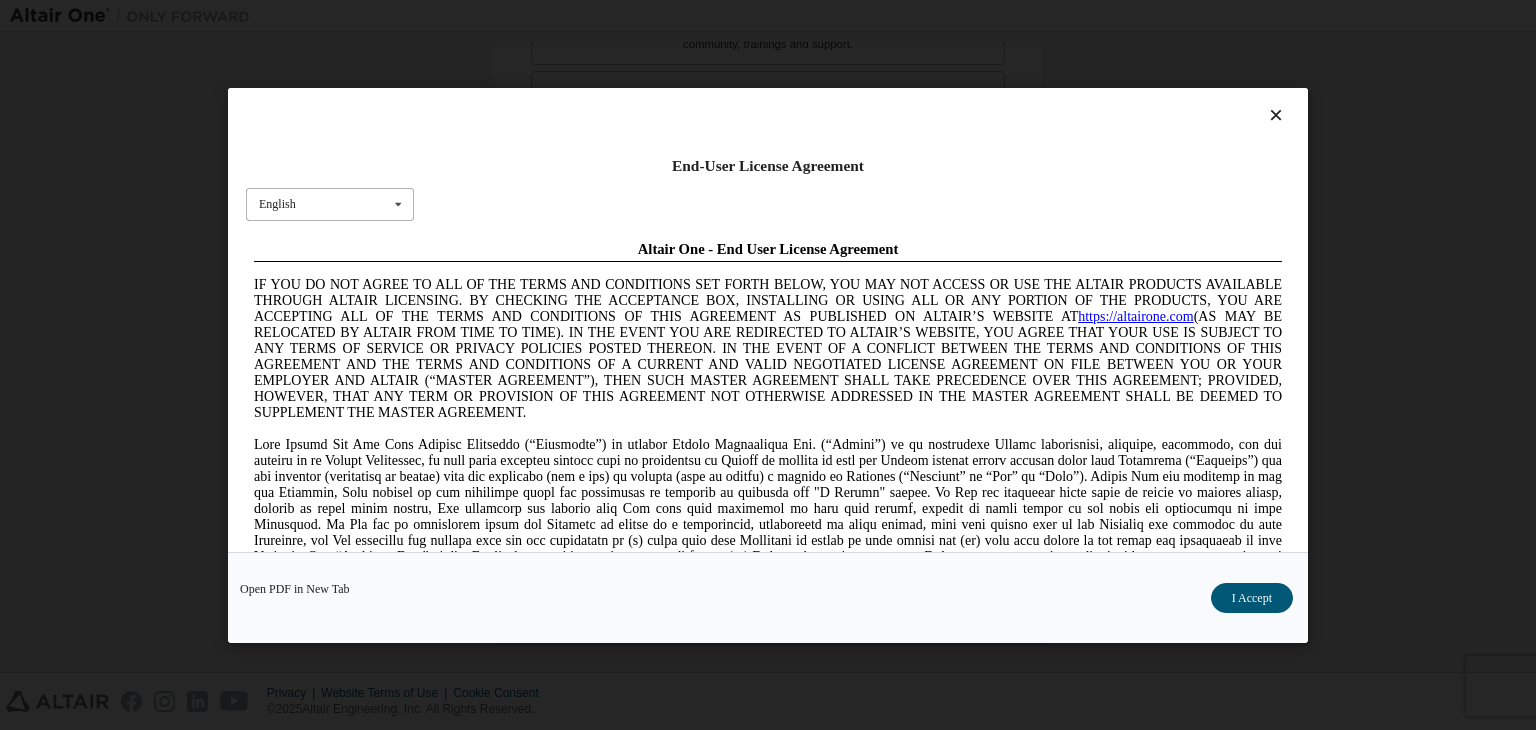 scroll, scrollTop: 0, scrollLeft: 0, axis: both 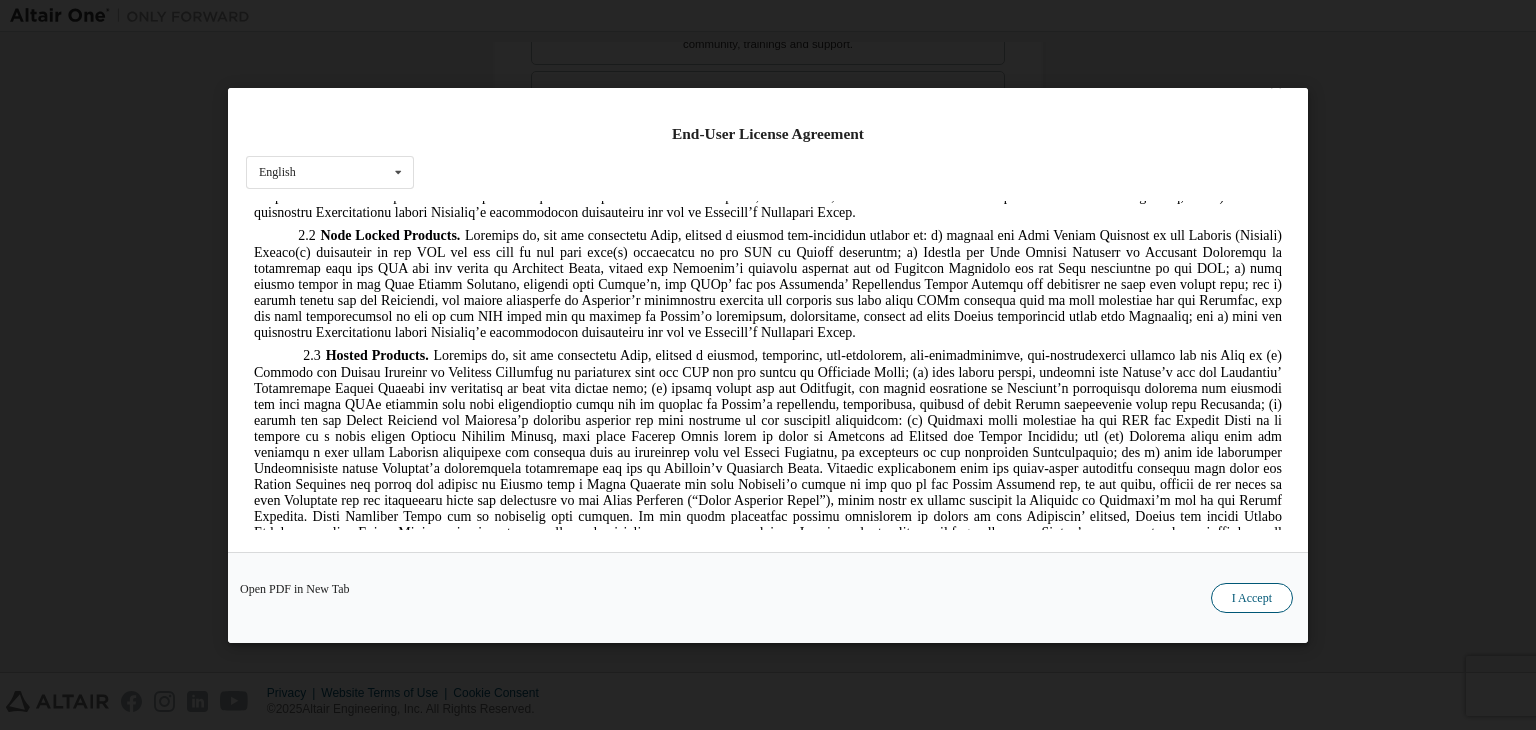 click on "I Accept" at bounding box center (1252, 598) 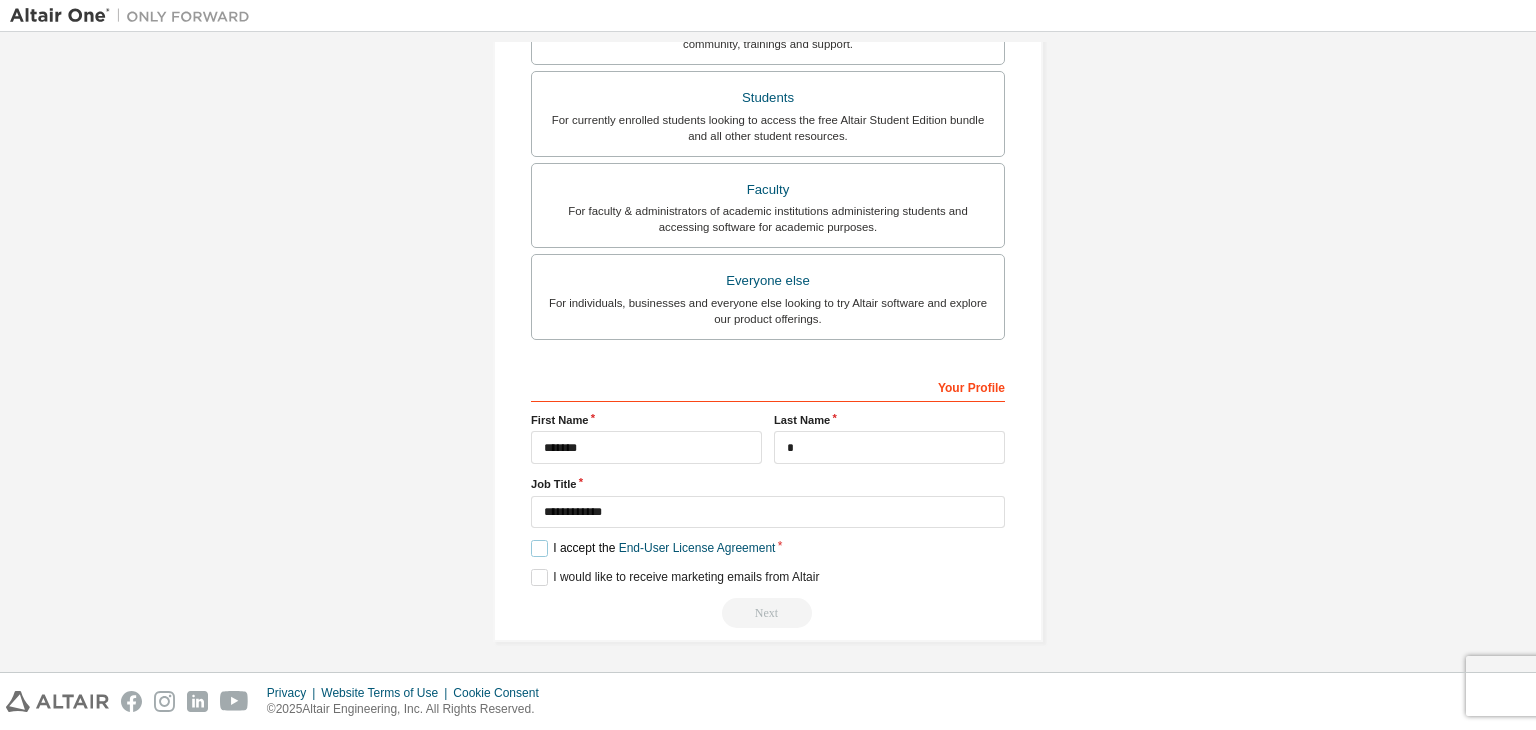 click on "I accept the    End-User License Agreement" at bounding box center (653, 548) 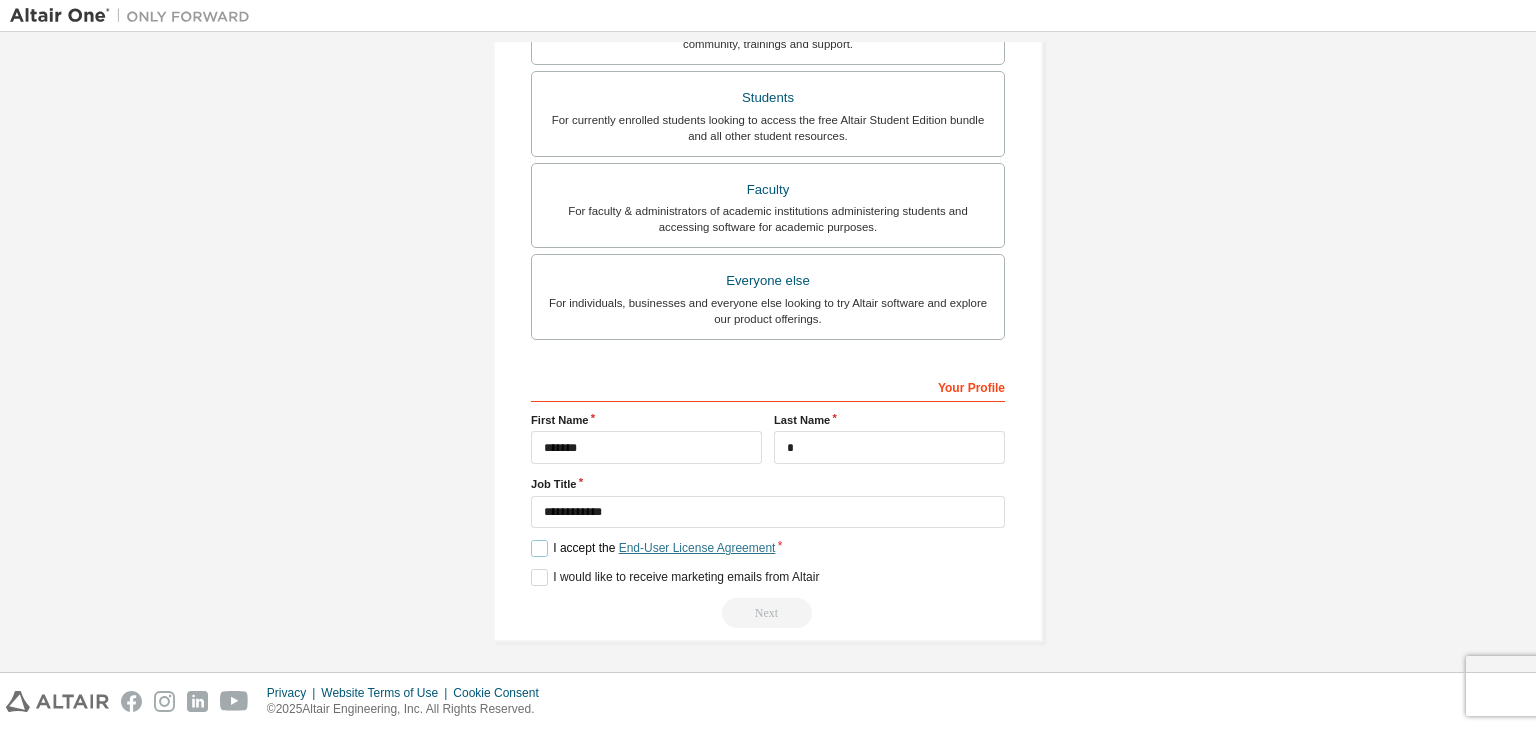 click on "End-User License Agreement" at bounding box center (697, 548) 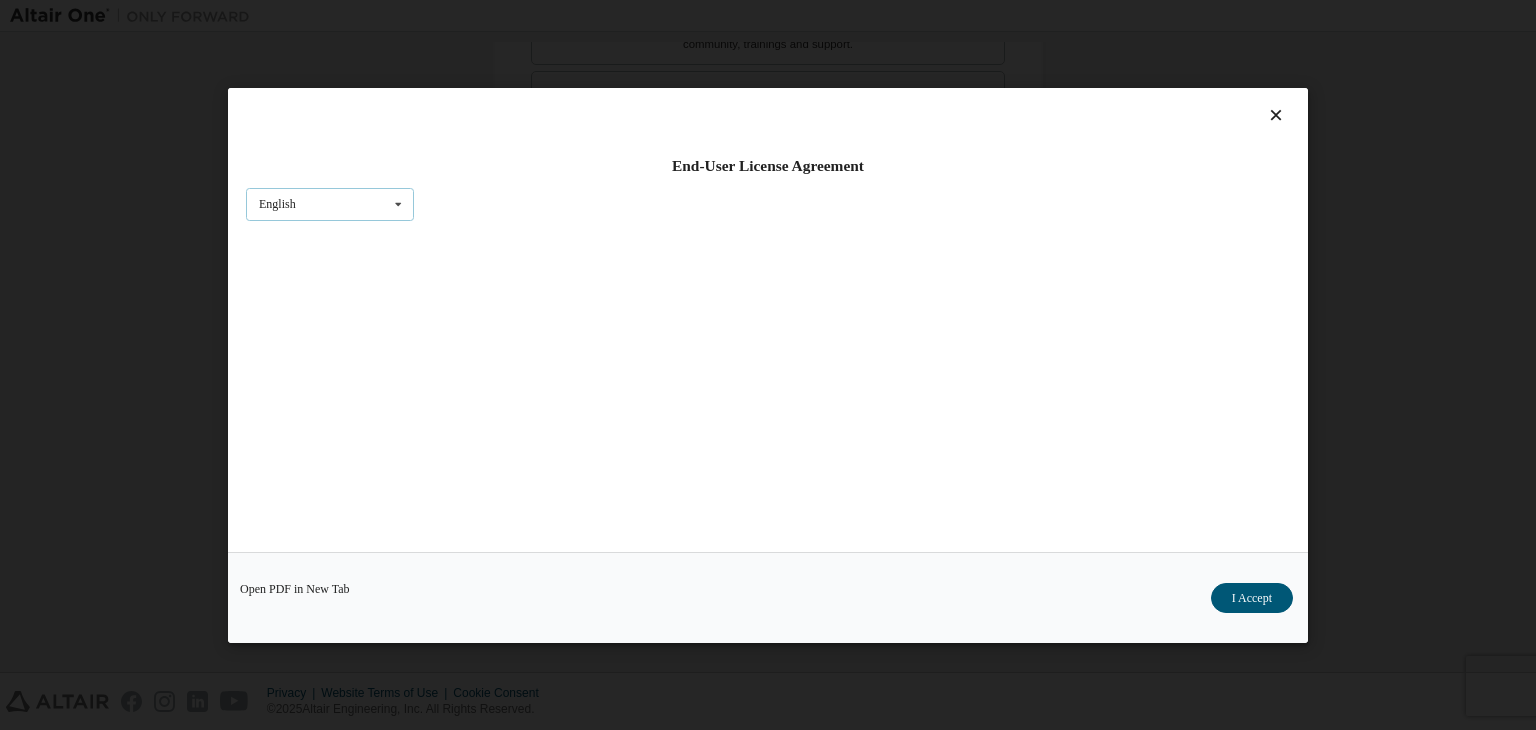 click at bounding box center [398, 203] 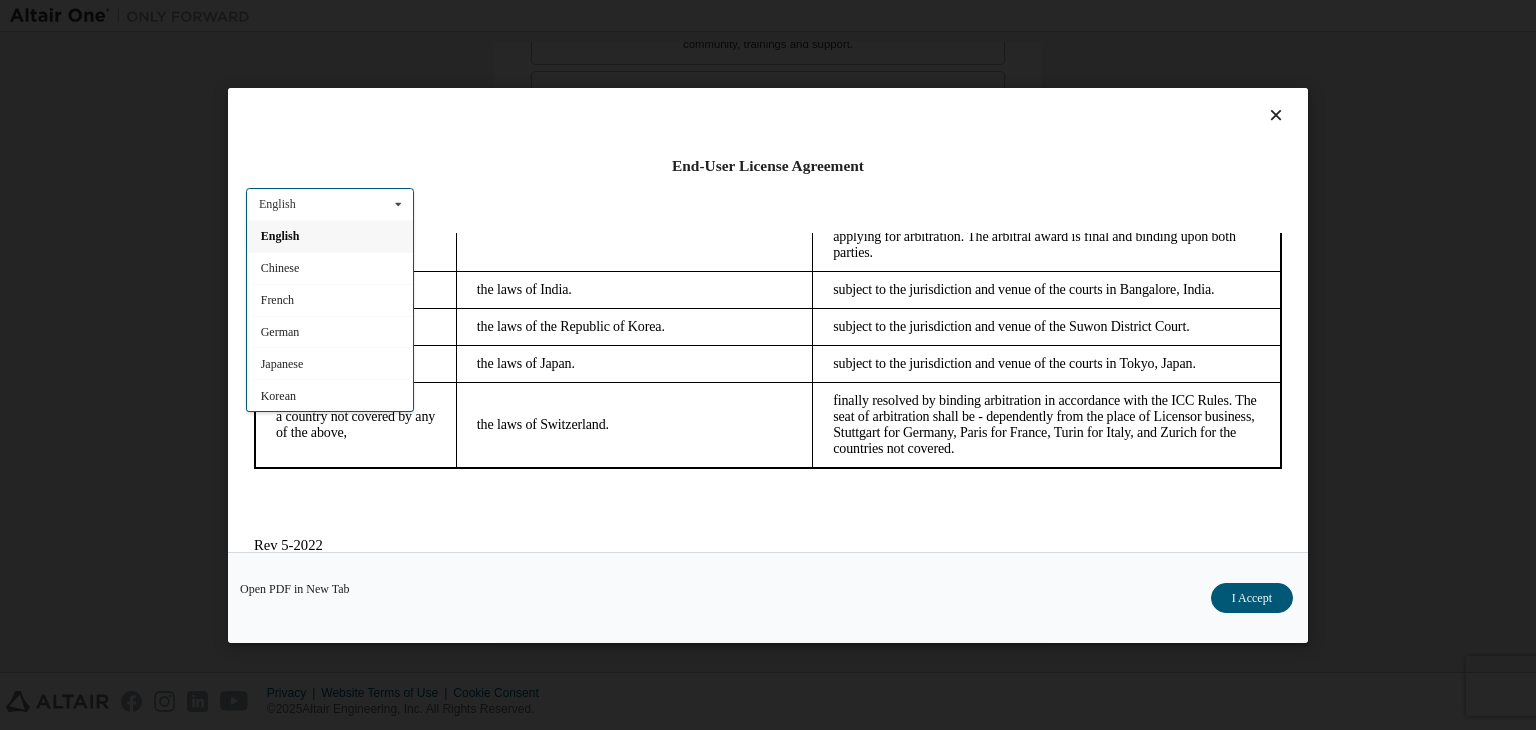 scroll, scrollTop: 5615, scrollLeft: 0, axis: vertical 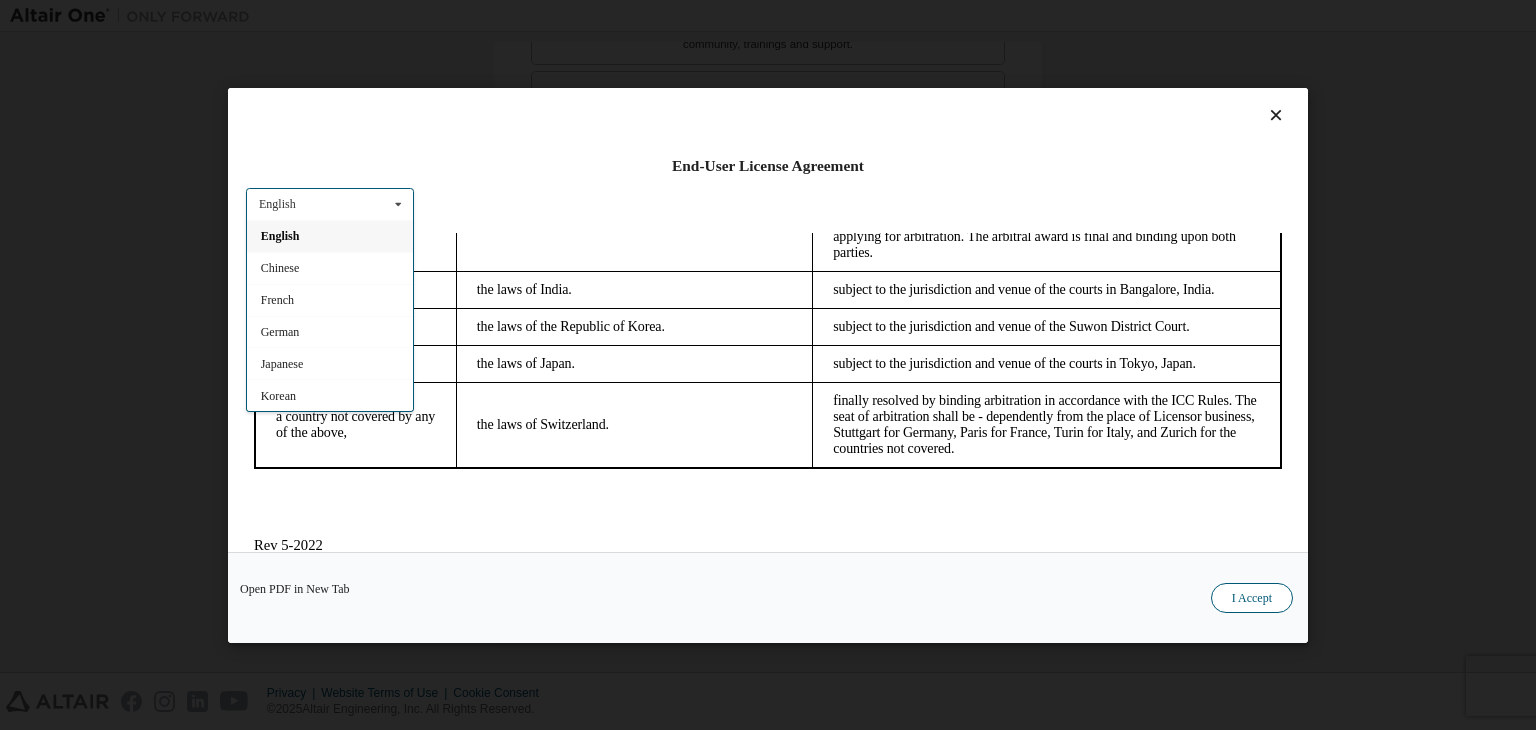 click on "I Accept" at bounding box center (1252, 598) 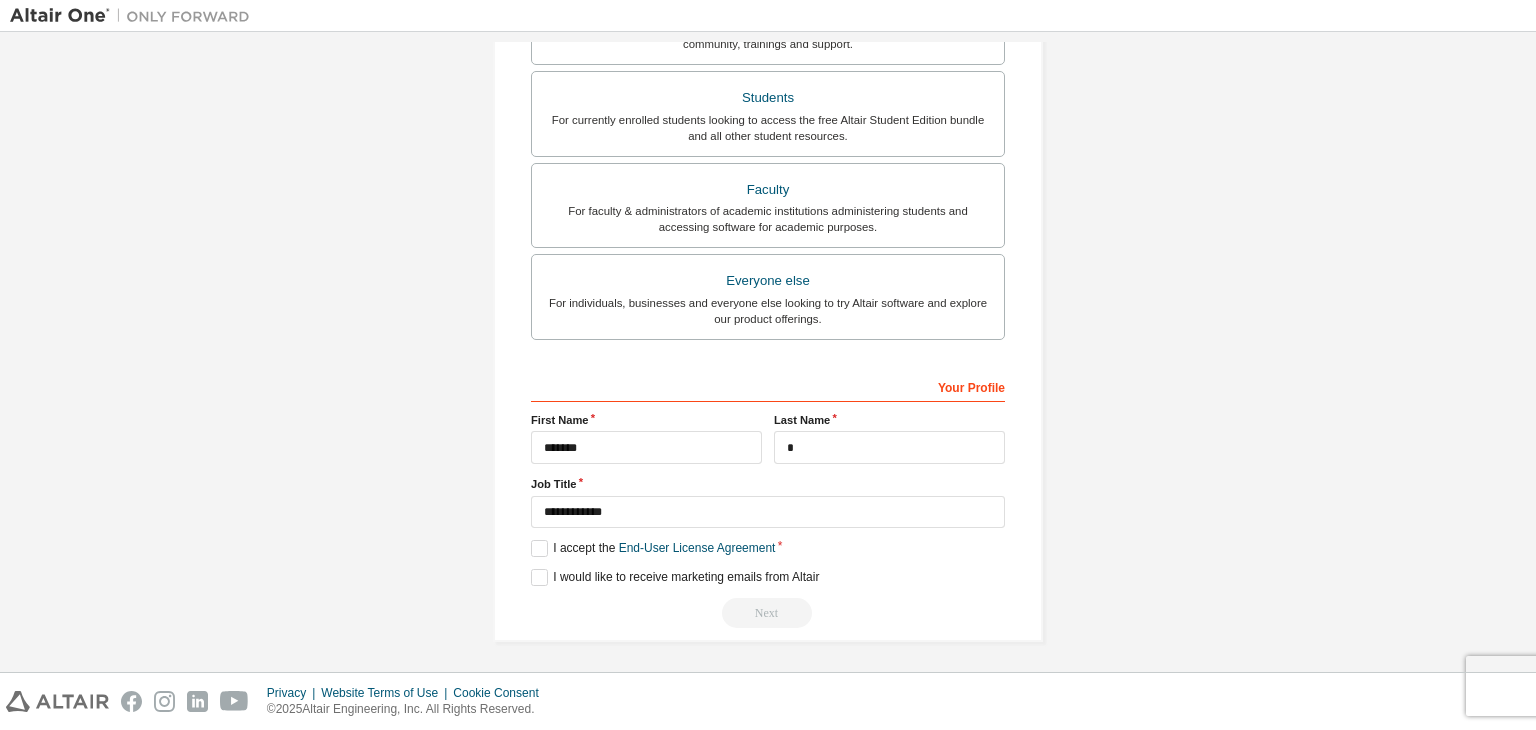 click on "Next" at bounding box center (768, 613) 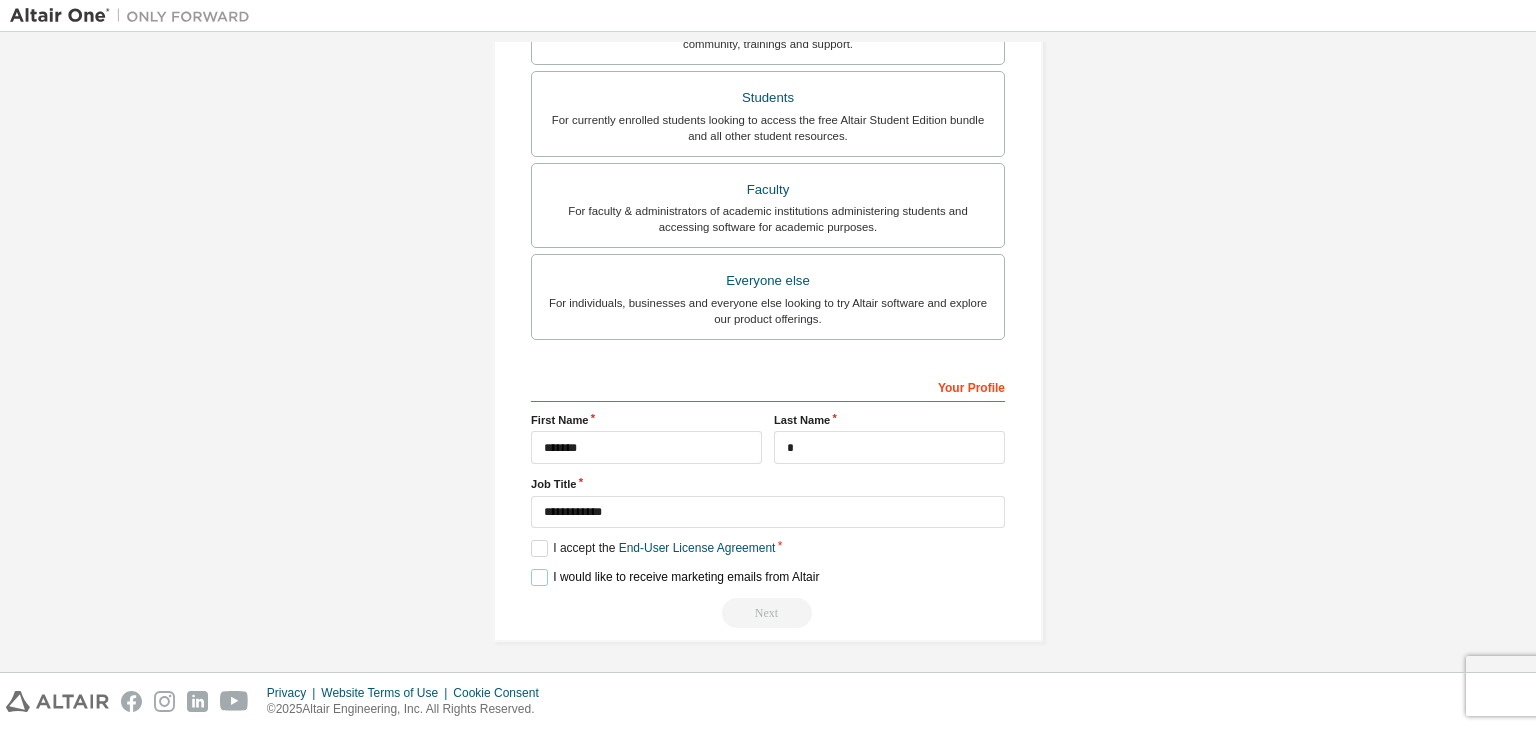 click on "I would like to receive marketing emails from Altair" at bounding box center (675, 577) 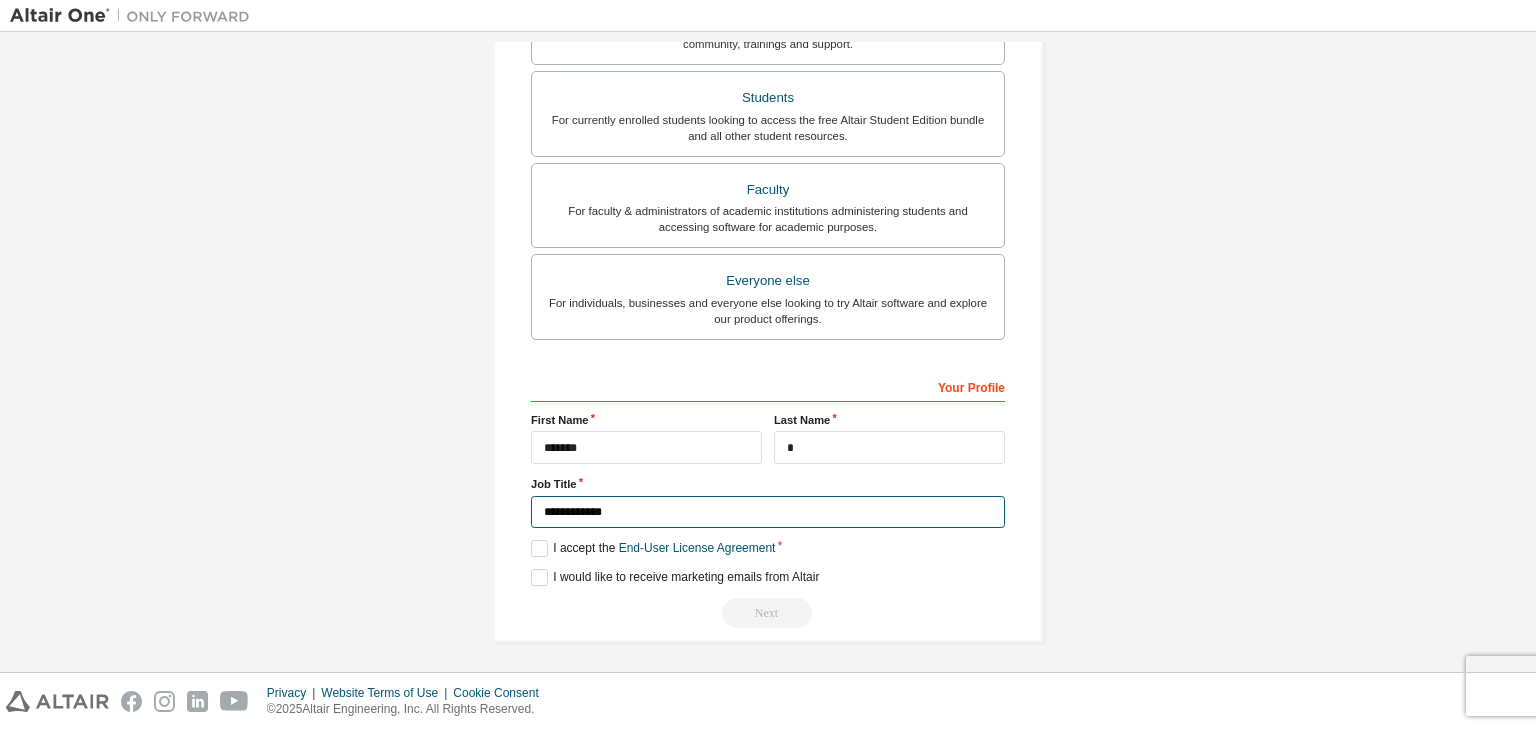 click on "**********" at bounding box center (768, 512) 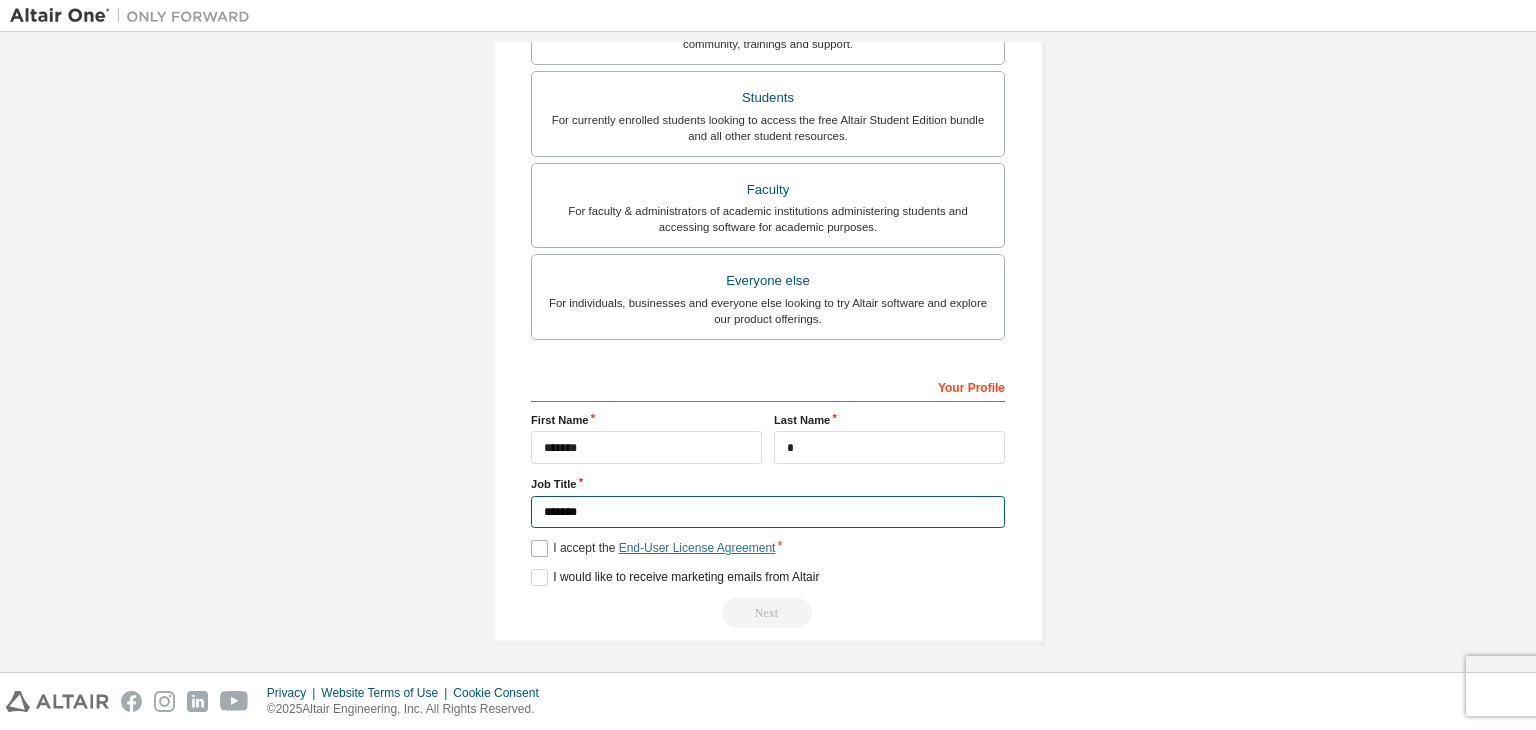 type on "*******" 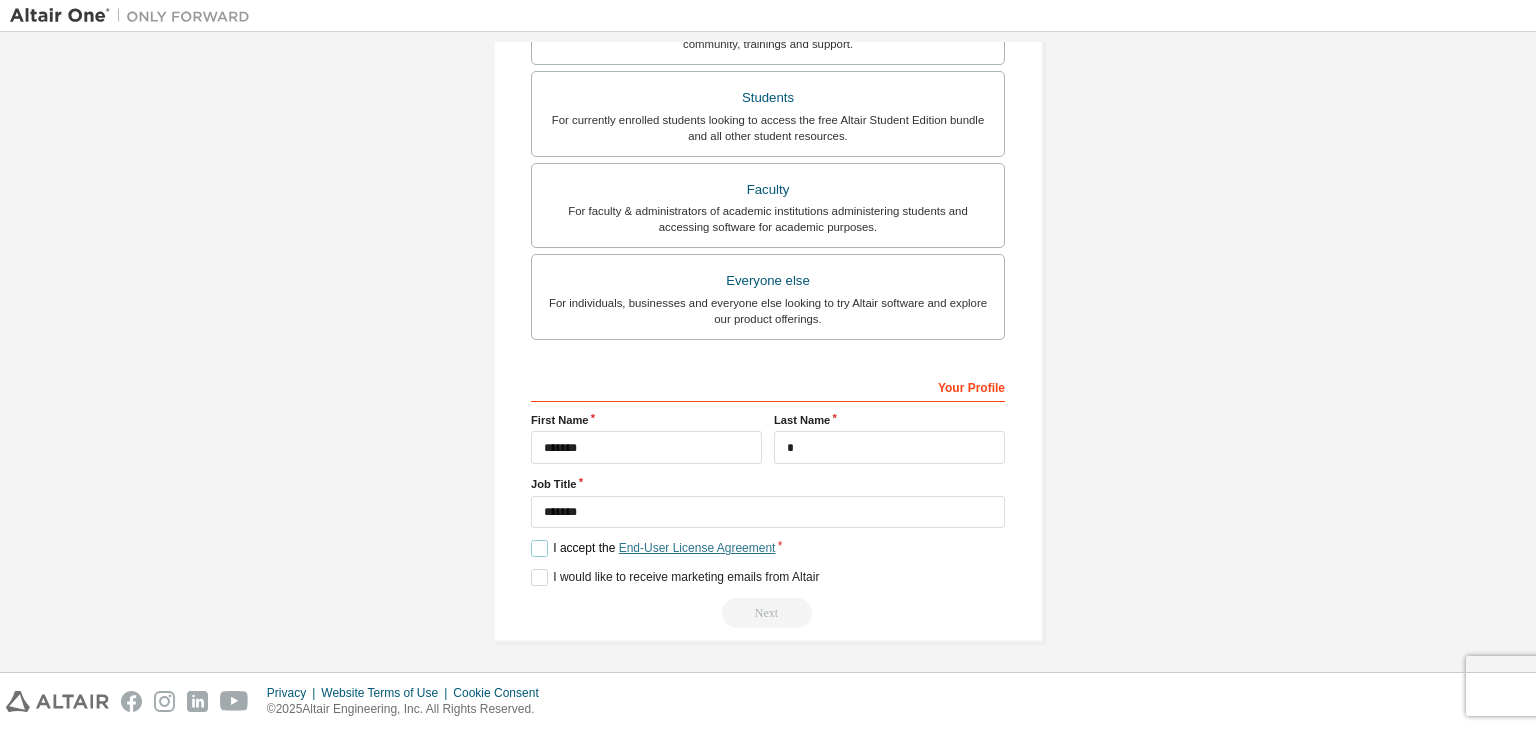 click on "End-User License Agreement" at bounding box center [697, 548] 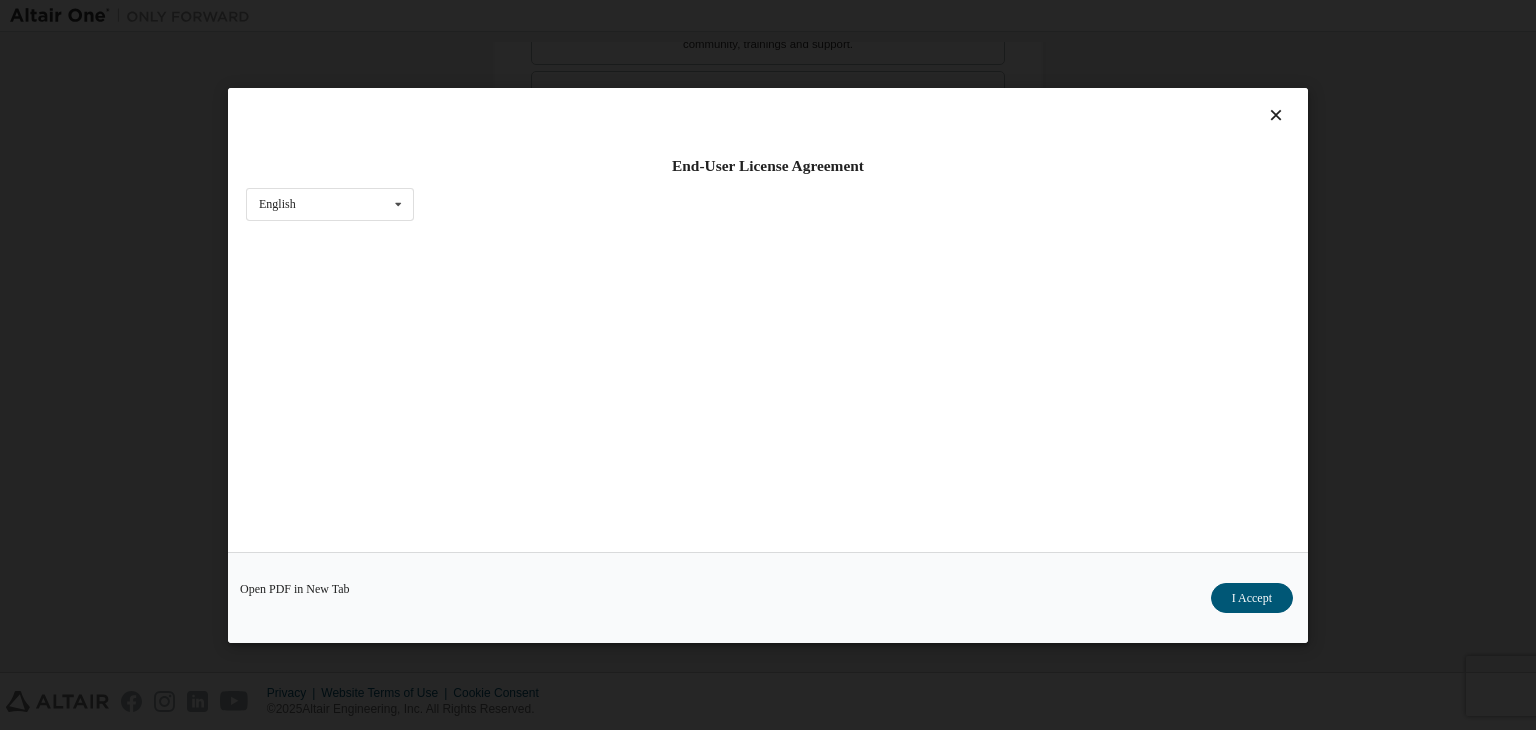 scroll, scrollTop: 32, scrollLeft: 0, axis: vertical 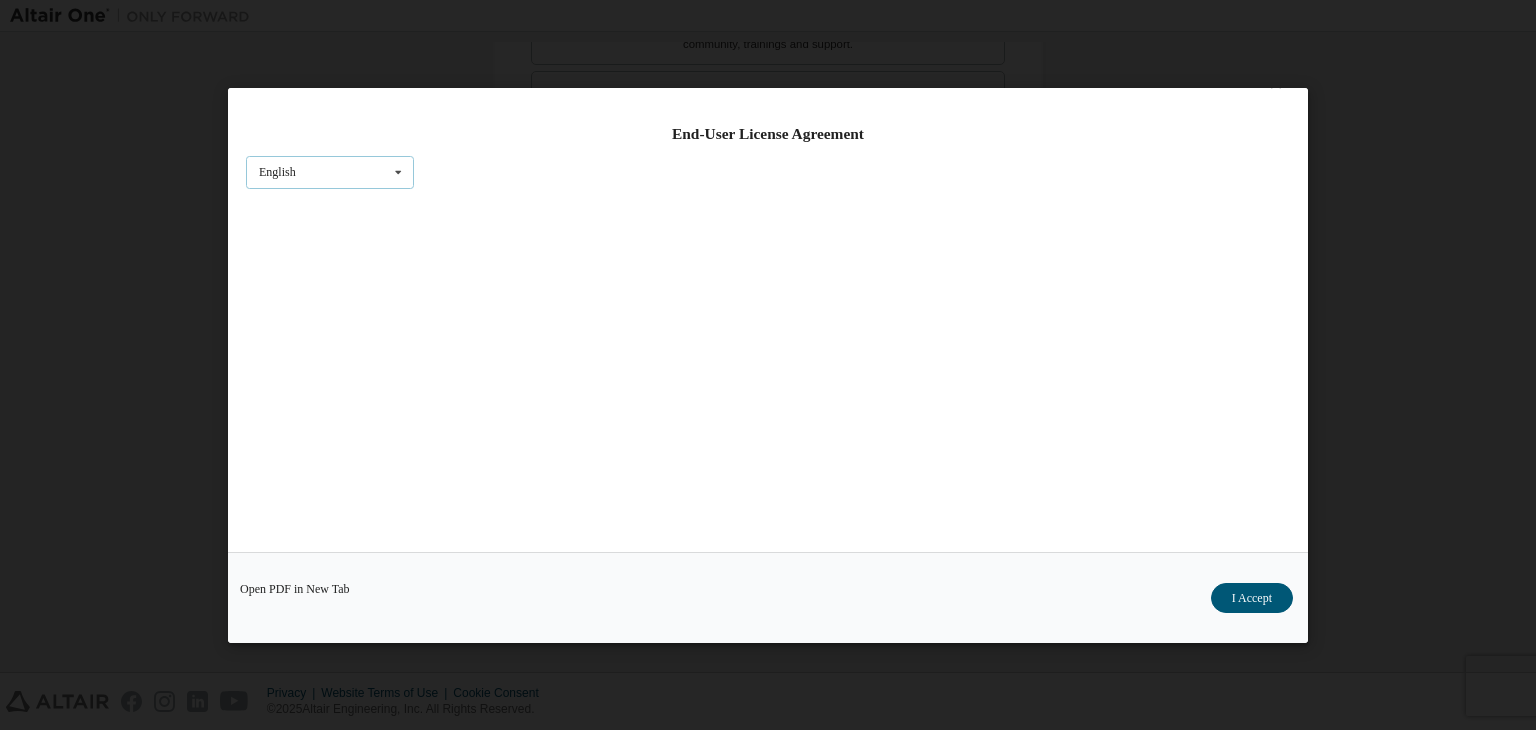 click at bounding box center (398, 171) 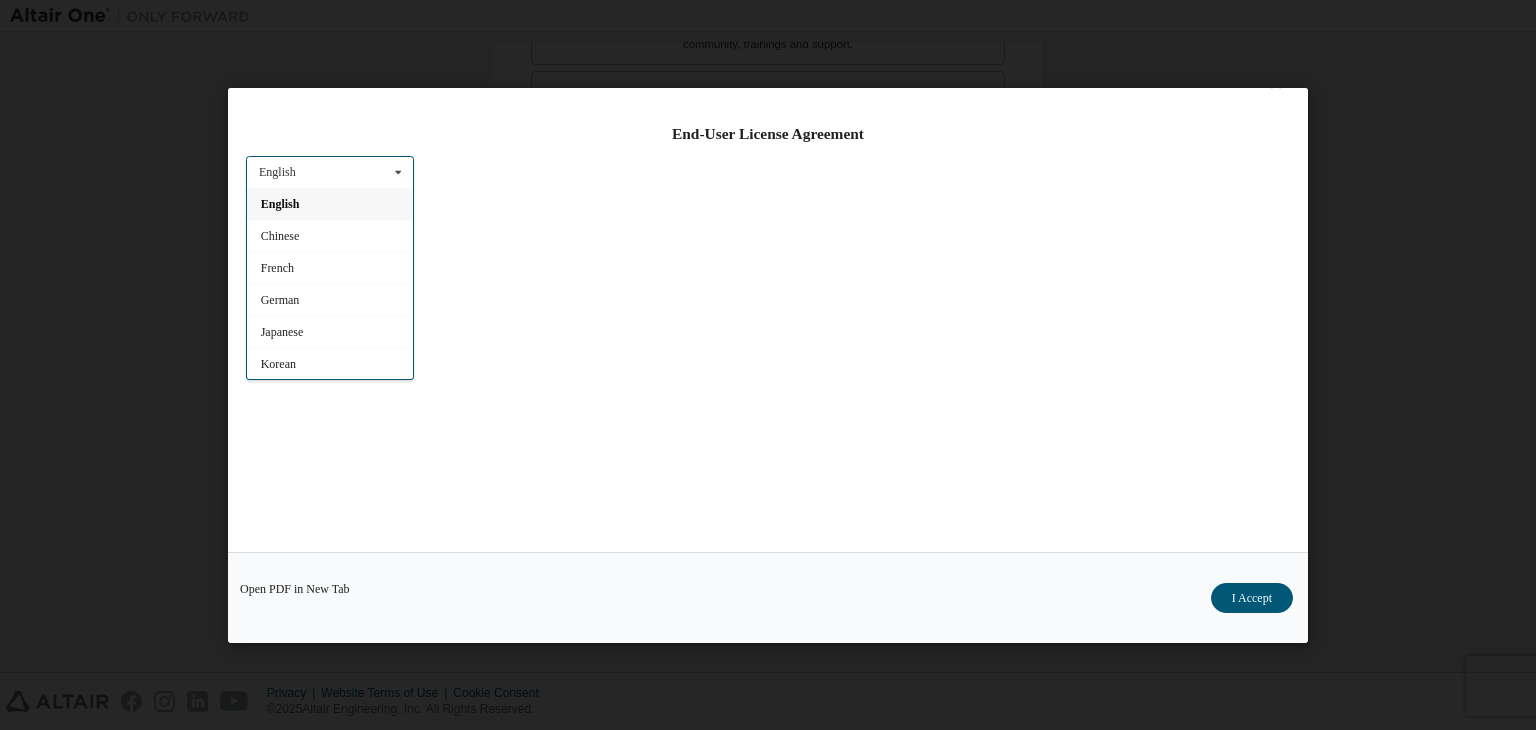click at bounding box center [398, 171] 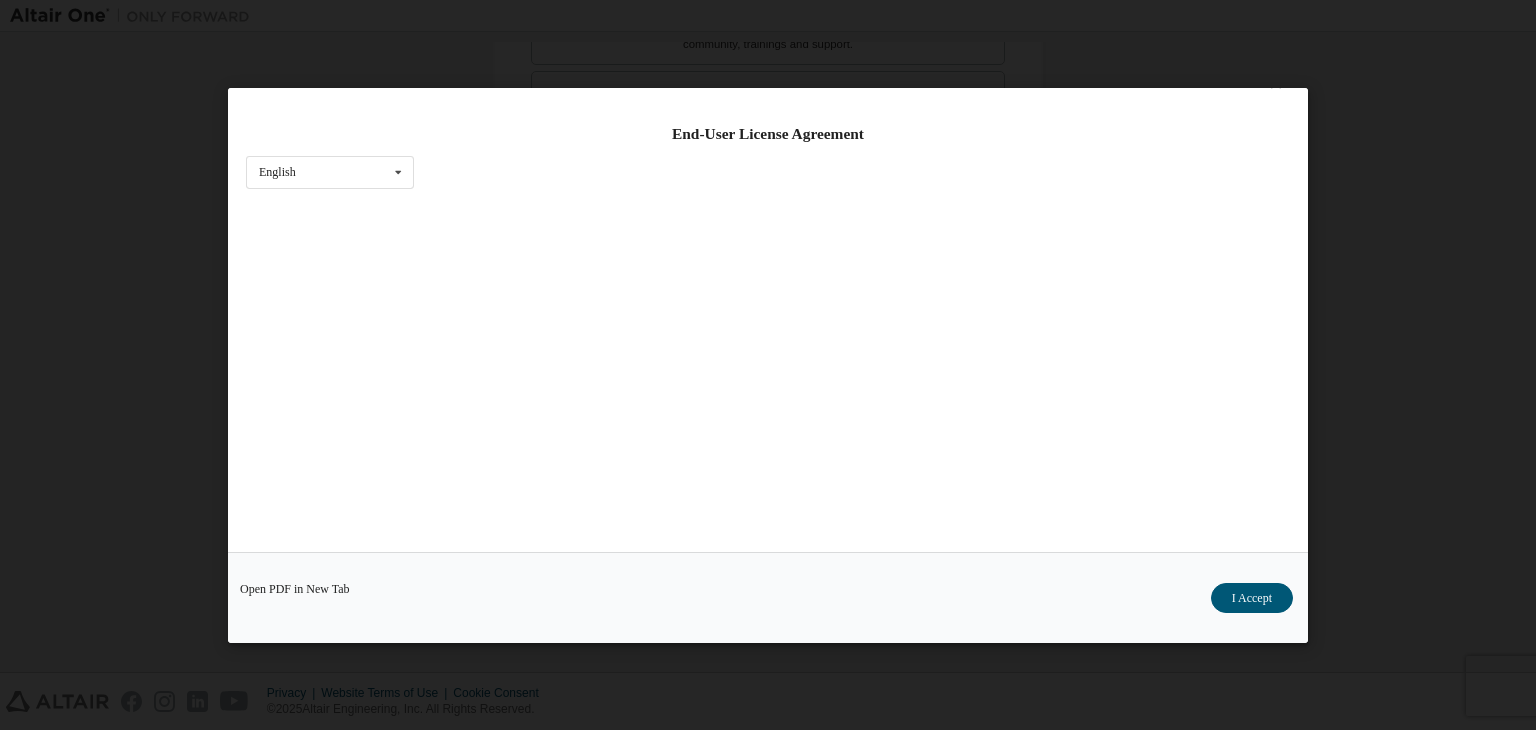 scroll, scrollTop: 31, scrollLeft: 0, axis: vertical 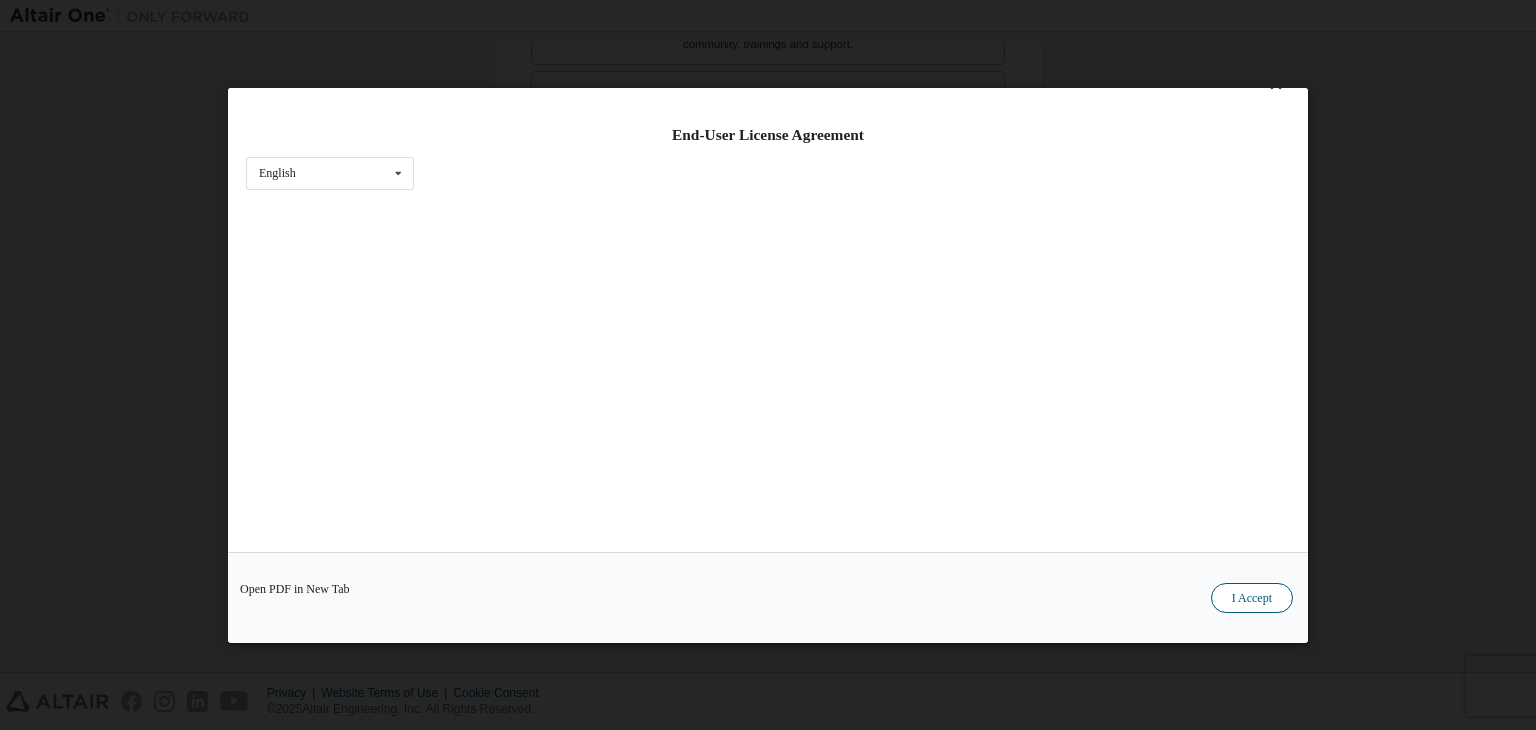 click on "I Accept" at bounding box center [1252, 598] 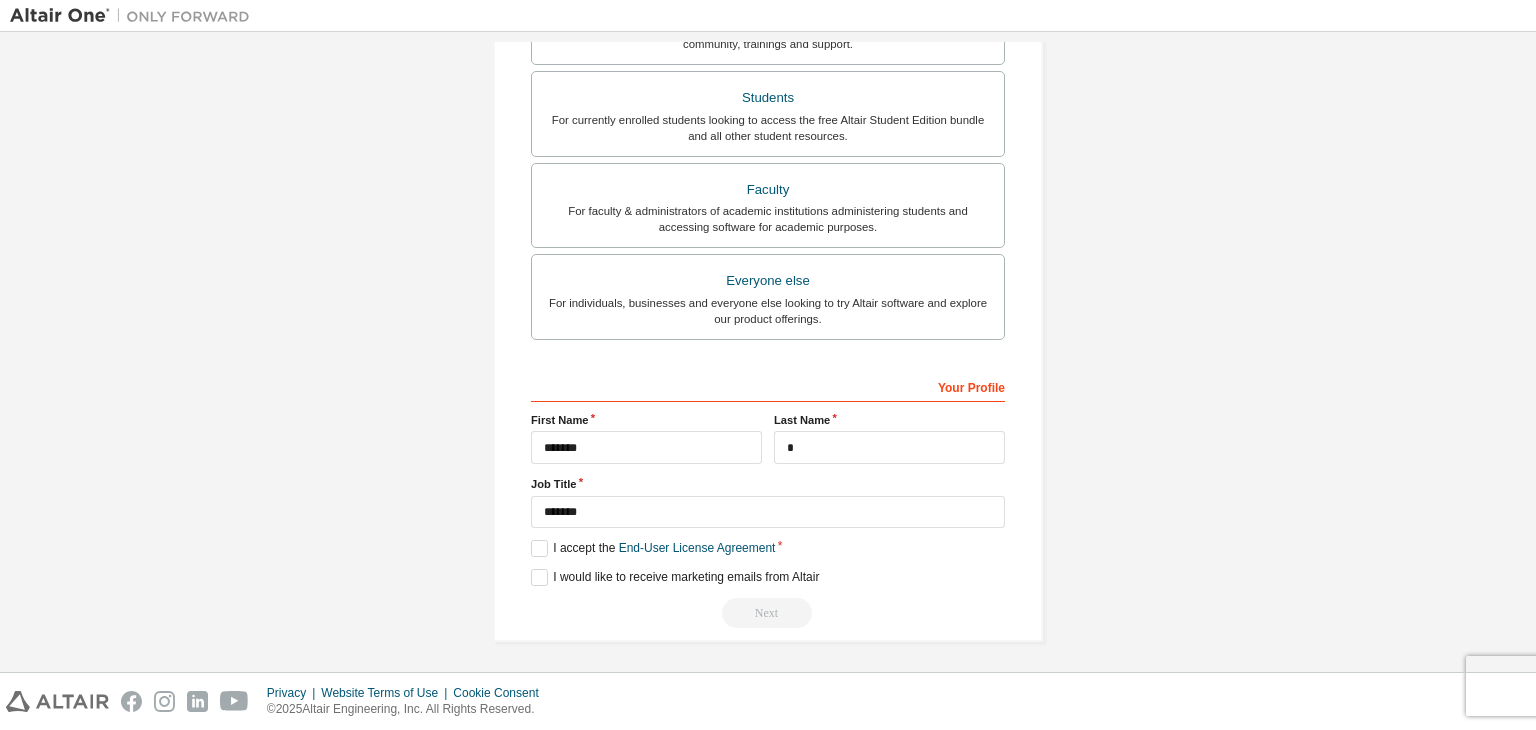 click on "Next" at bounding box center (768, 613) 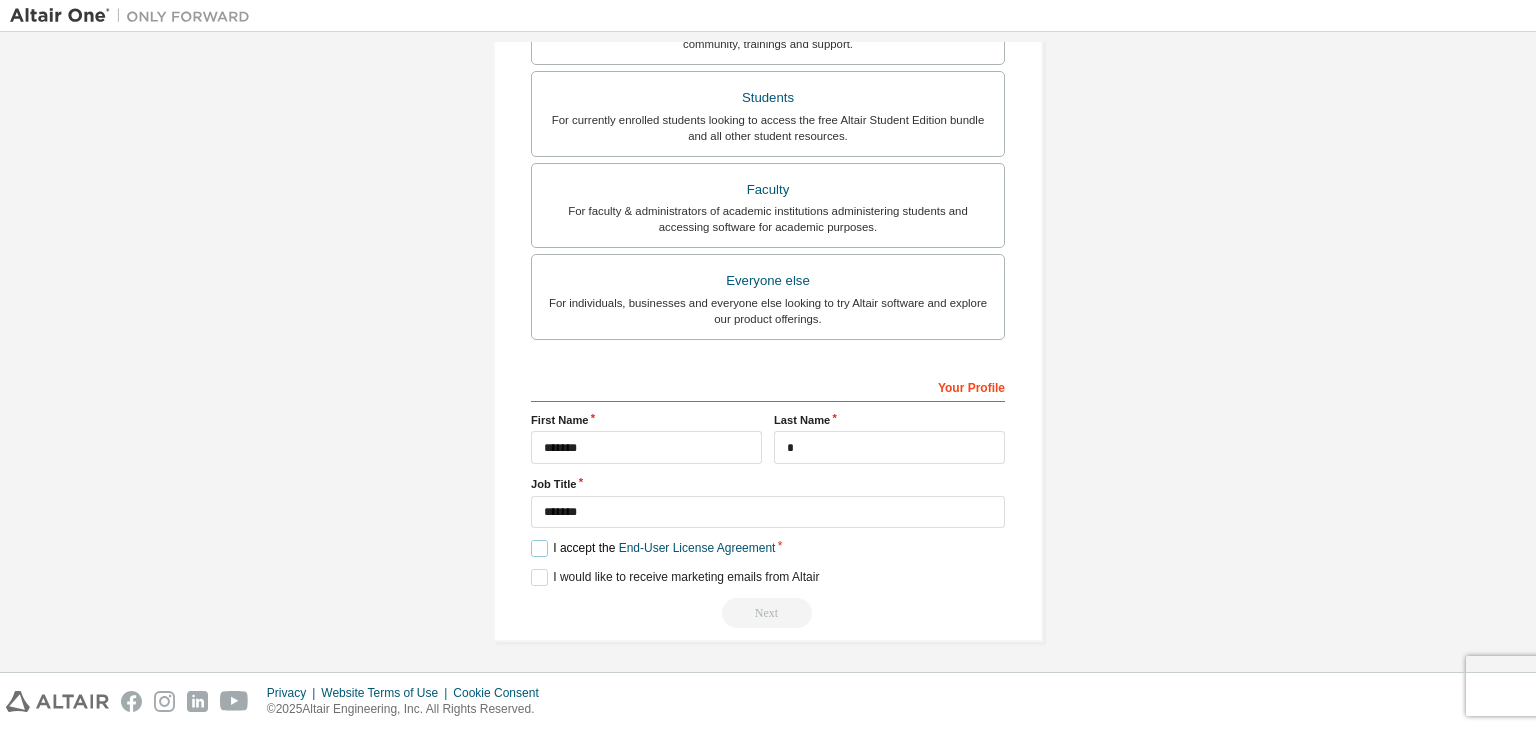 click on "I accept the    End-User License Agreement" at bounding box center (653, 548) 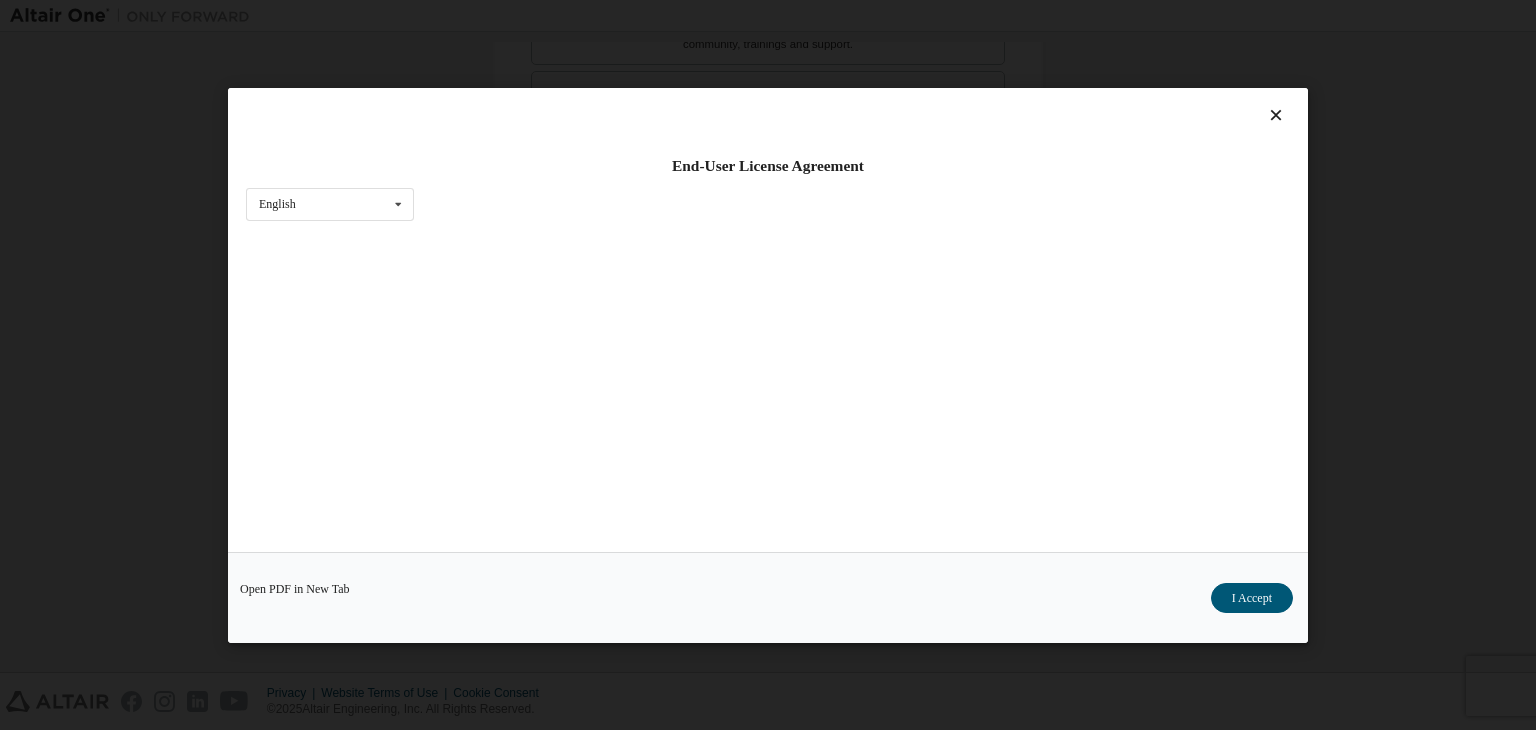 click at bounding box center [1276, 115] 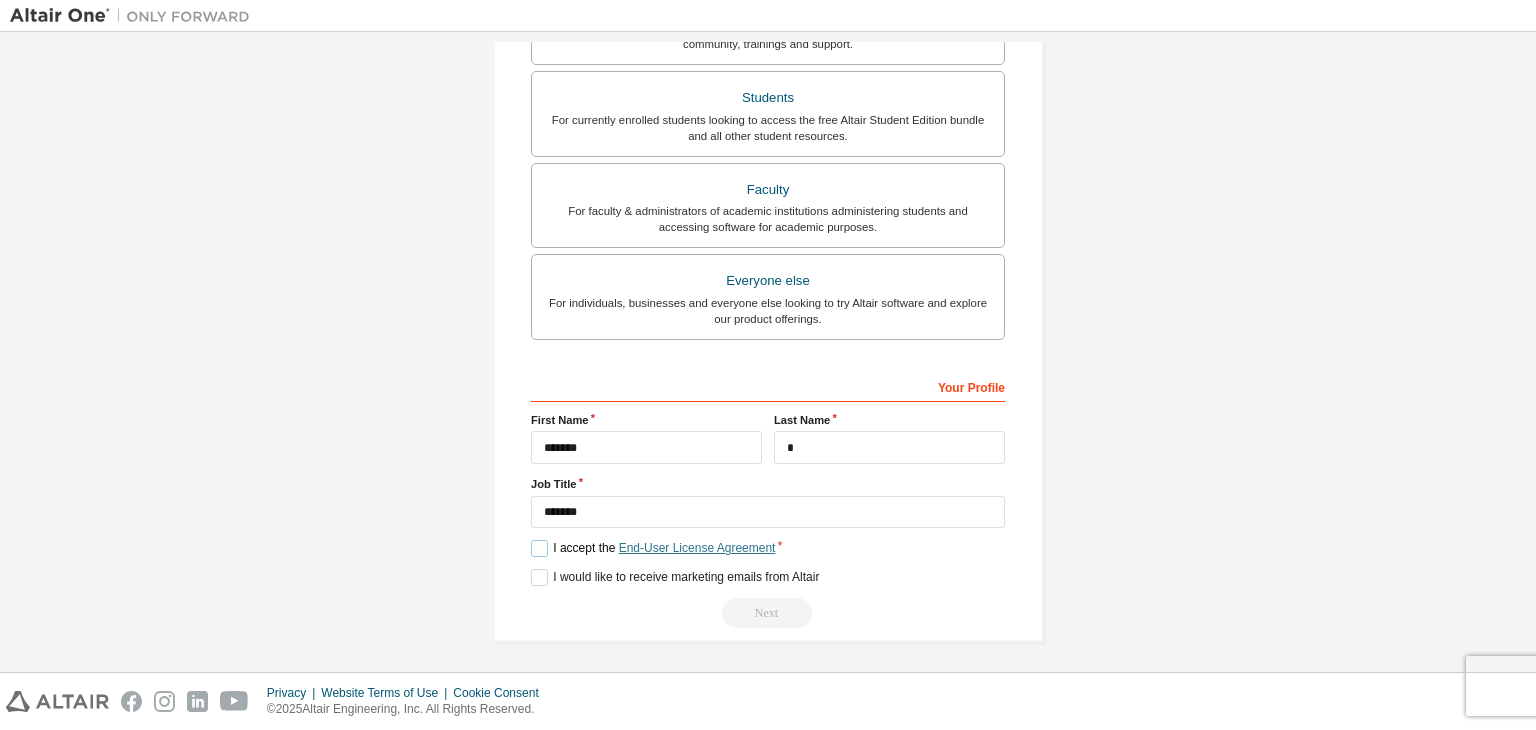 click on "End-User License Agreement" at bounding box center [697, 548] 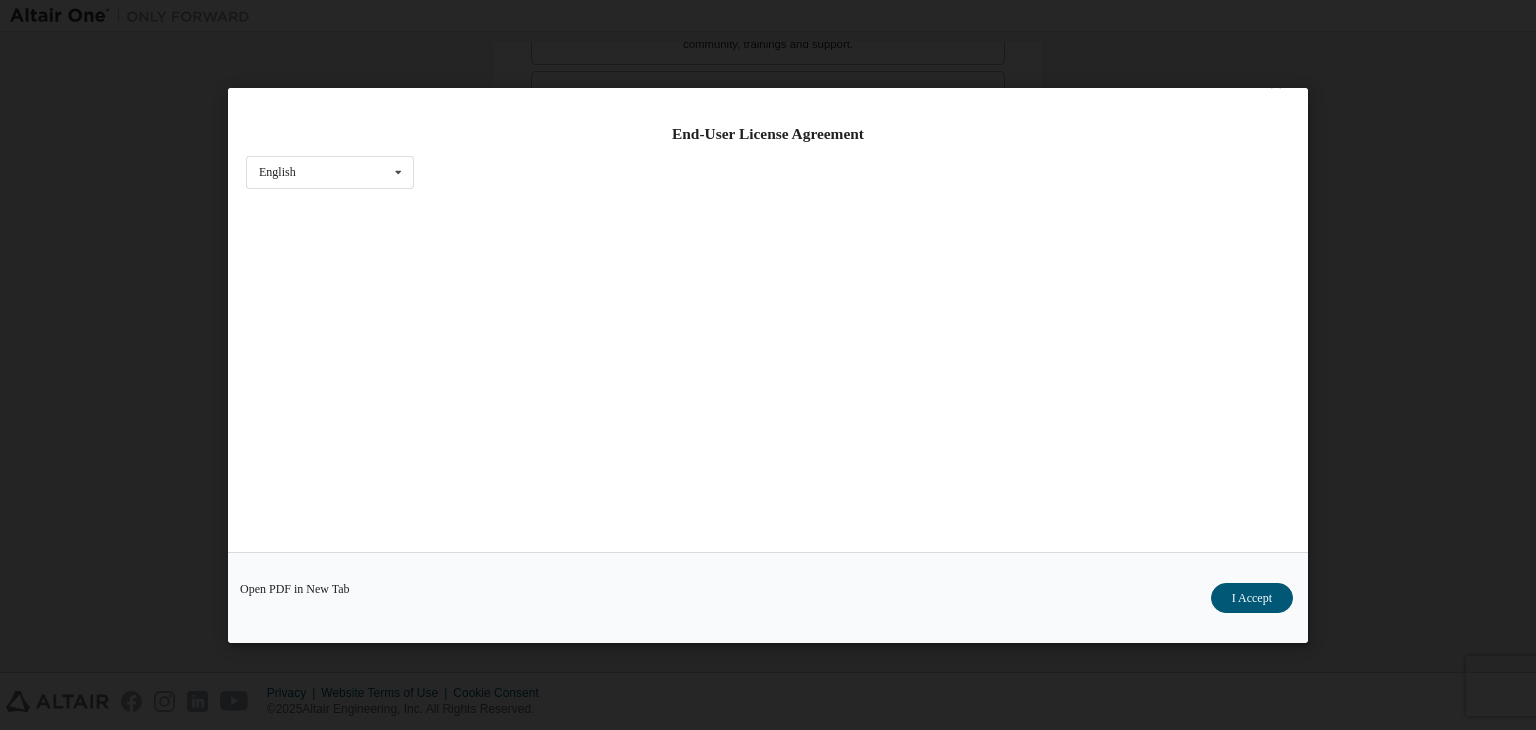 scroll, scrollTop: 0, scrollLeft: 0, axis: both 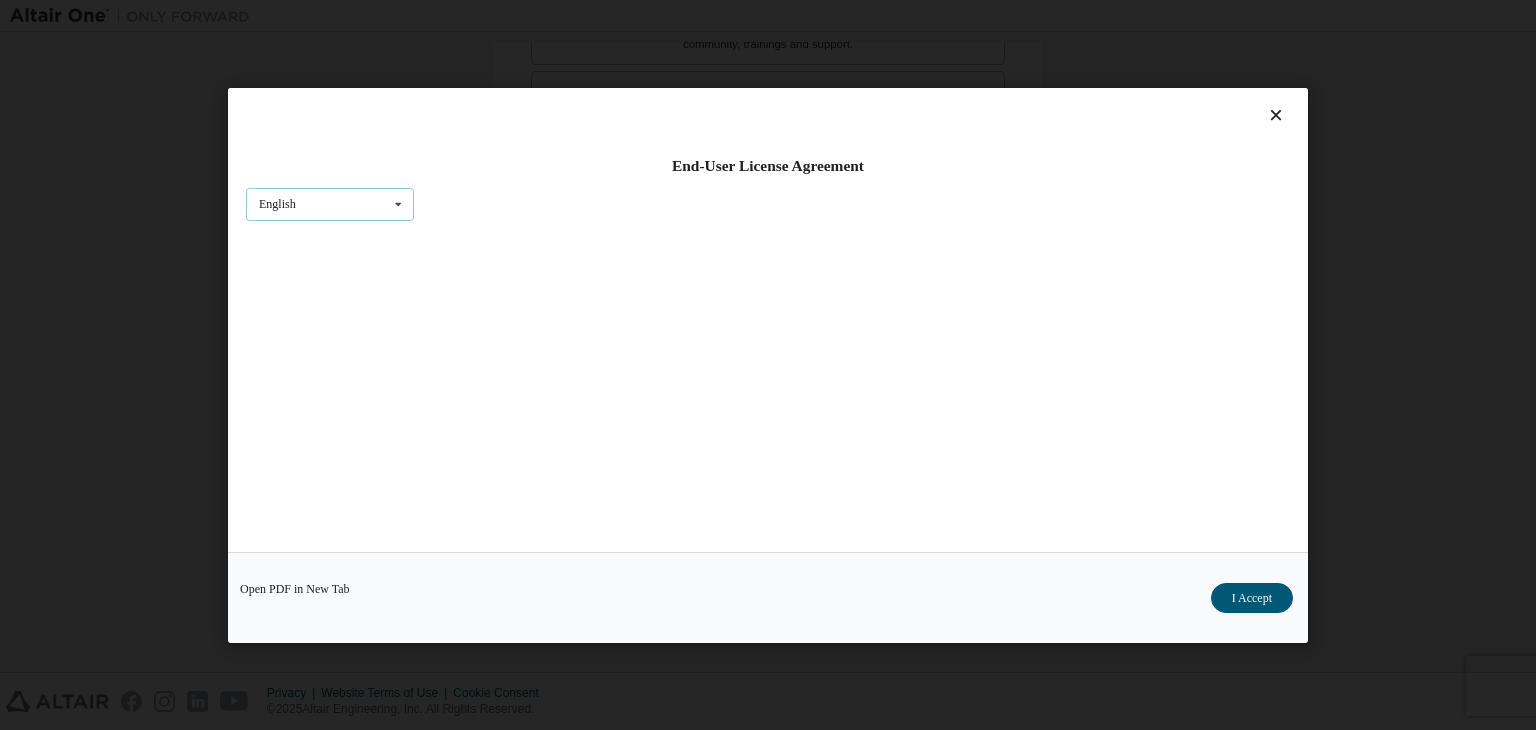click at bounding box center [398, 203] 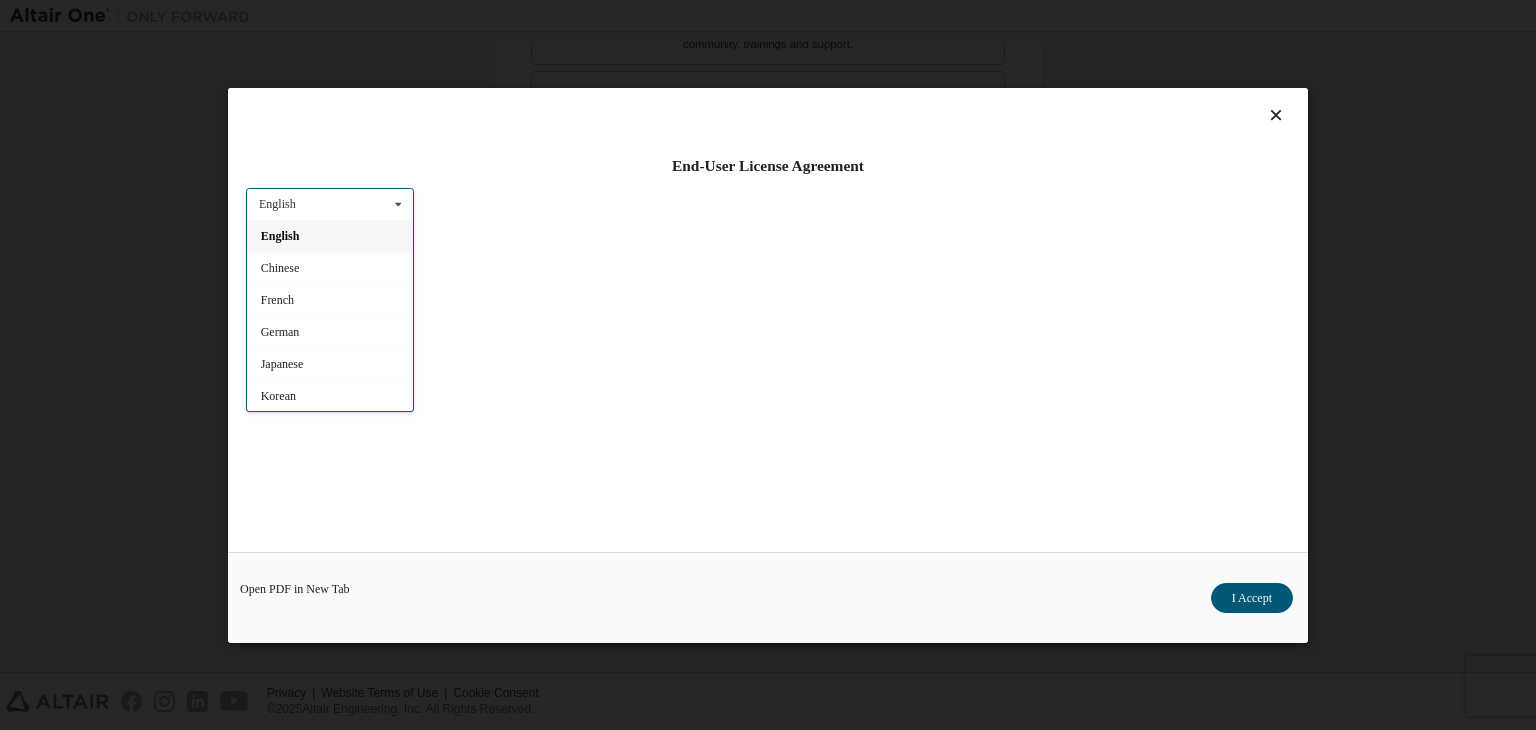 click at bounding box center (398, 203) 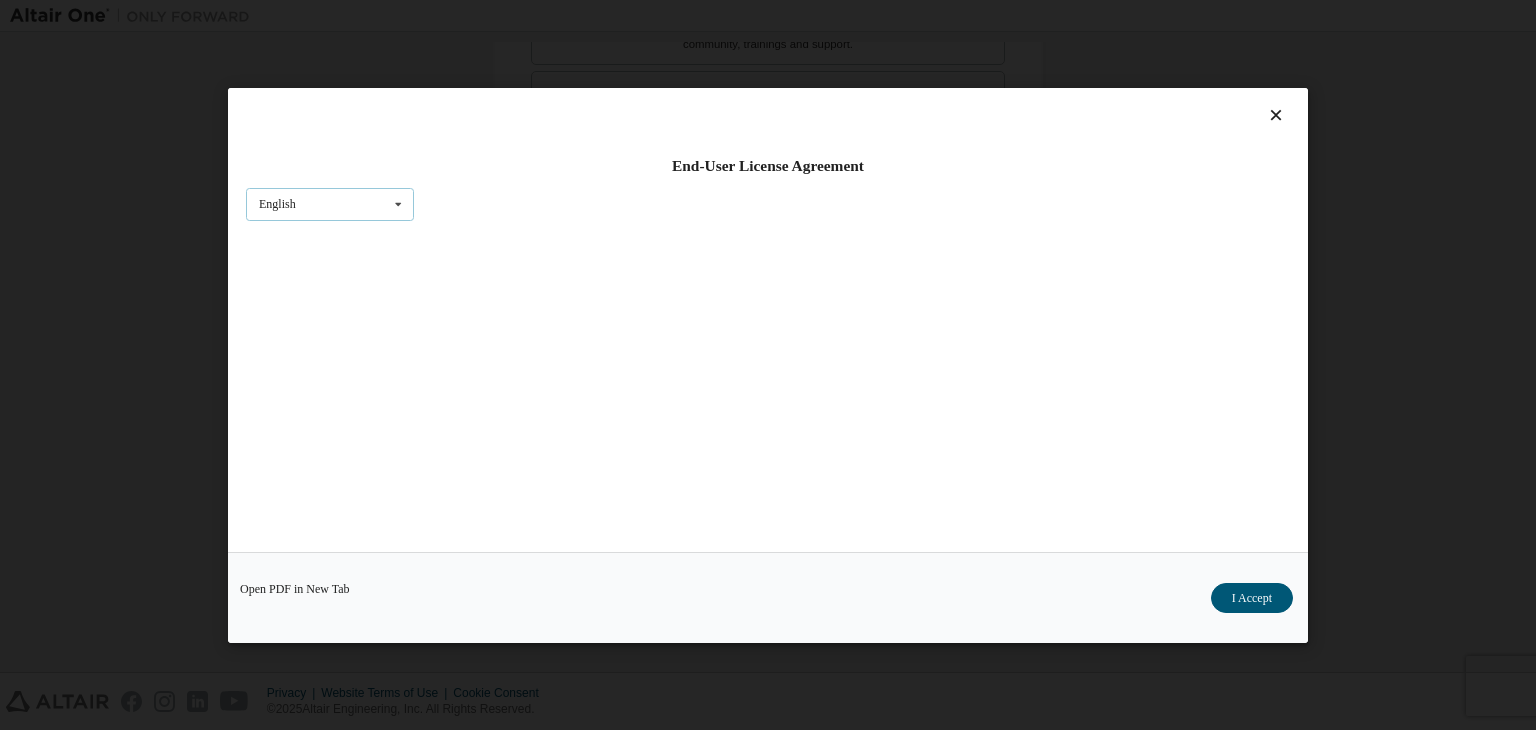 click at bounding box center (398, 203) 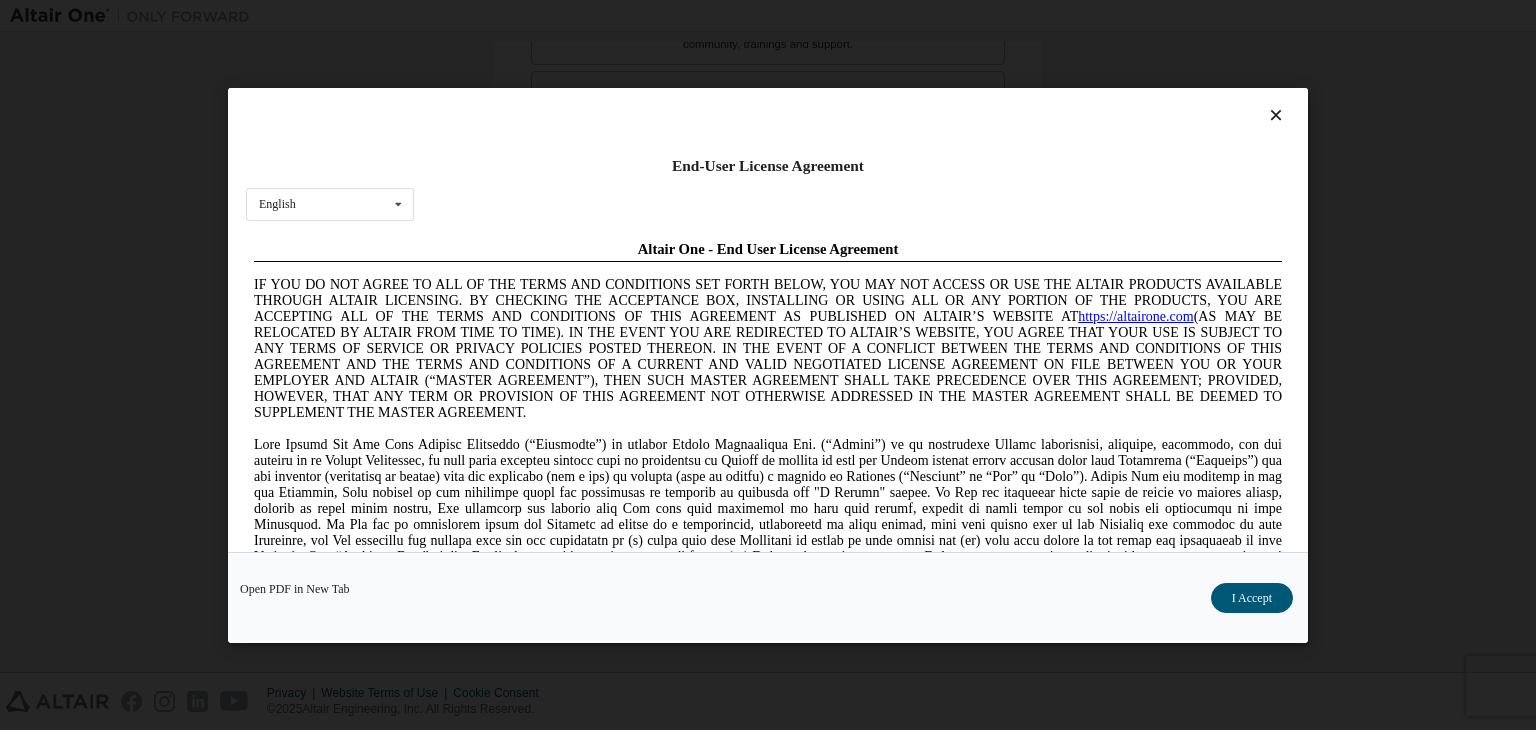 scroll, scrollTop: 0, scrollLeft: 0, axis: both 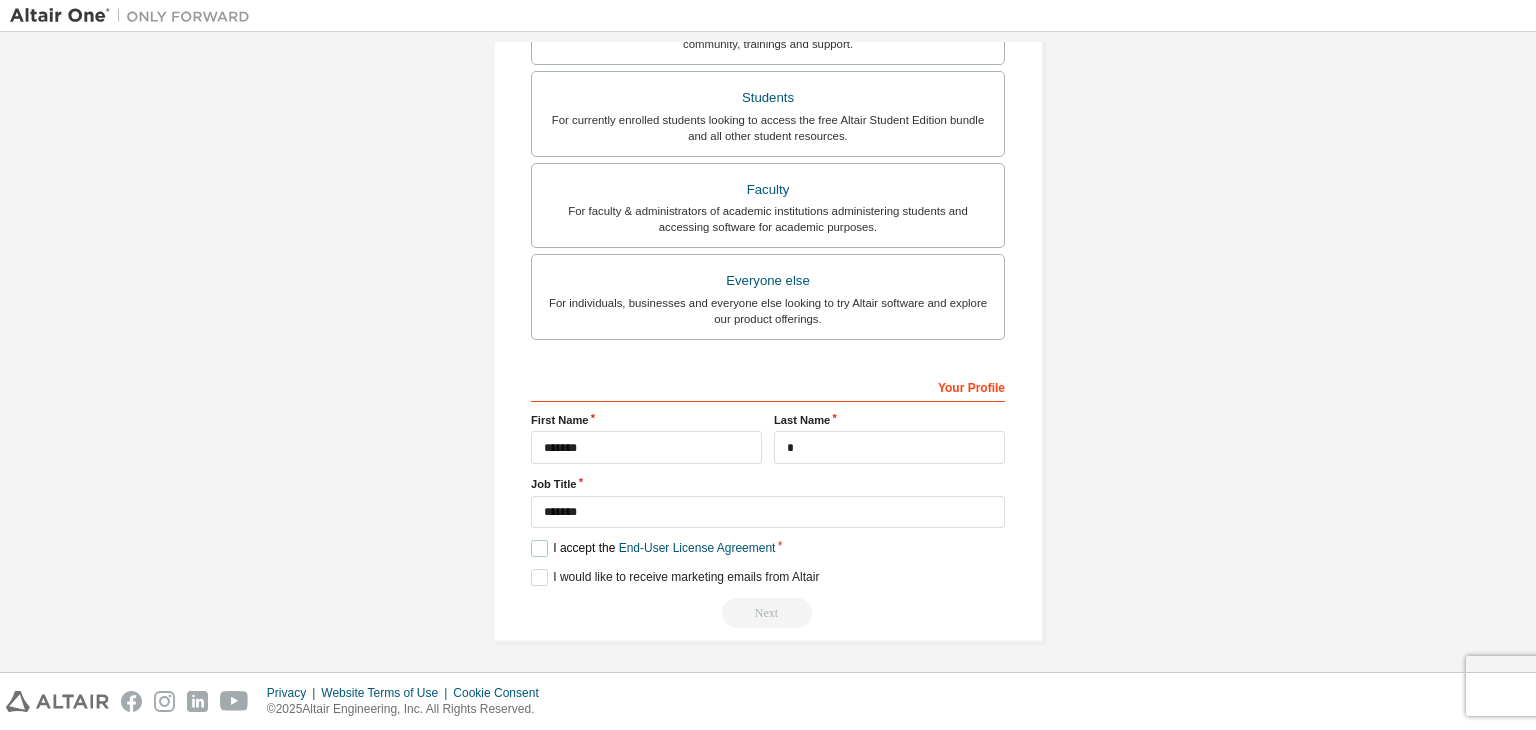 click on "I accept the    End-User License Agreement" at bounding box center (653, 548) 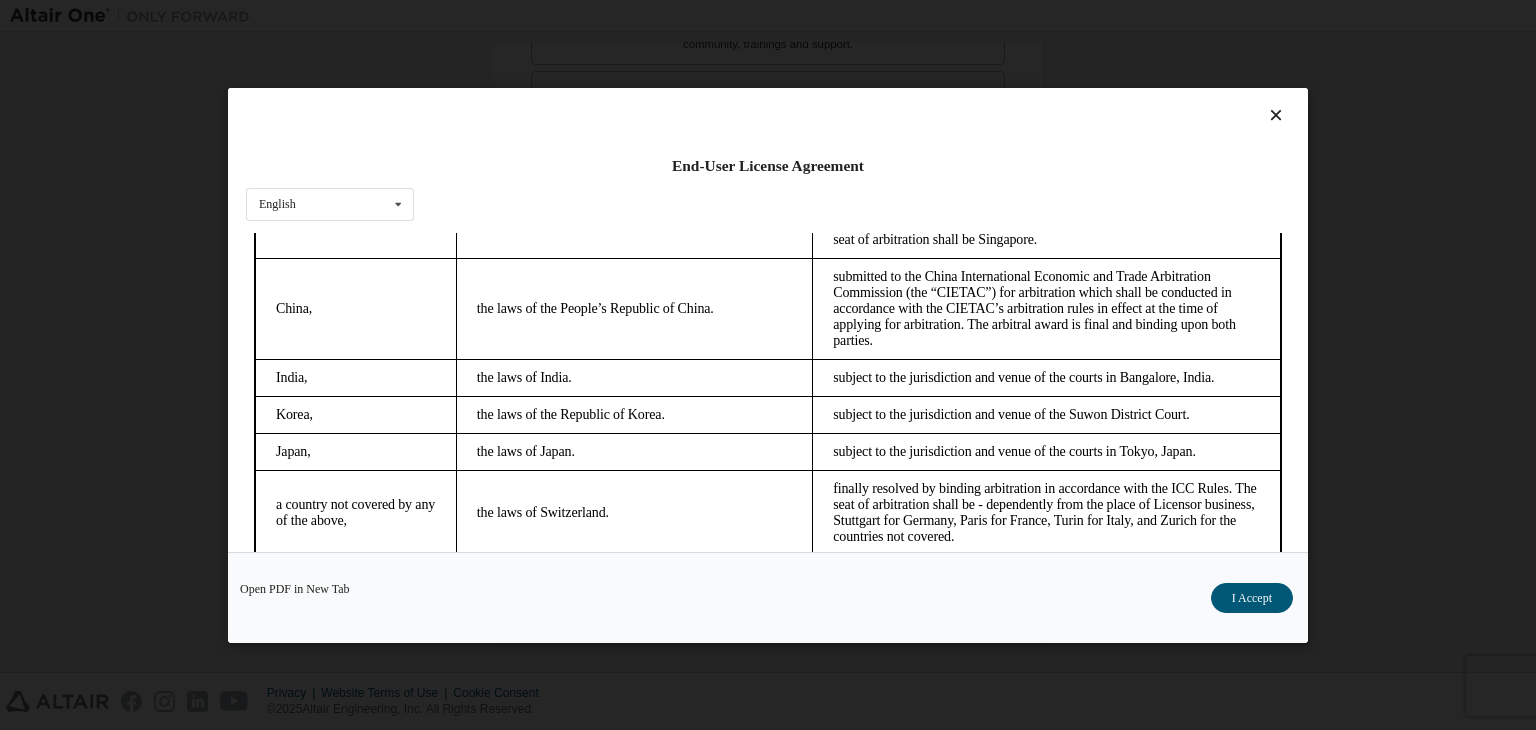 scroll, scrollTop: 5615, scrollLeft: 0, axis: vertical 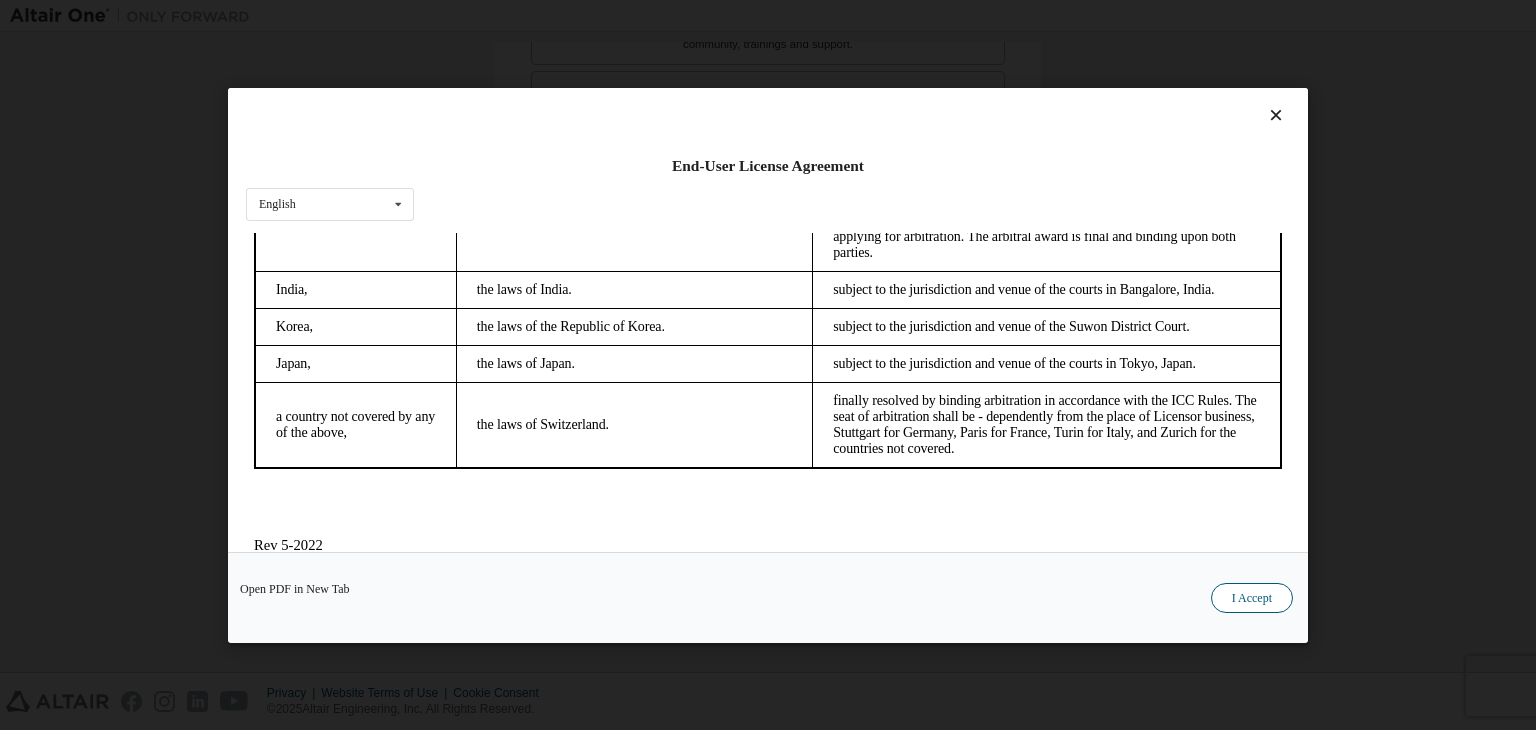 click on "I Accept" at bounding box center (1252, 598) 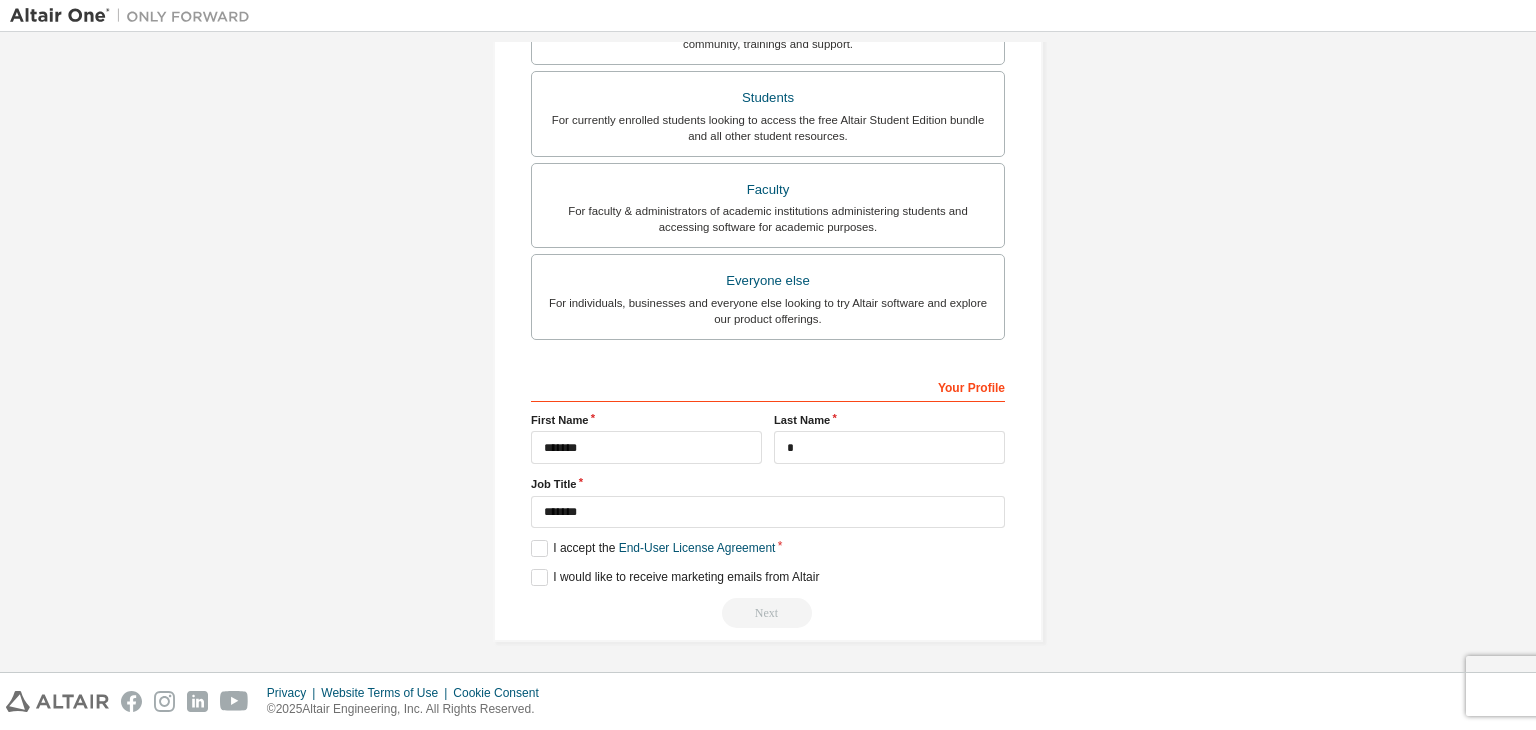 scroll, scrollTop: 0, scrollLeft: 0, axis: both 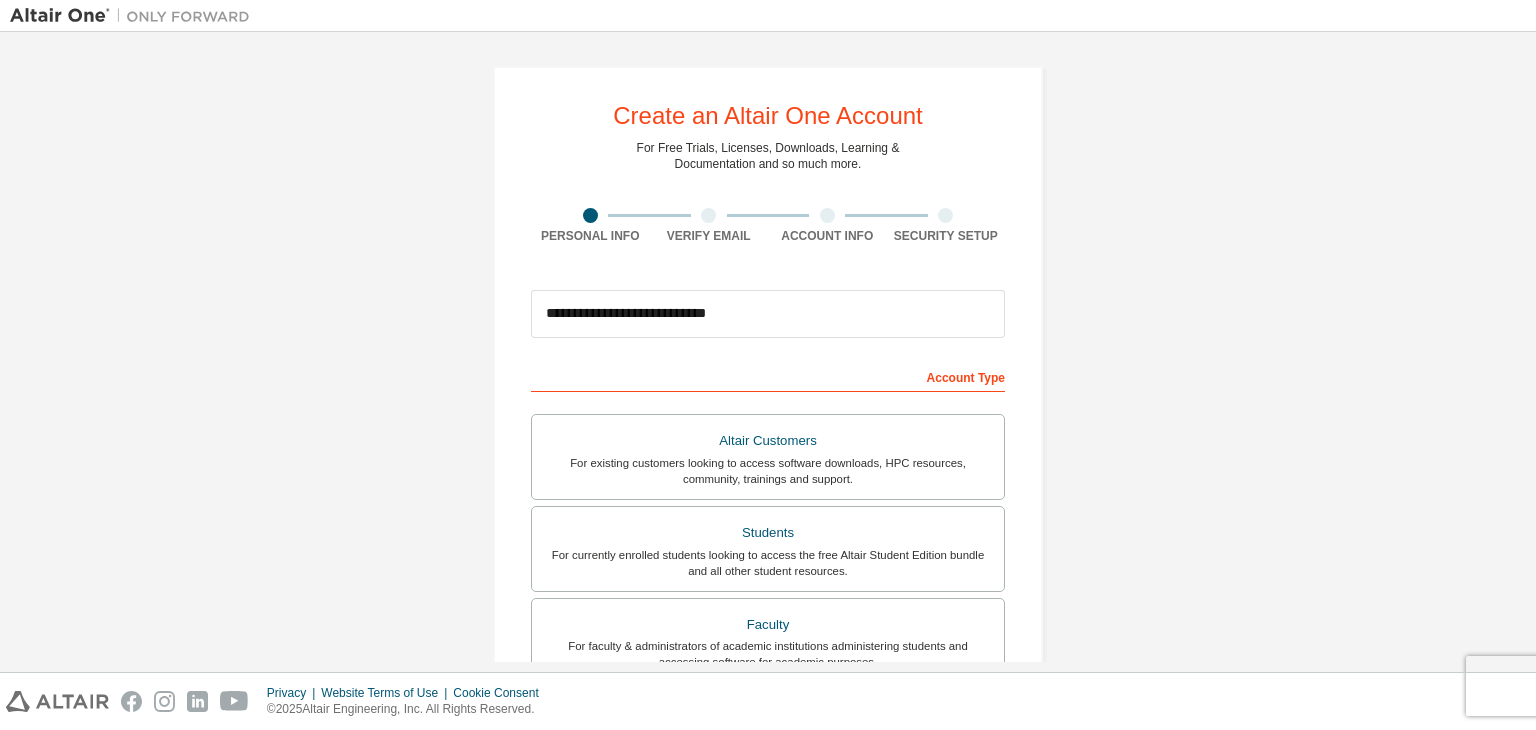 click on "Account Type" at bounding box center [768, 376] 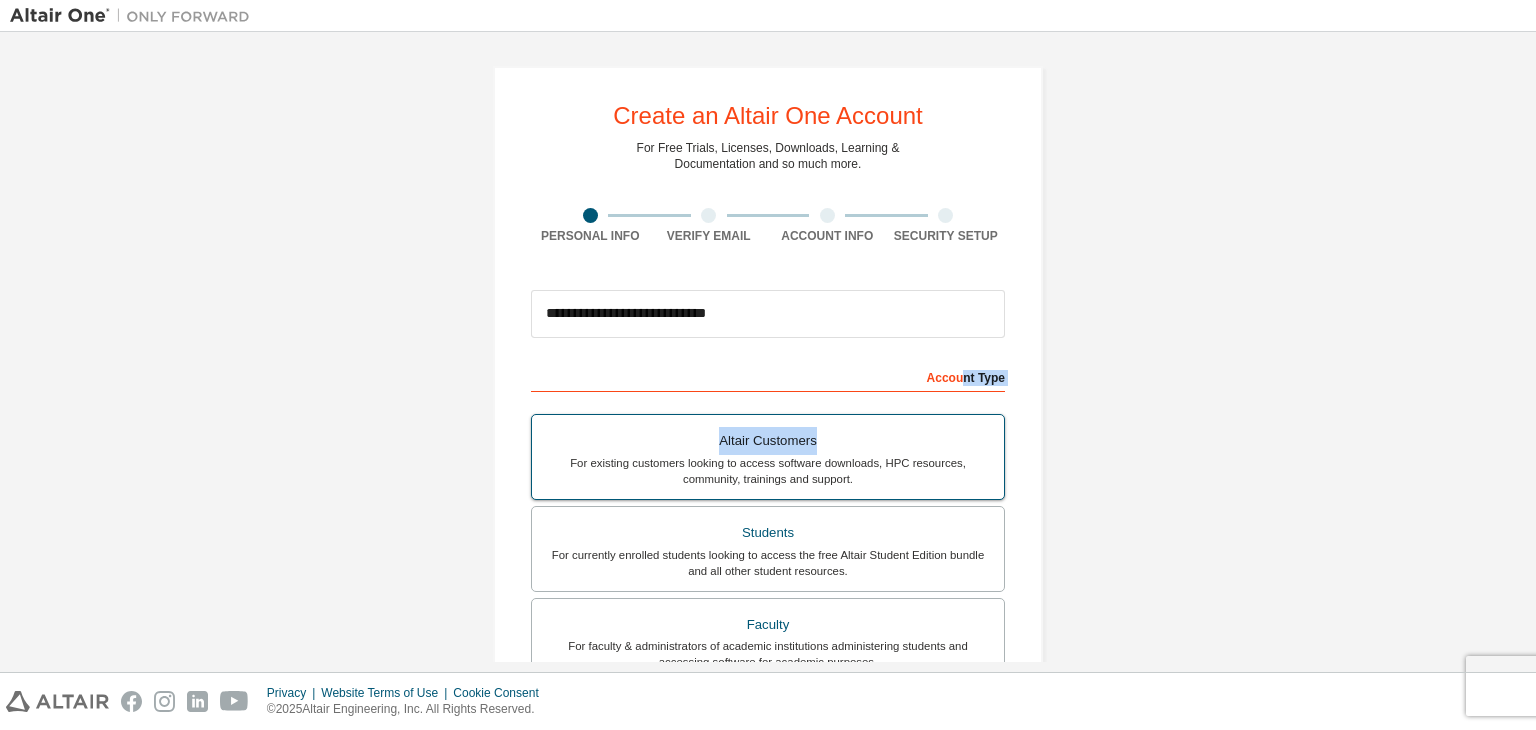 drag, startPoint x: 957, startPoint y: 377, endPoint x: 847, endPoint y: 453, distance: 133.70116 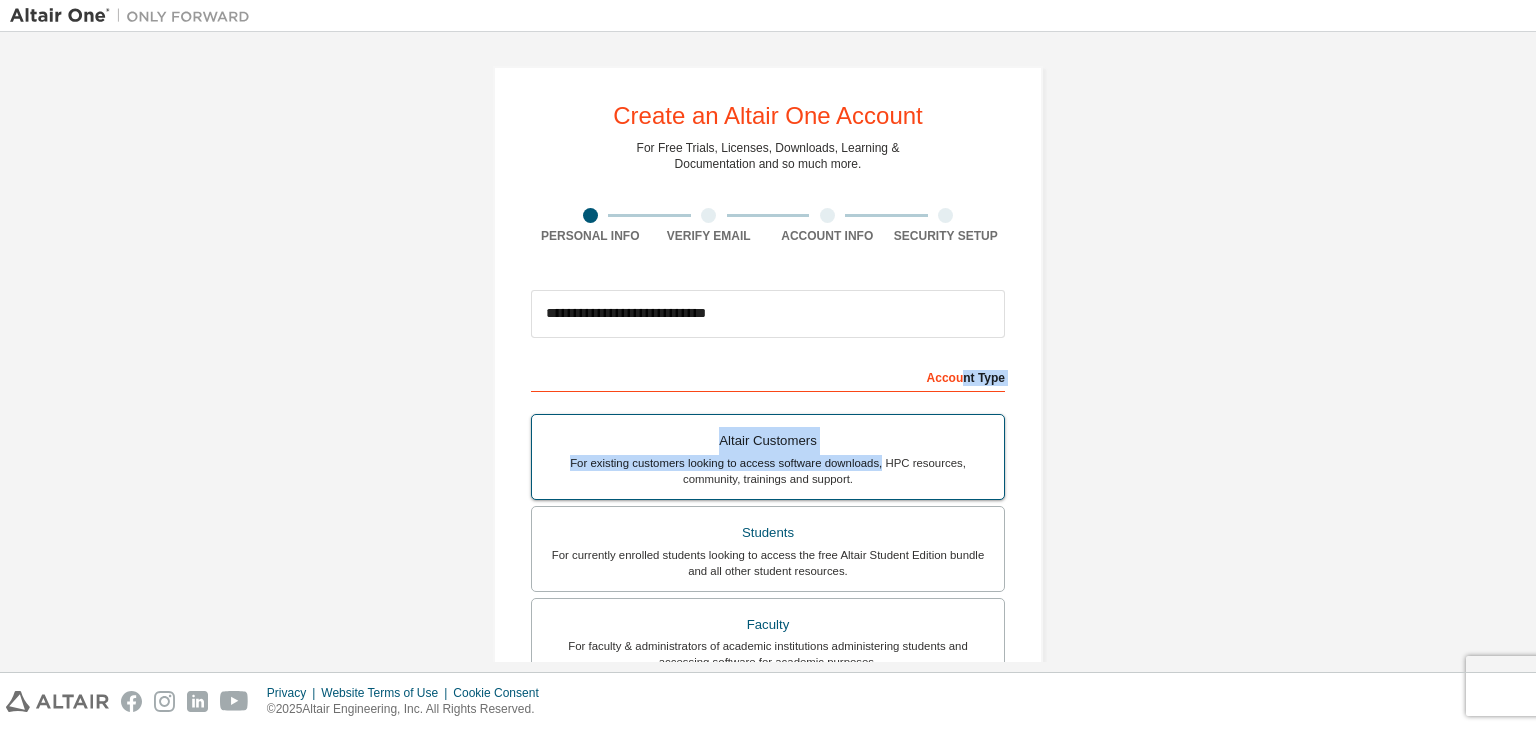 scroll, scrollTop: 184, scrollLeft: 0, axis: vertical 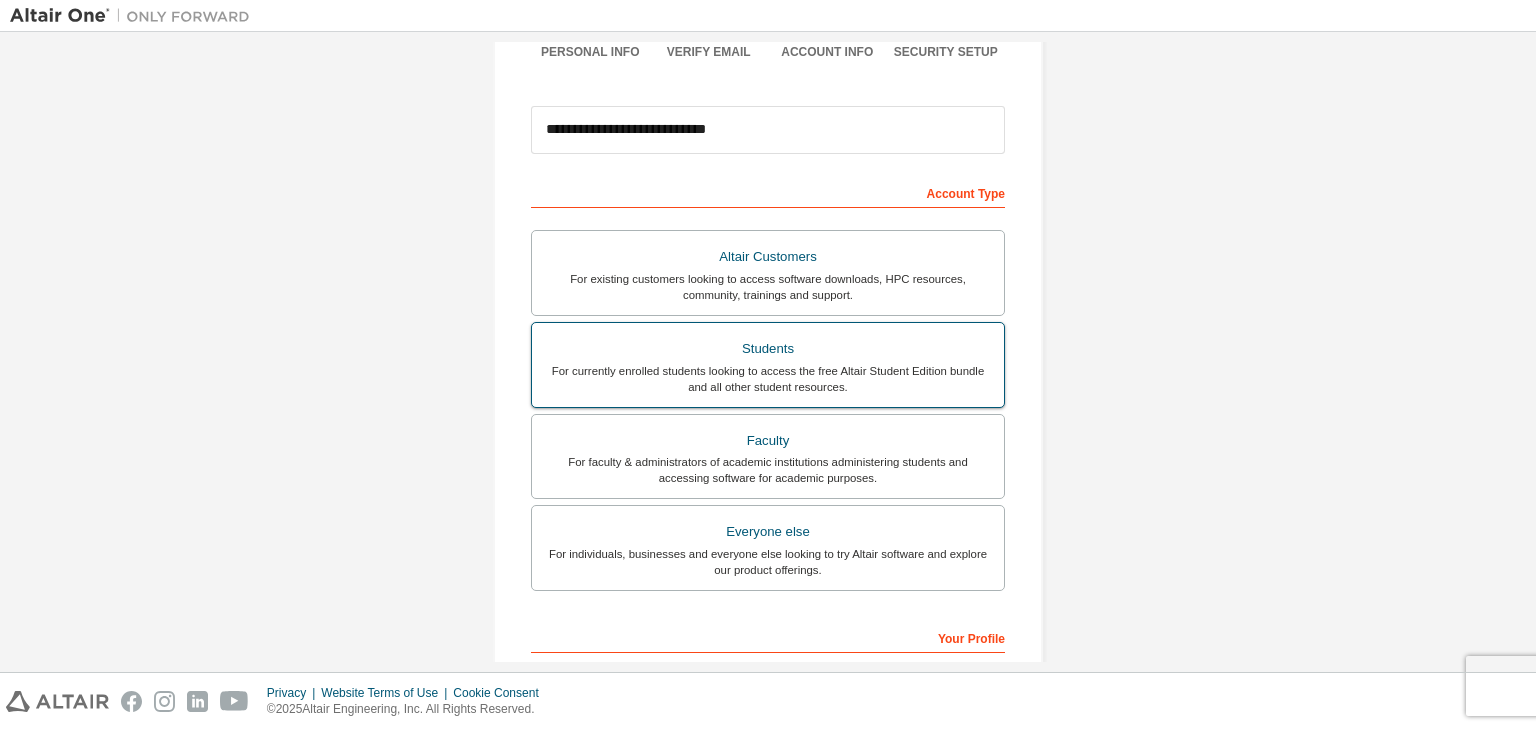click on "For currently enrolled students looking to access the free Altair Student Edition bundle and all other student resources." at bounding box center (768, 379) 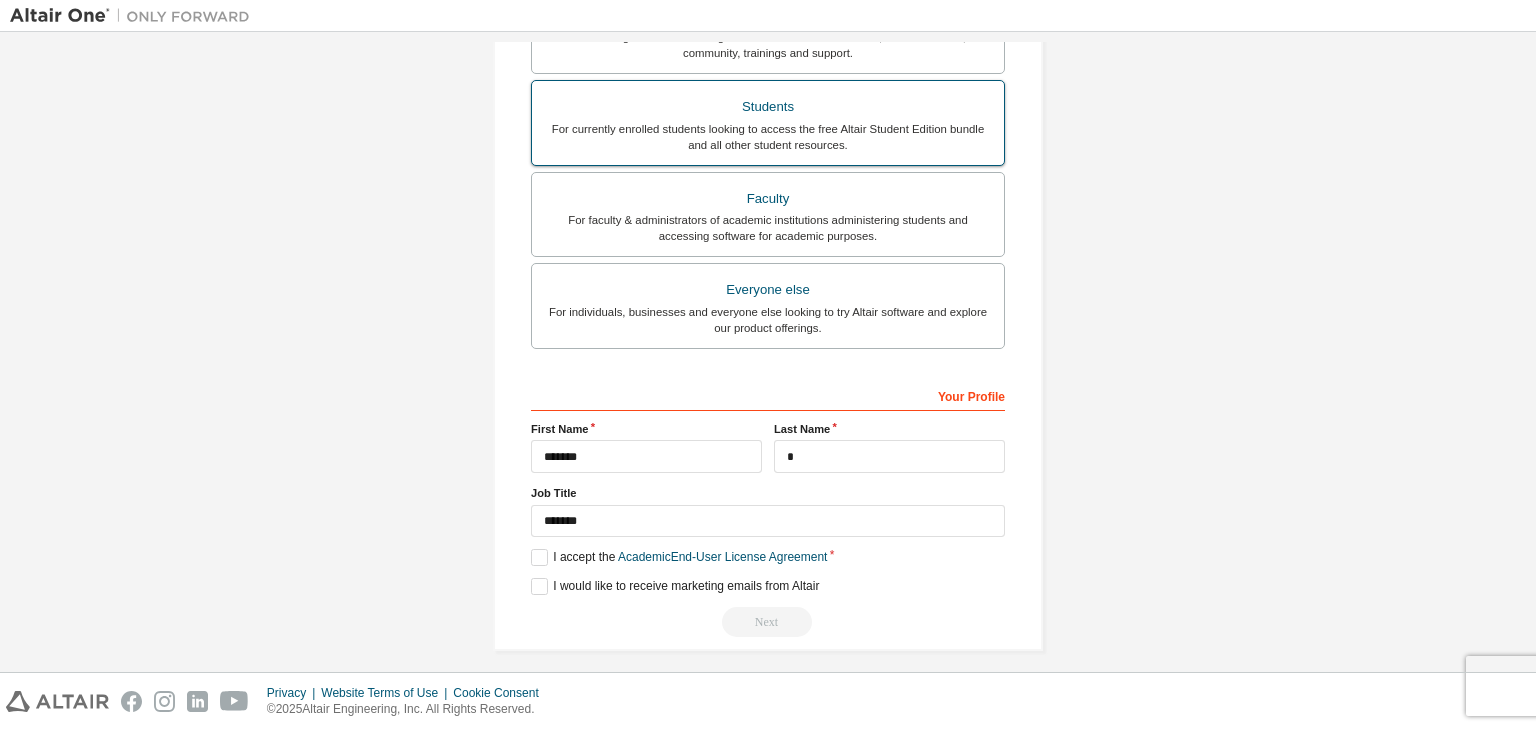 scroll, scrollTop: 435, scrollLeft: 0, axis: vertical 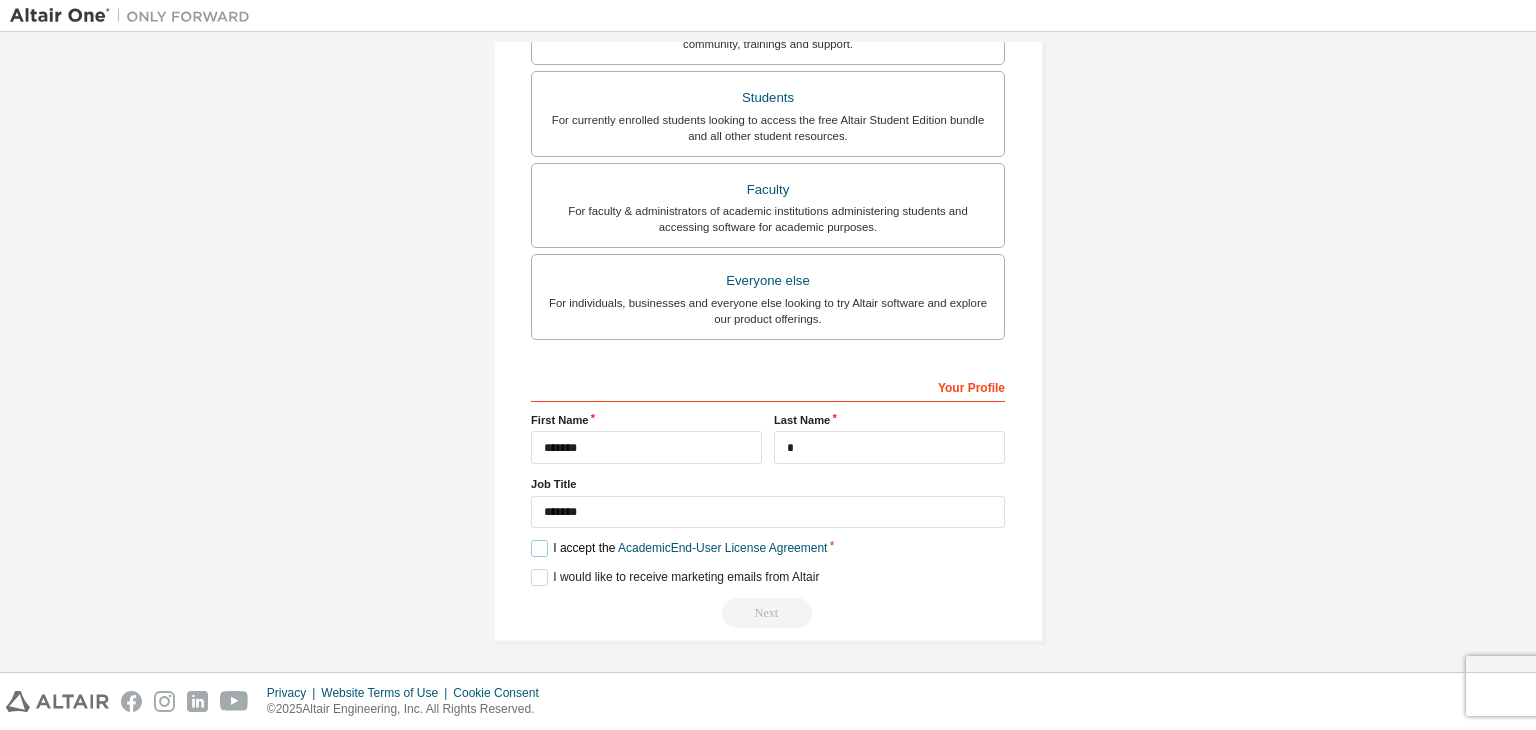 click on "I accept the   Academic   End-User License Agreement" at bounding box center (679, 548) 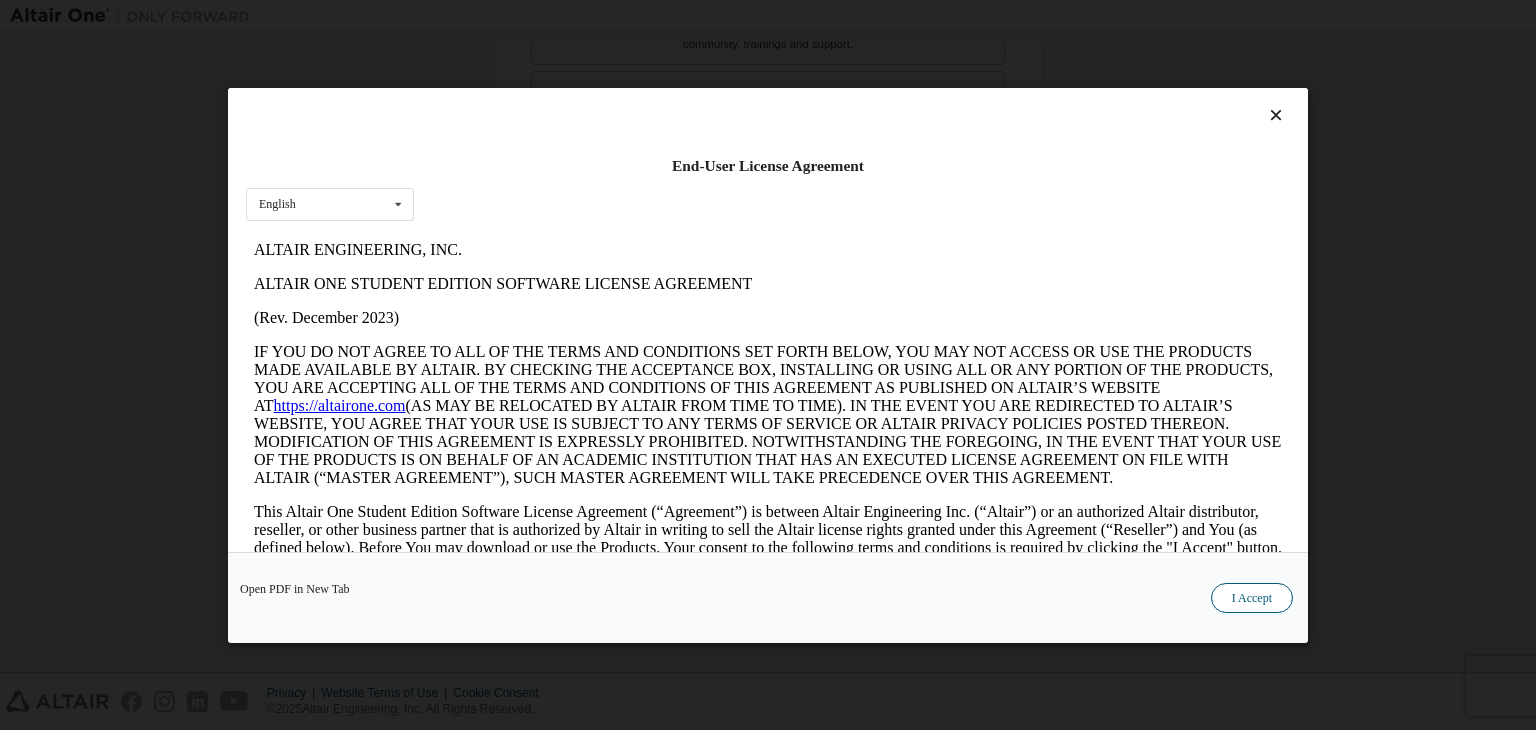 scroll, scrollTop: 0, scrollLeft: 0, axis: both 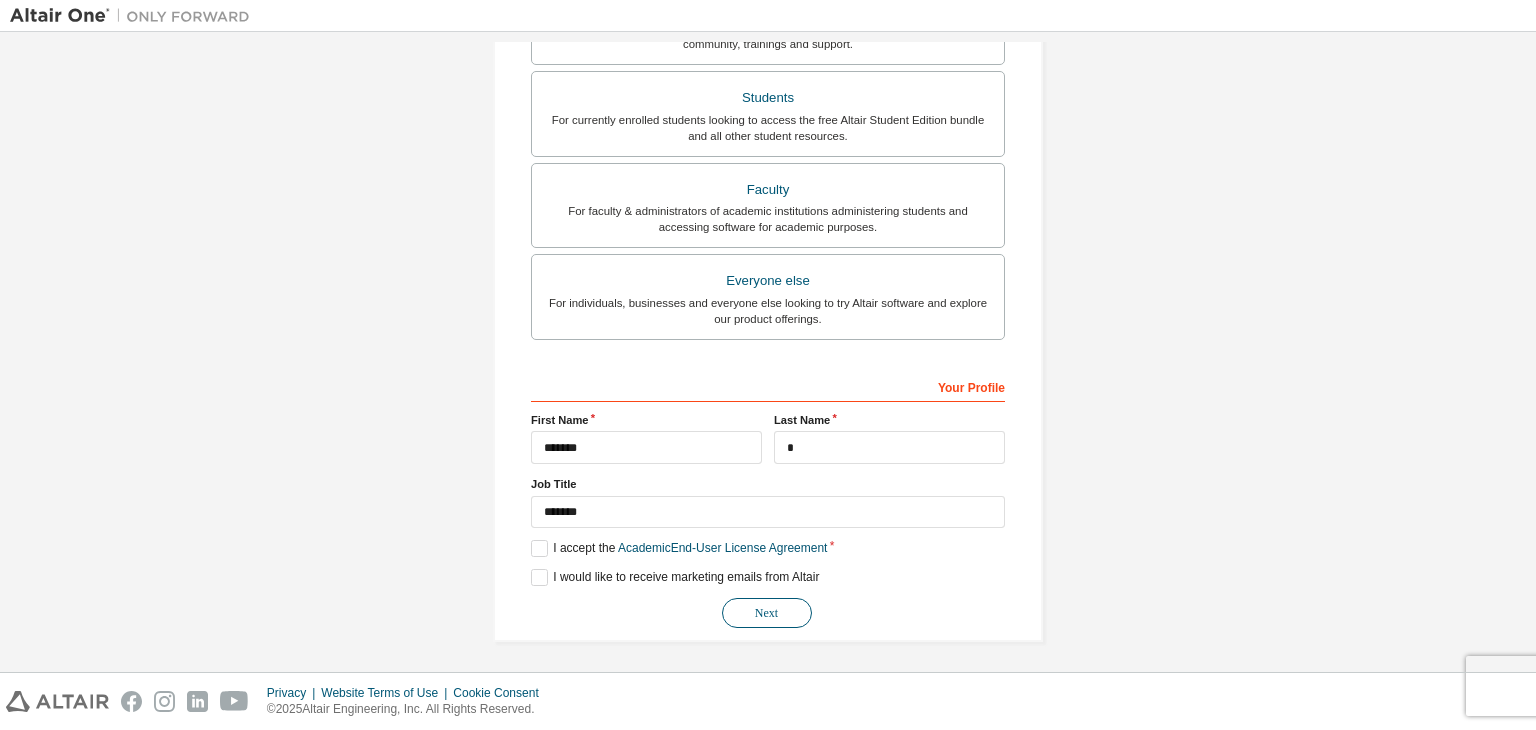 click on "Next" at bounding box center [767, 613] 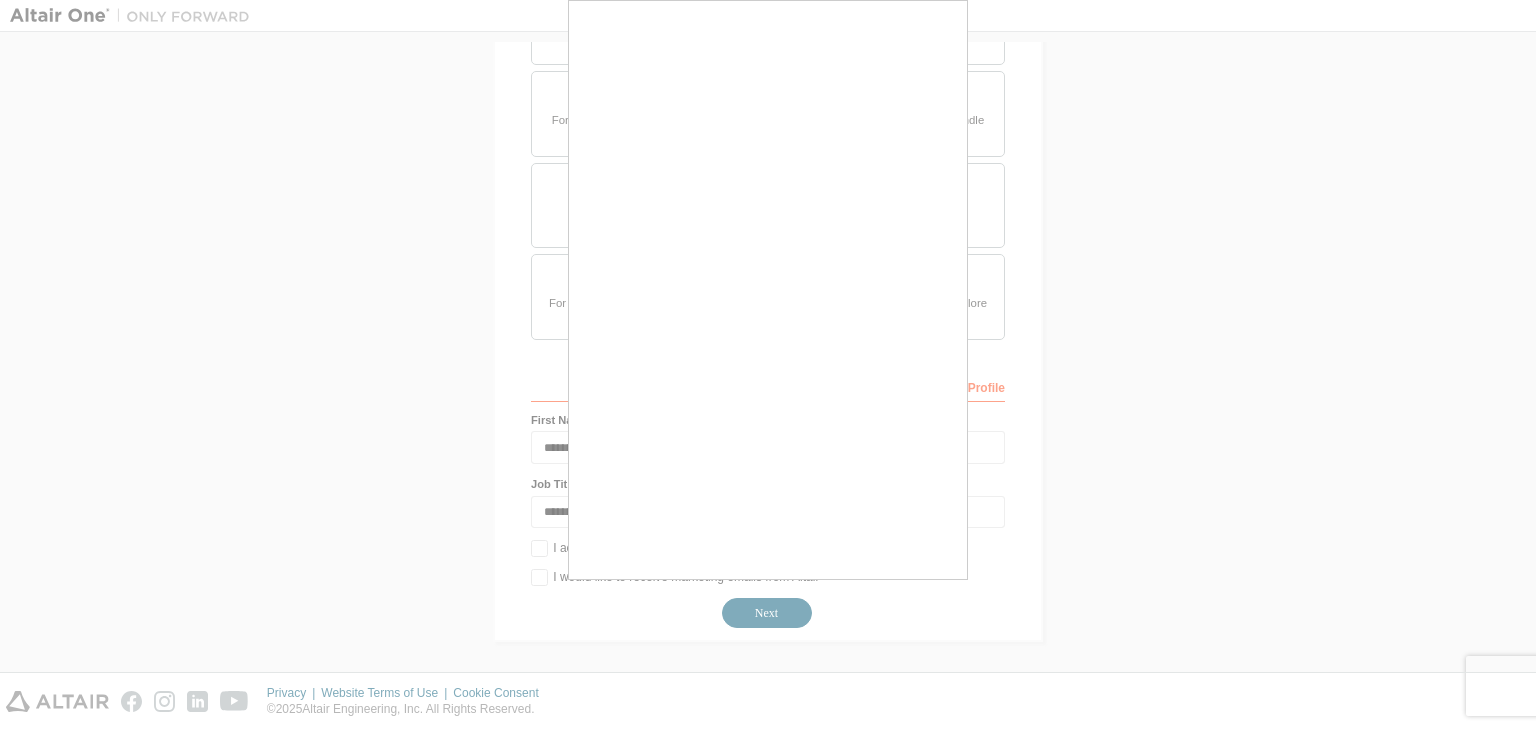drag, startPoint x: 574, startPoint y: 475, endPoint x: 1089, endPoint y: 405, distance: 519.73553 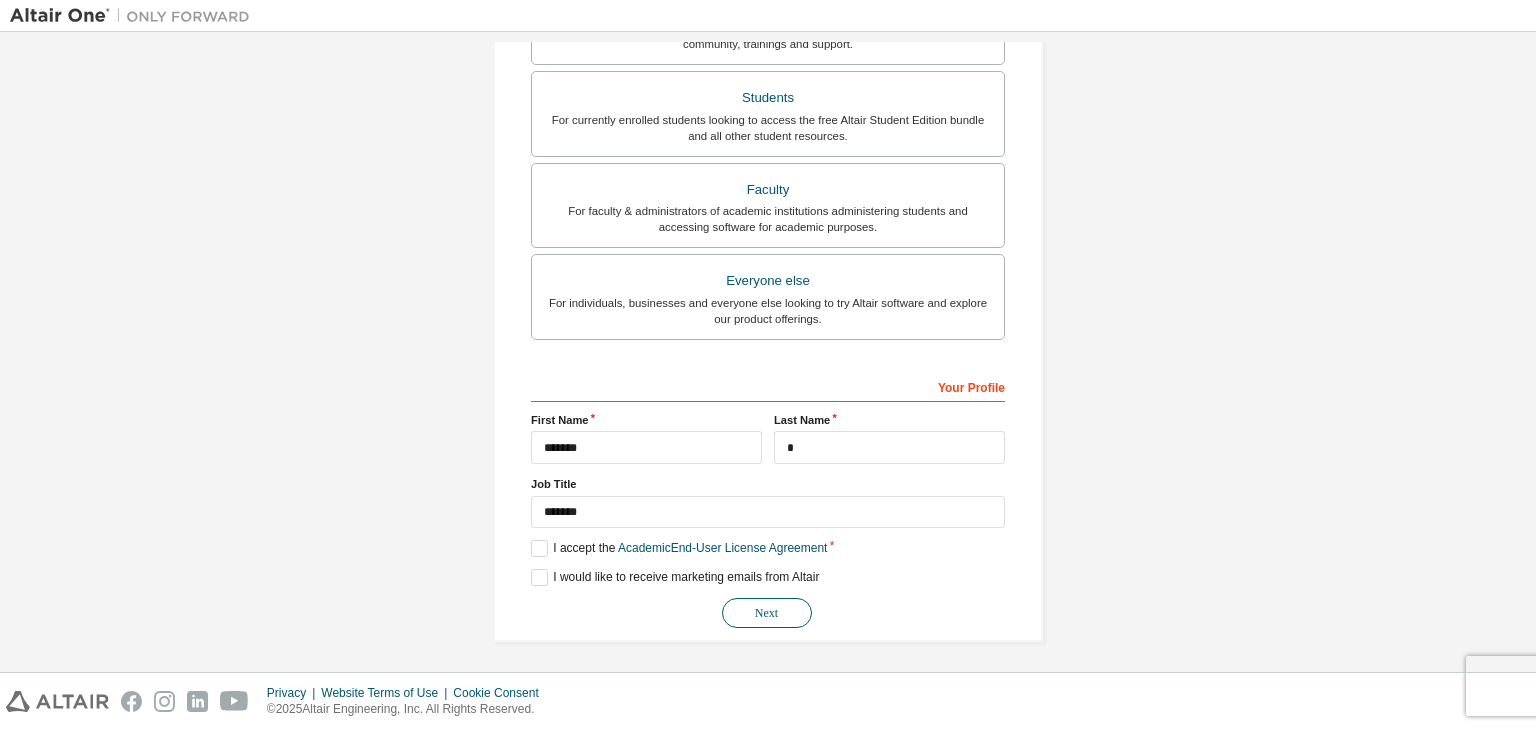 click on "Next" at bounding box center [767, 613] 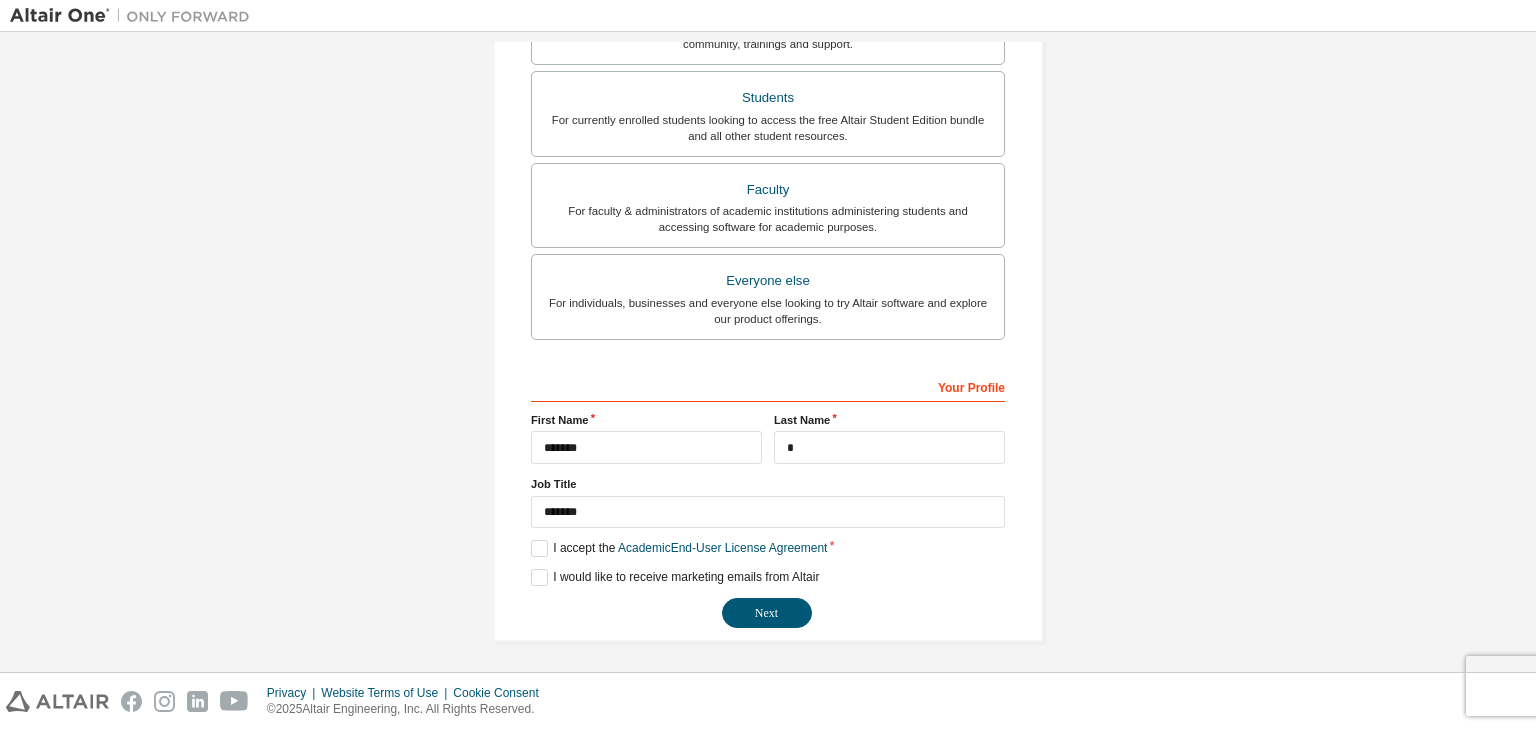 drag, startPoint x: 768, startPoint y: 619, endPoint x: 612, endPoint y: 597, distance: 157.54364 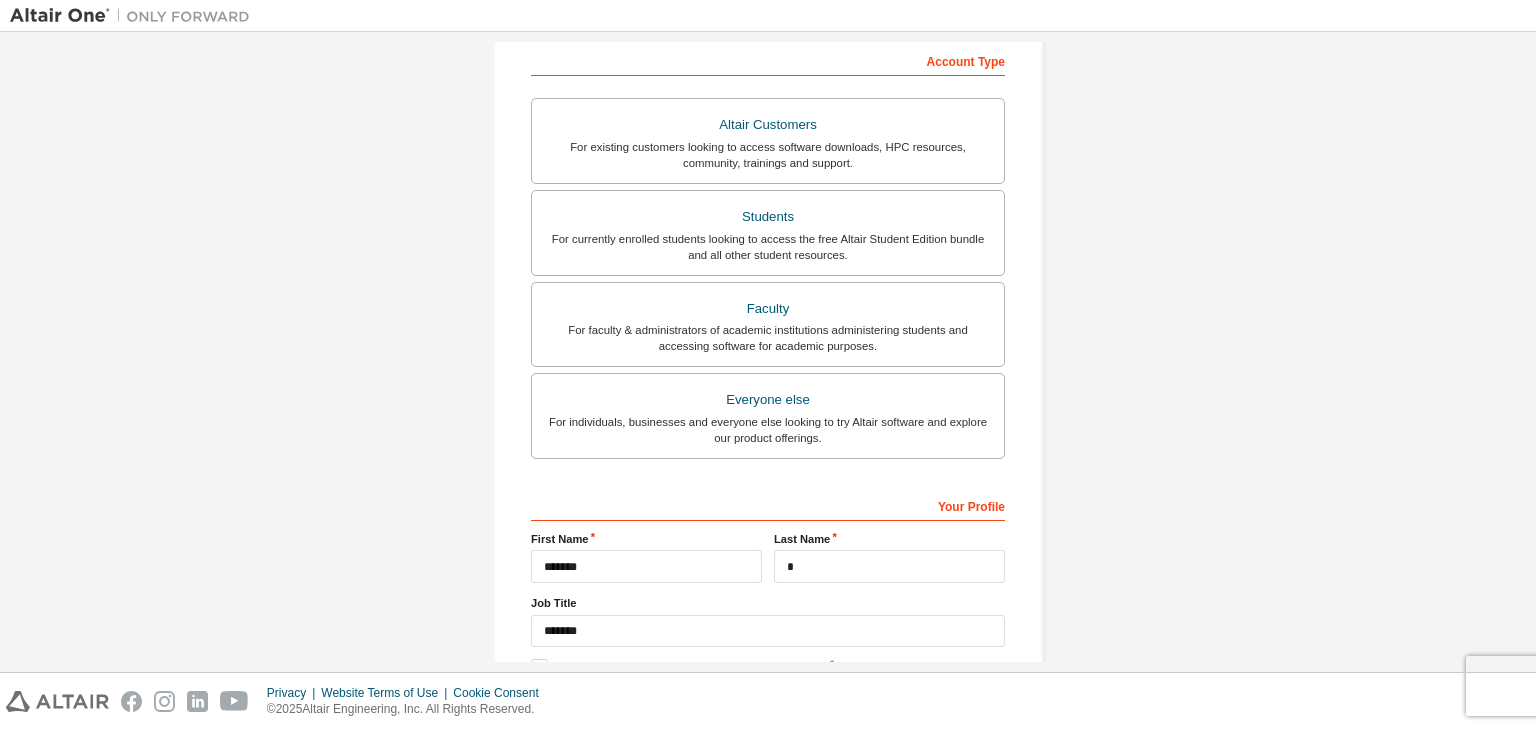 scroll, scrollTop: 435, scrollLeft: 0, axis: vertical 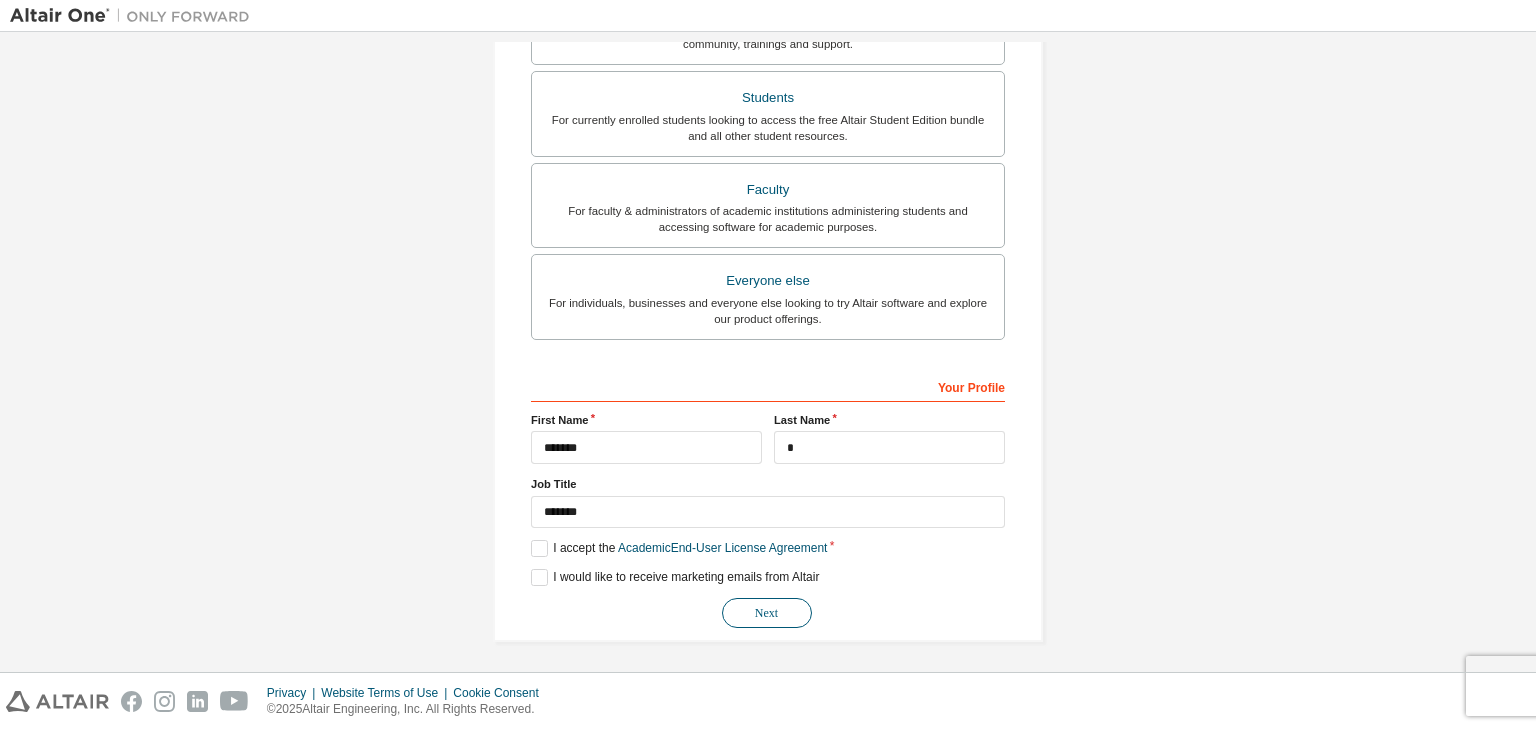 click on "**********" at bounding box center [768, 499] 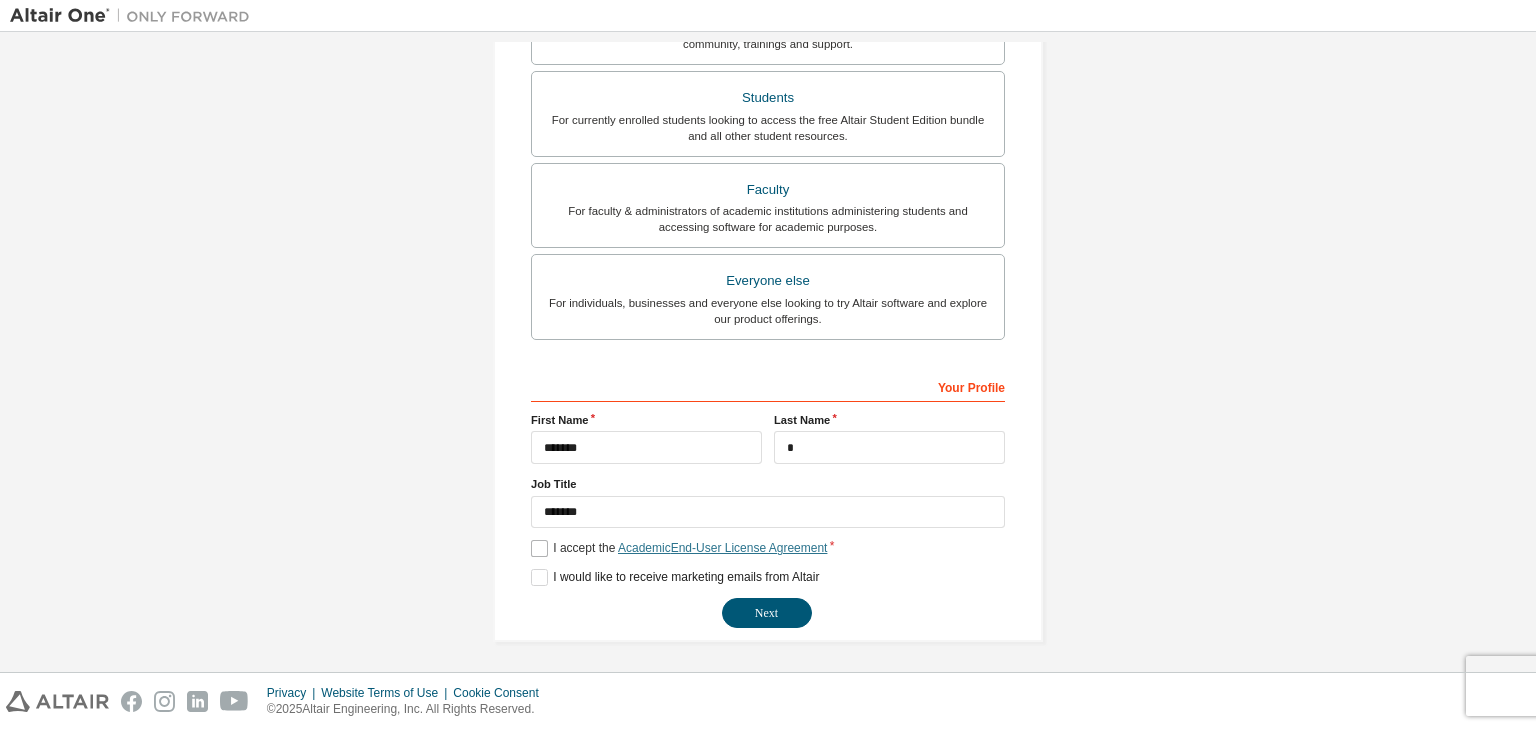 drag, startPoint x: 764, startPoint y: 594, endPoint x: 689, endPoint y: 543, distance: 90.697296 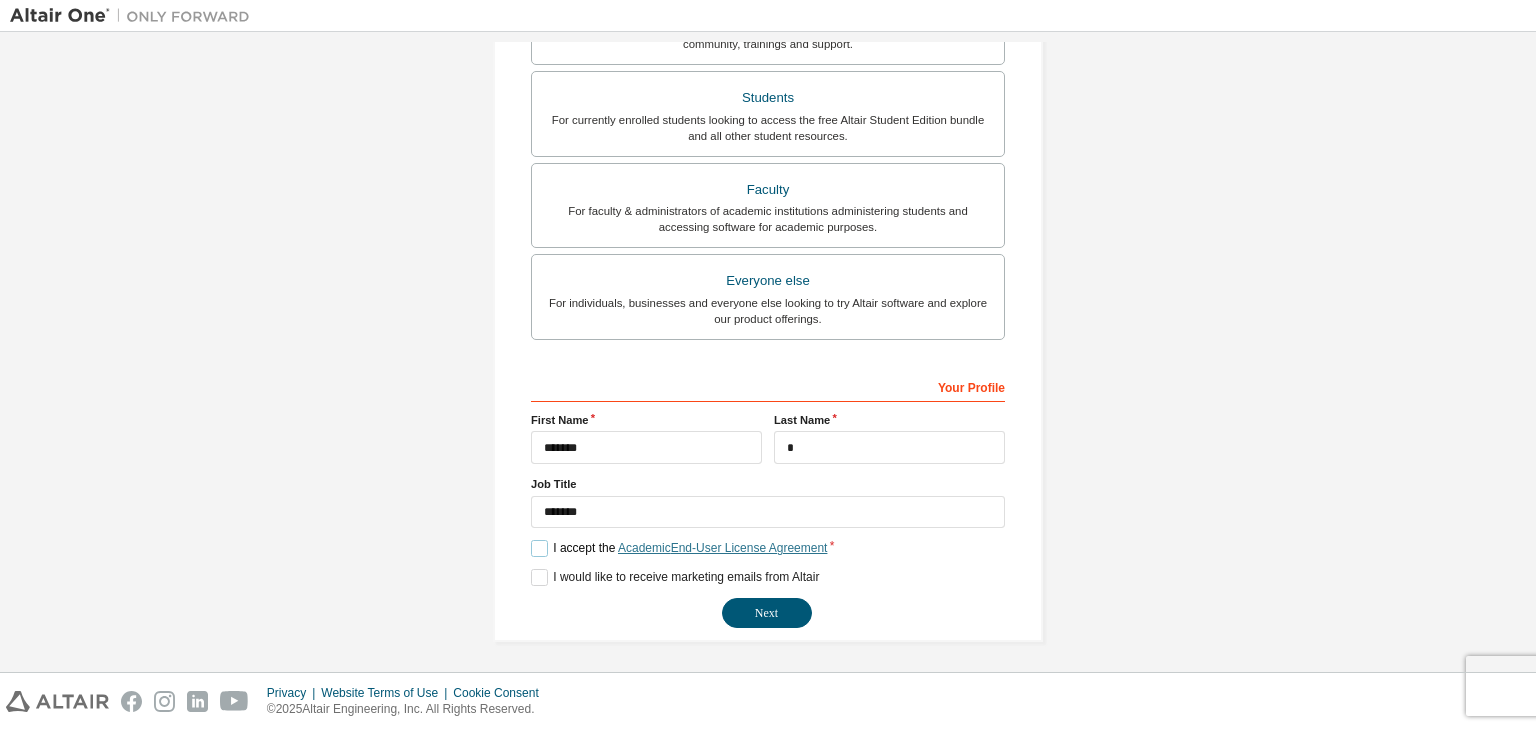 click on "Academic   End-User License Agreement" at bounding box center [722, 548] 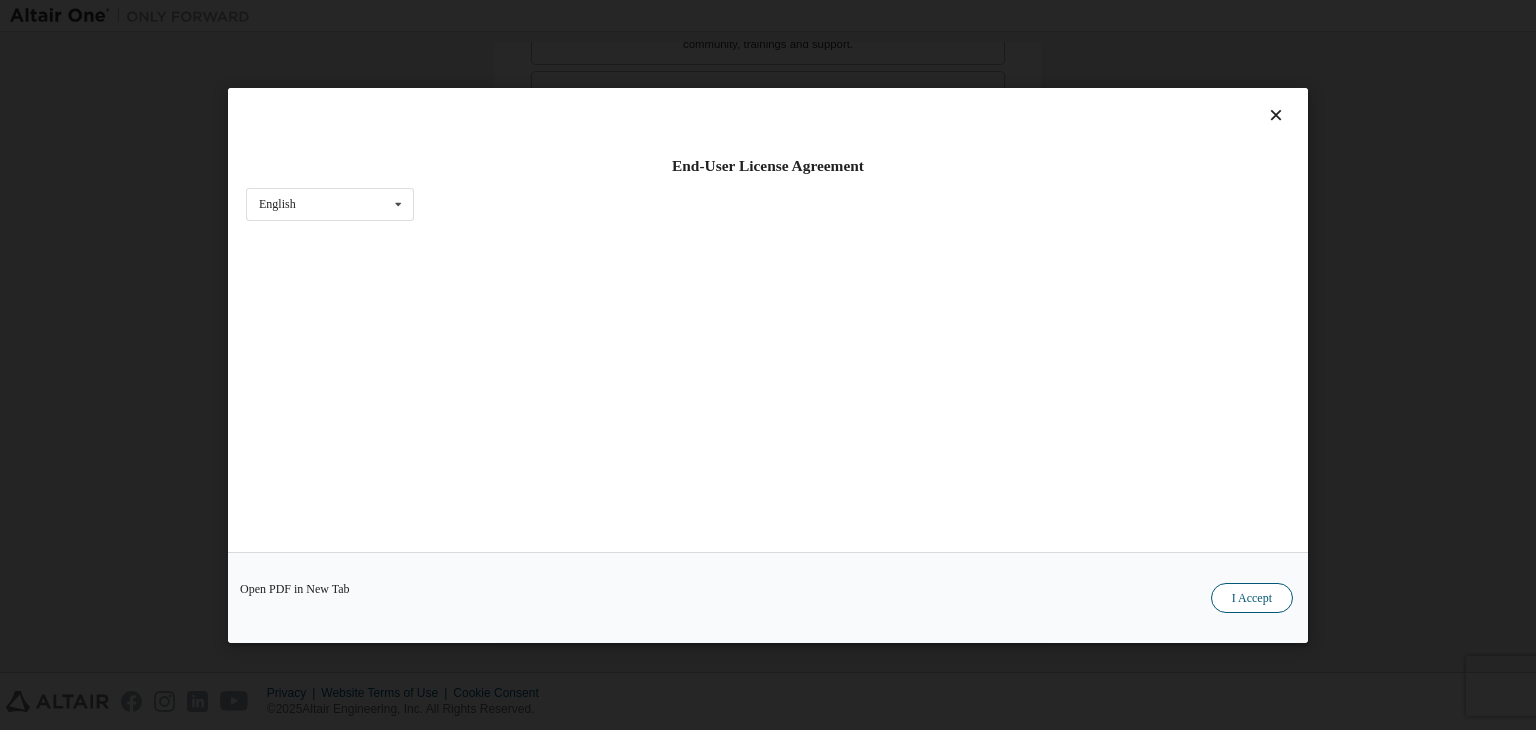 click on "I Accept" at bounding box center (1252, 598) 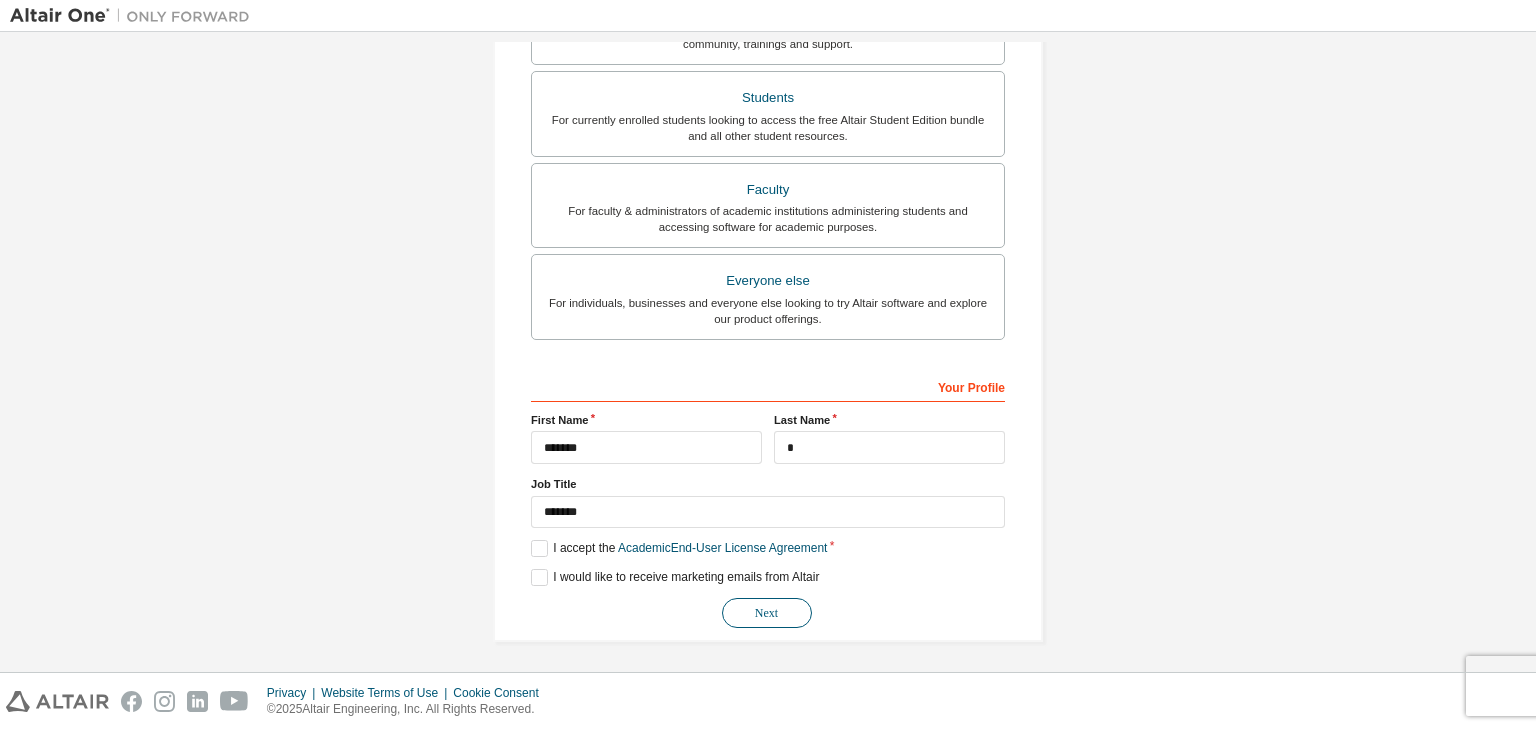 click on "**********" at bounding box center [768, 499] 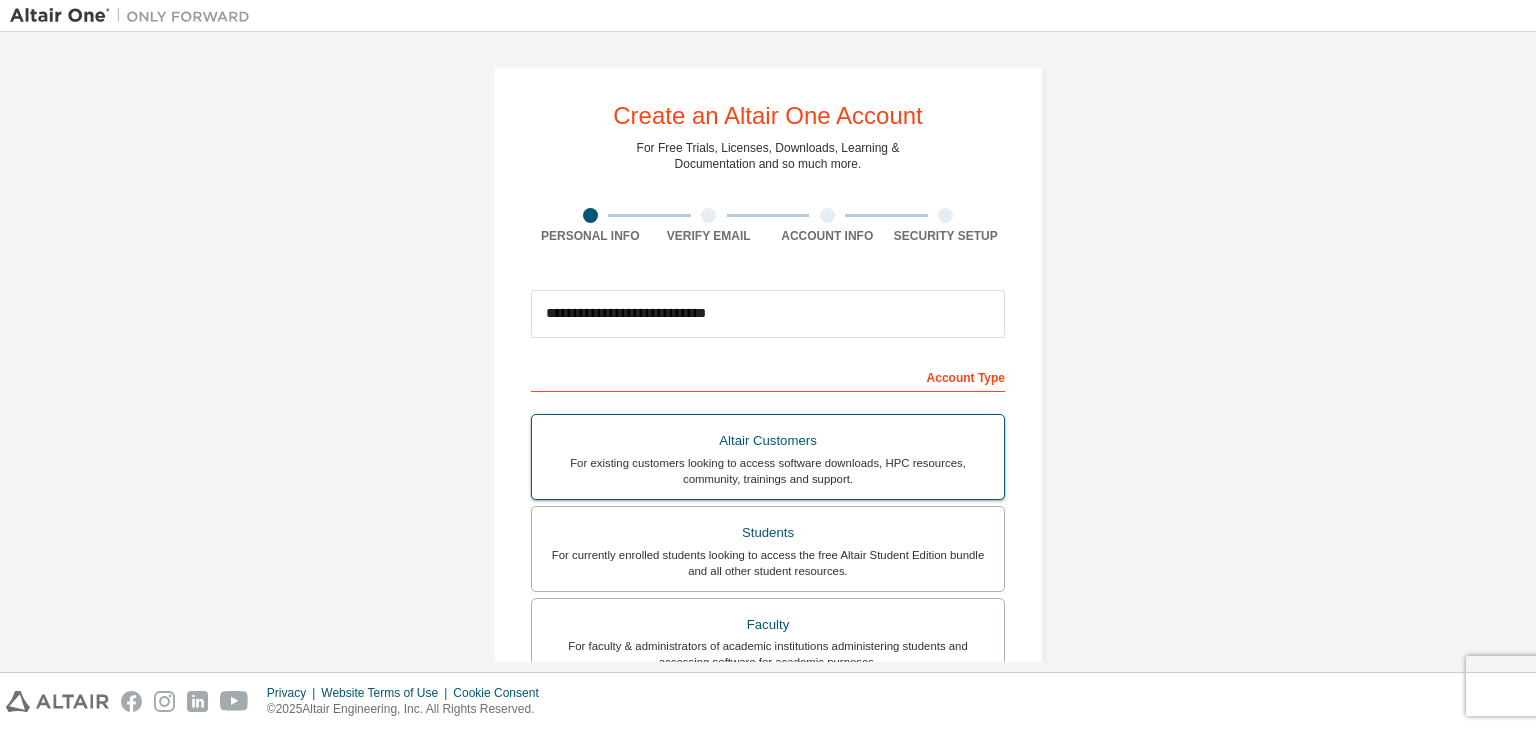 scroll, scrollTop: 435, scrollLeft: 0, axis: vertical 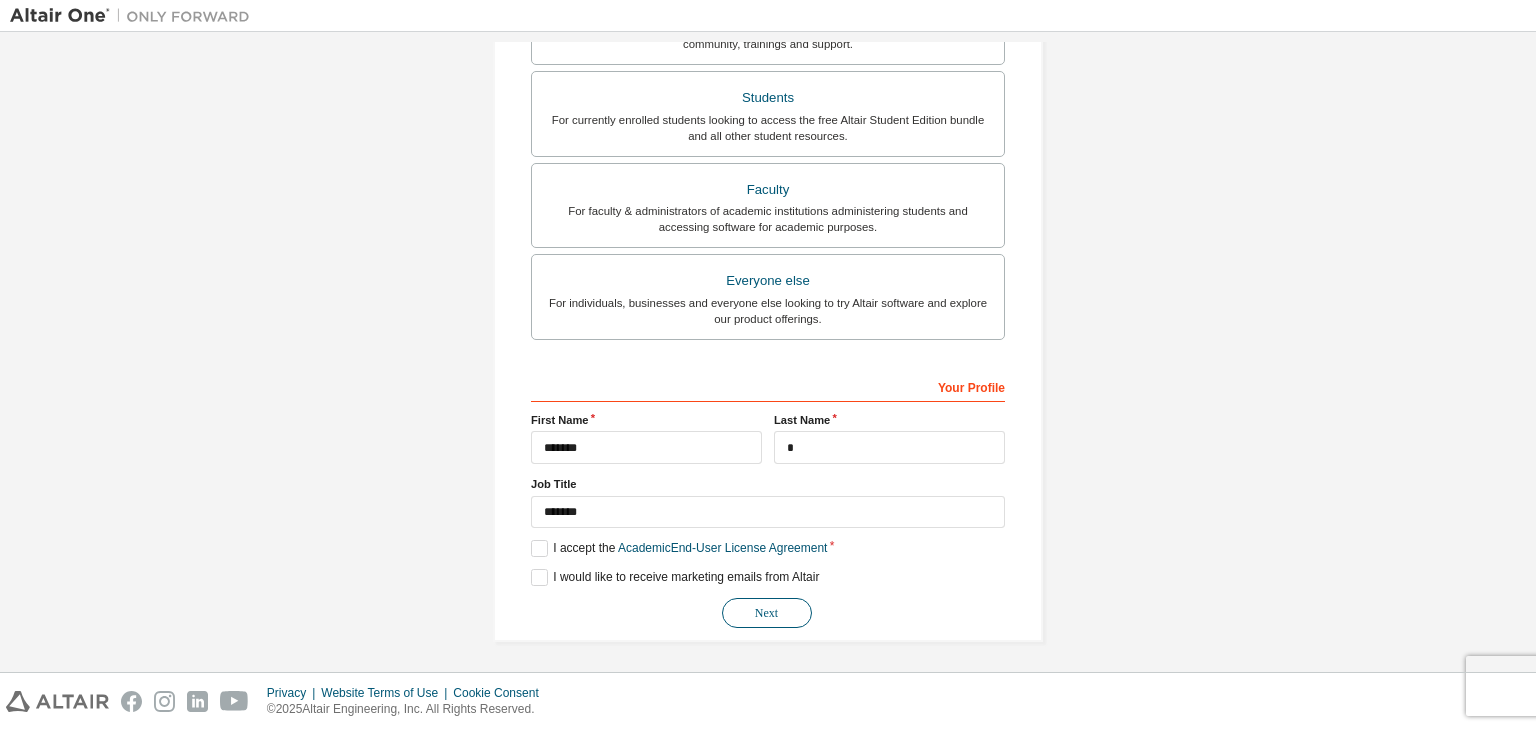 click on "Next" at bounding box center (767, 613) 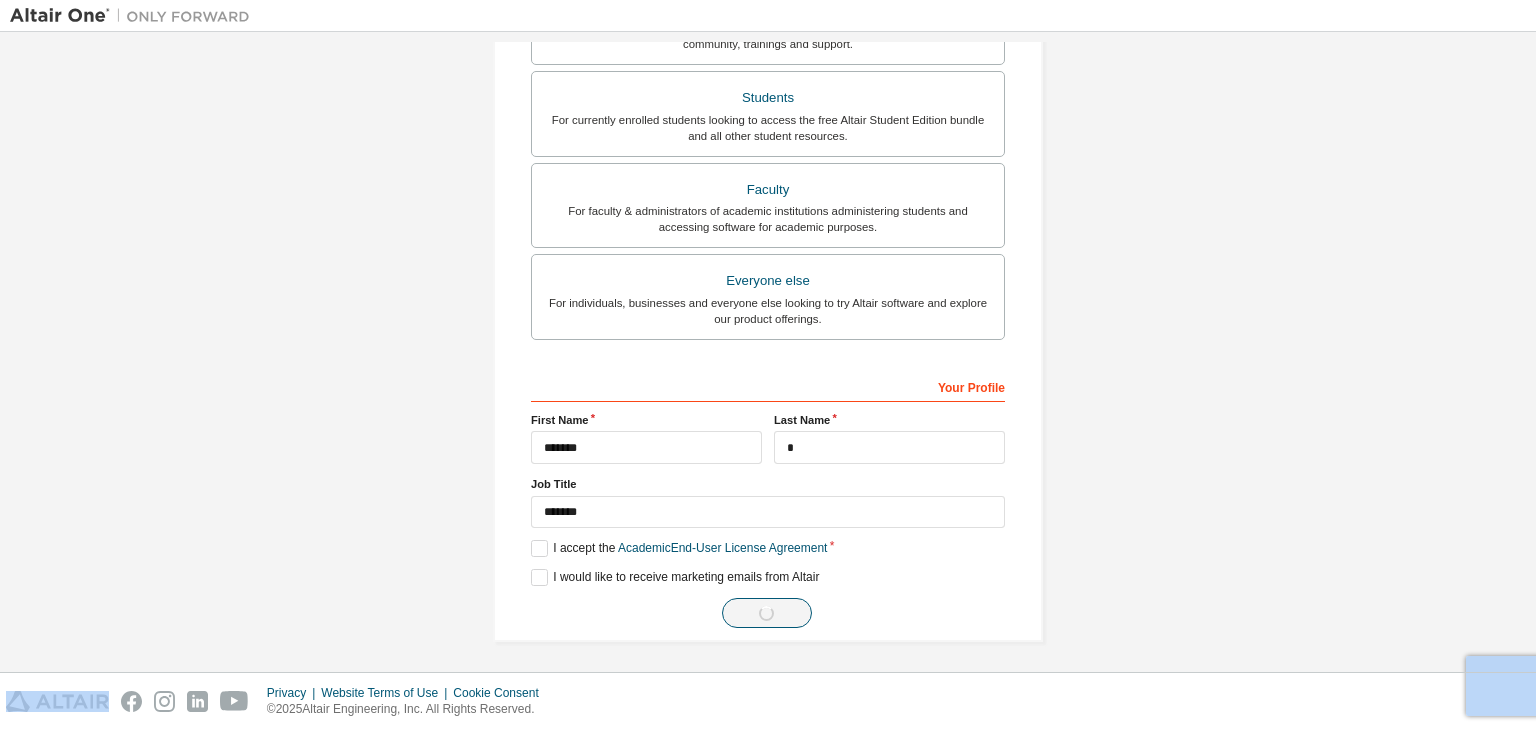 click on "Next" at bounding box center (768, 613) 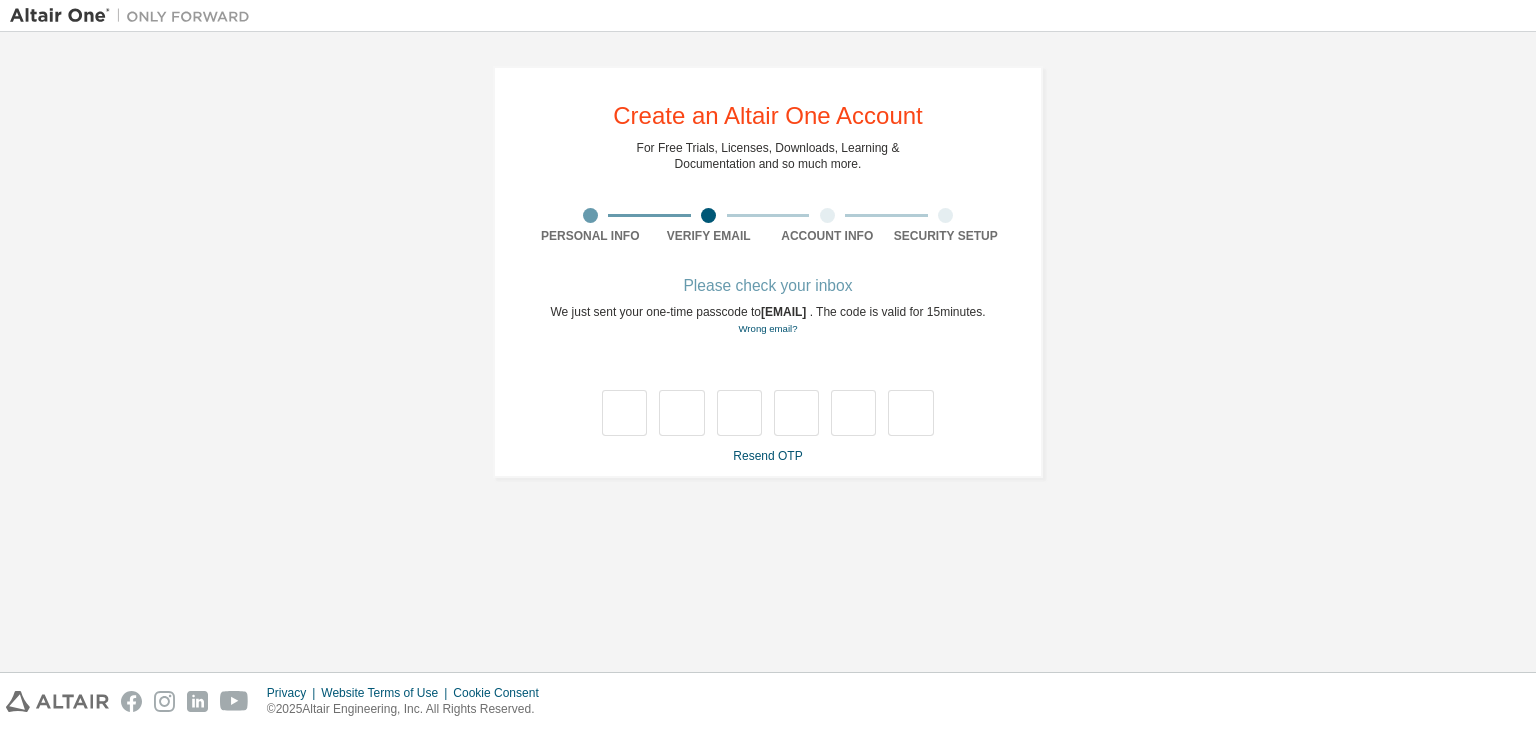 scroll, scrollTop: 0, scrollLeft: 0, axis: both 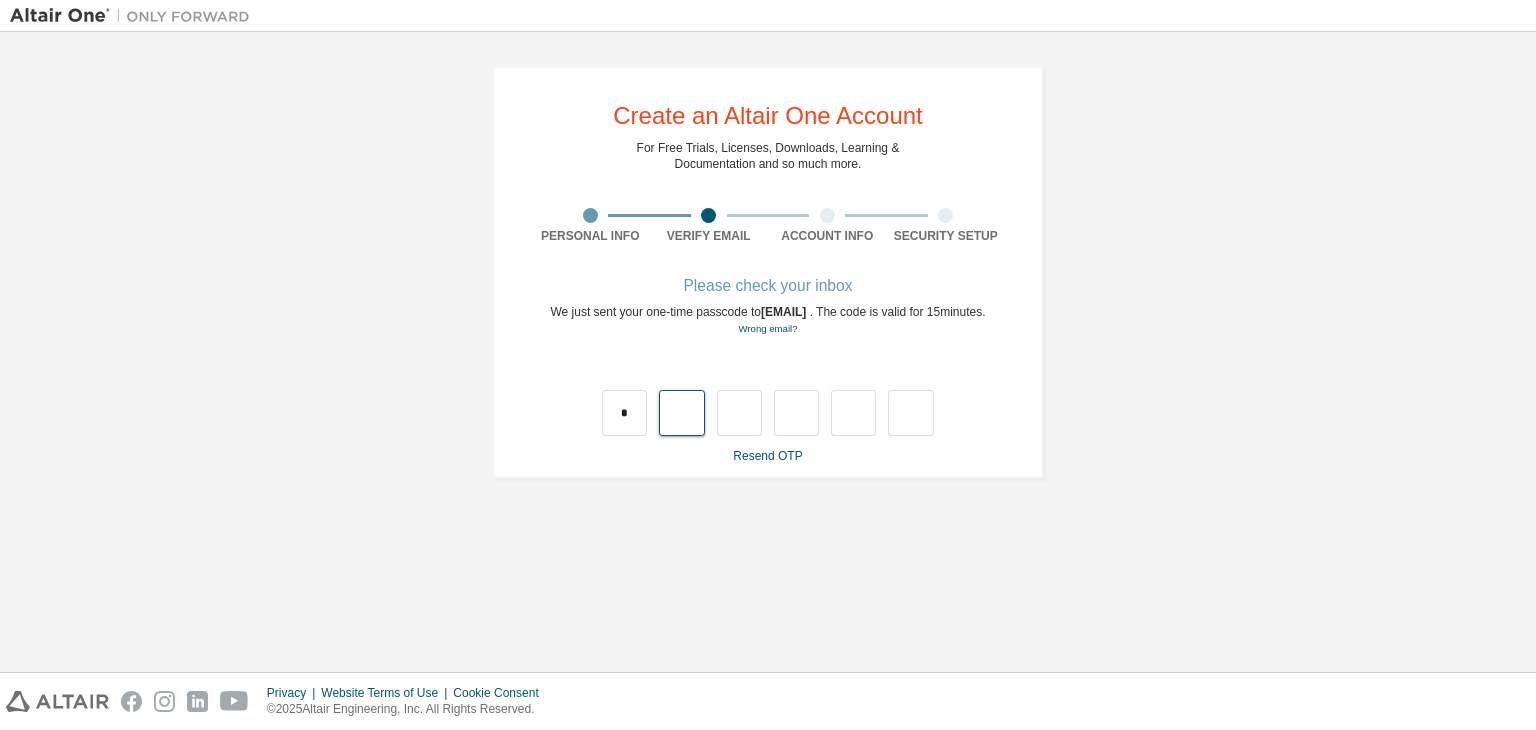 type on "*" 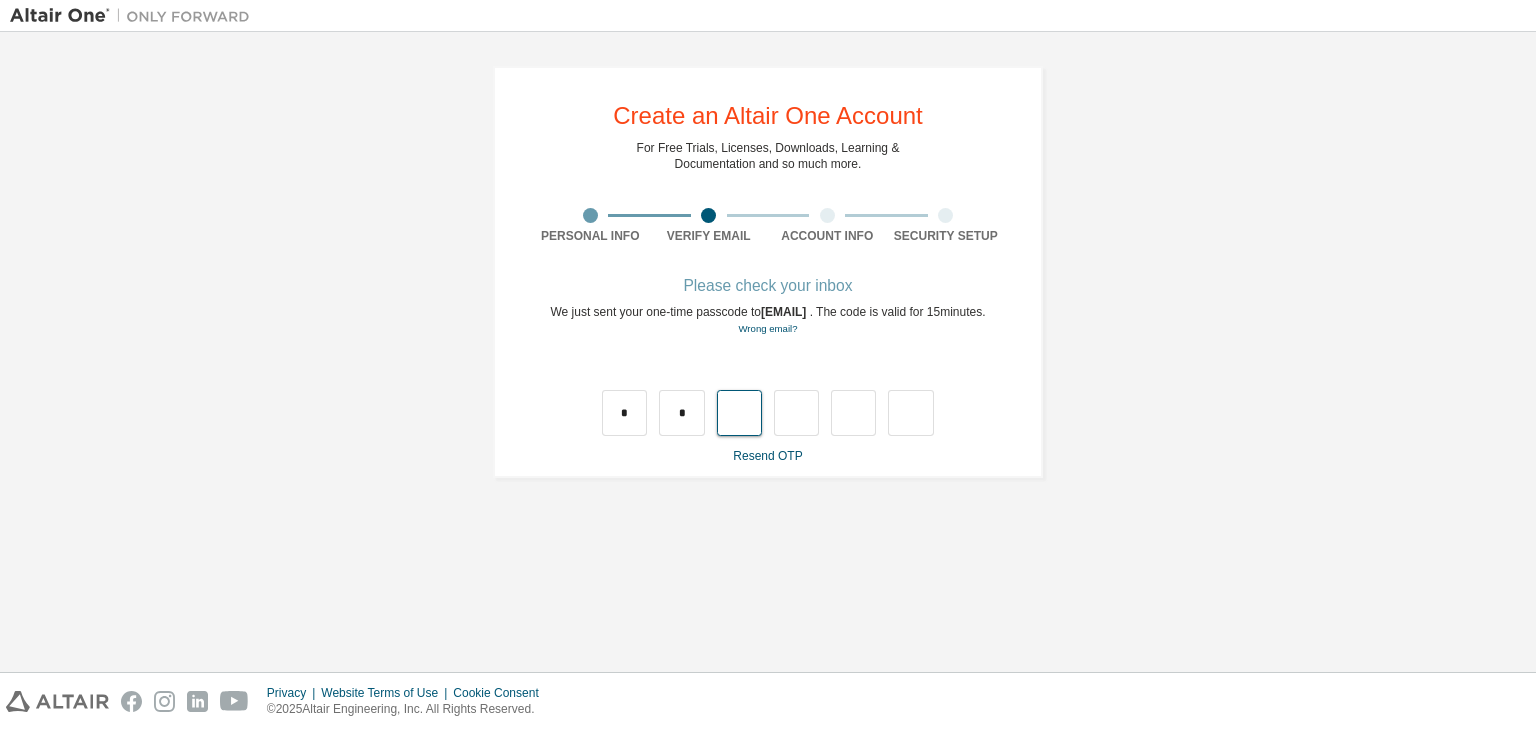 type on "*" 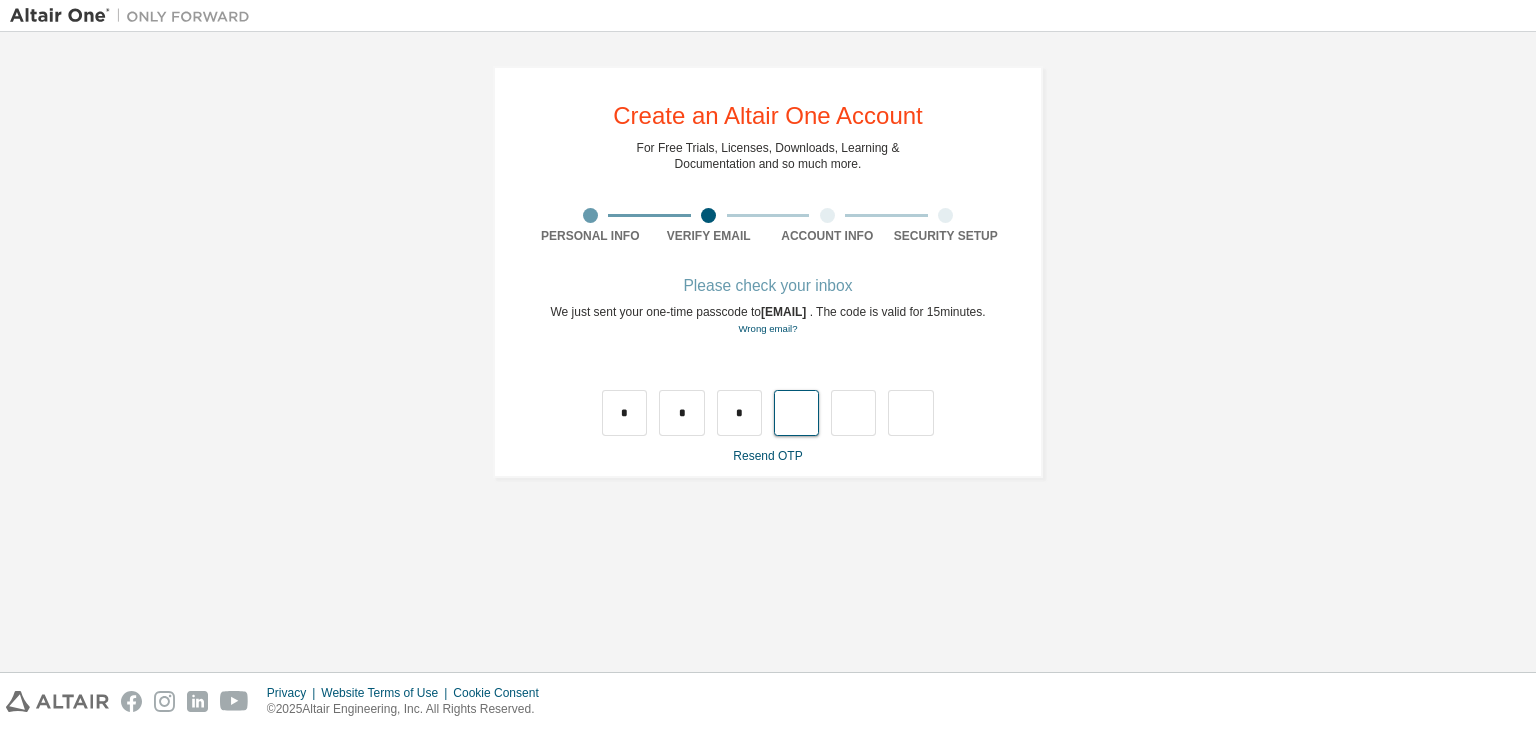 type on "*" 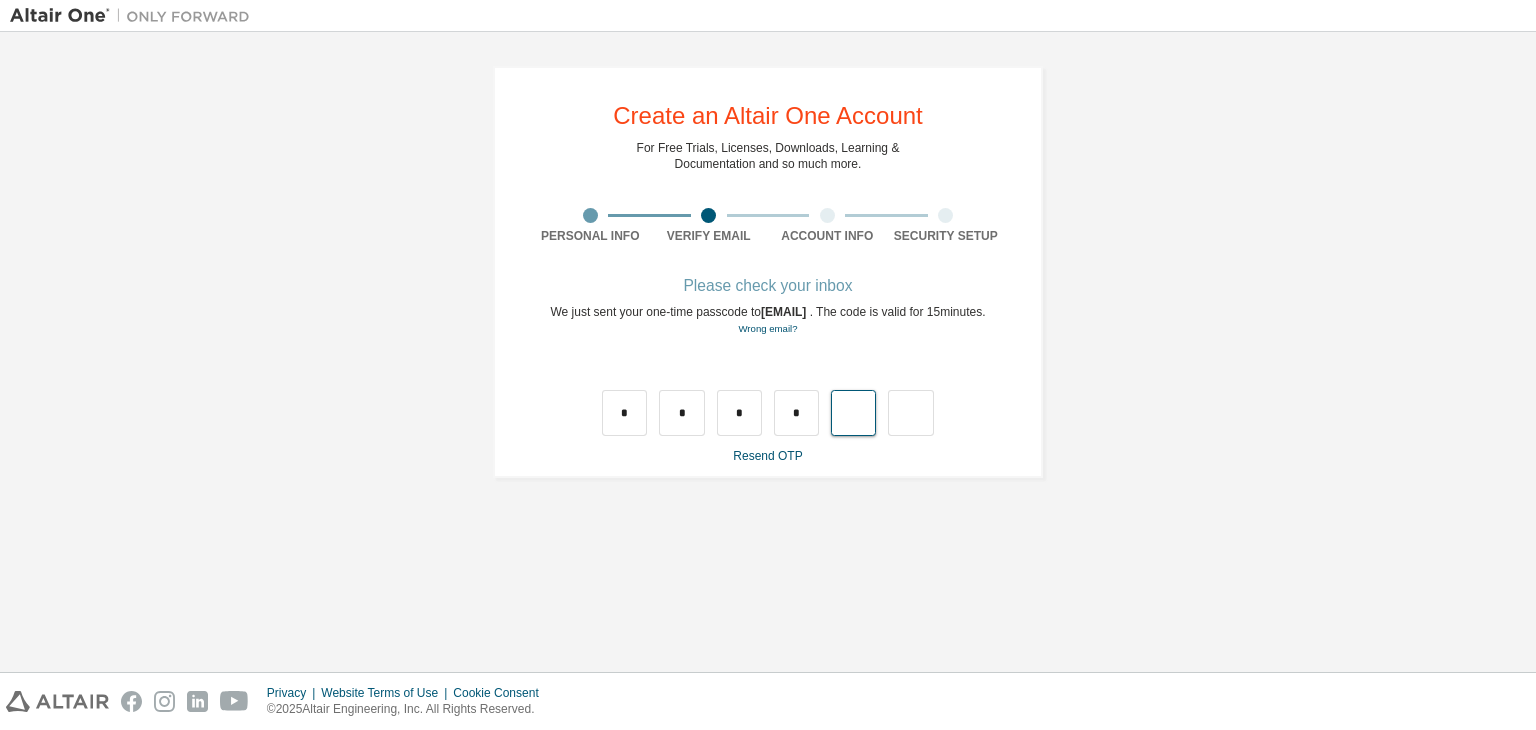 type on "*" 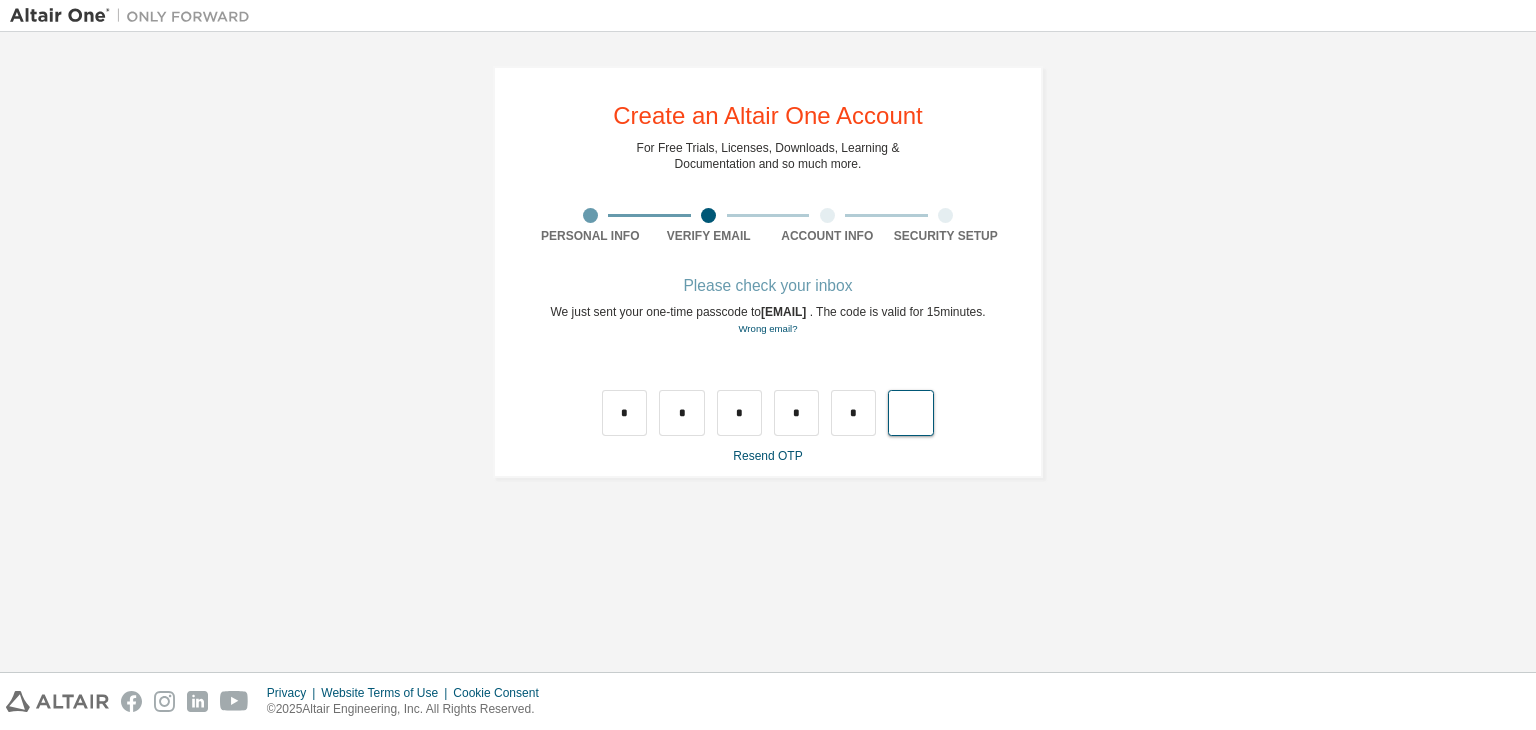 type on "*" 